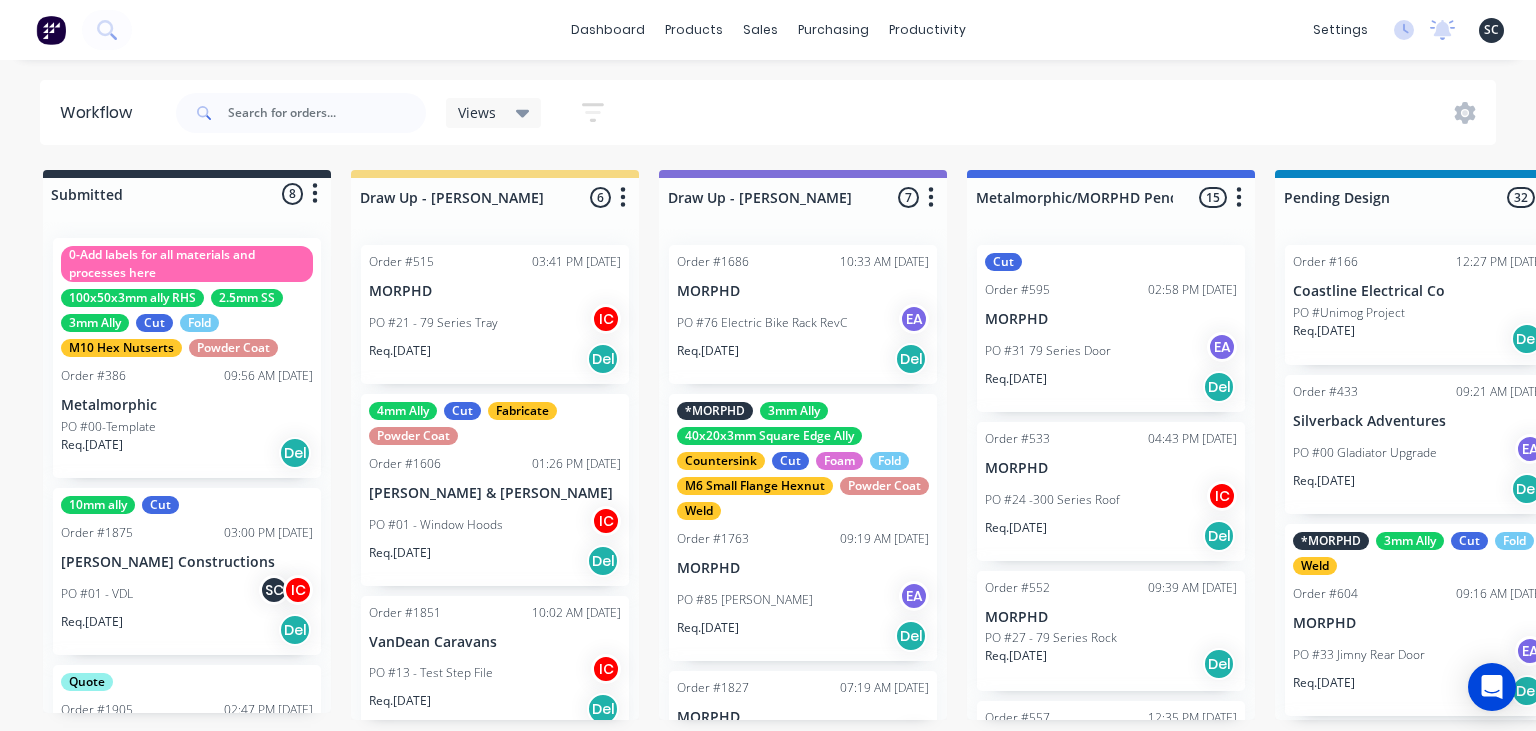 scroll, scrollTop: 0, scrollLeft: 0, axis: both 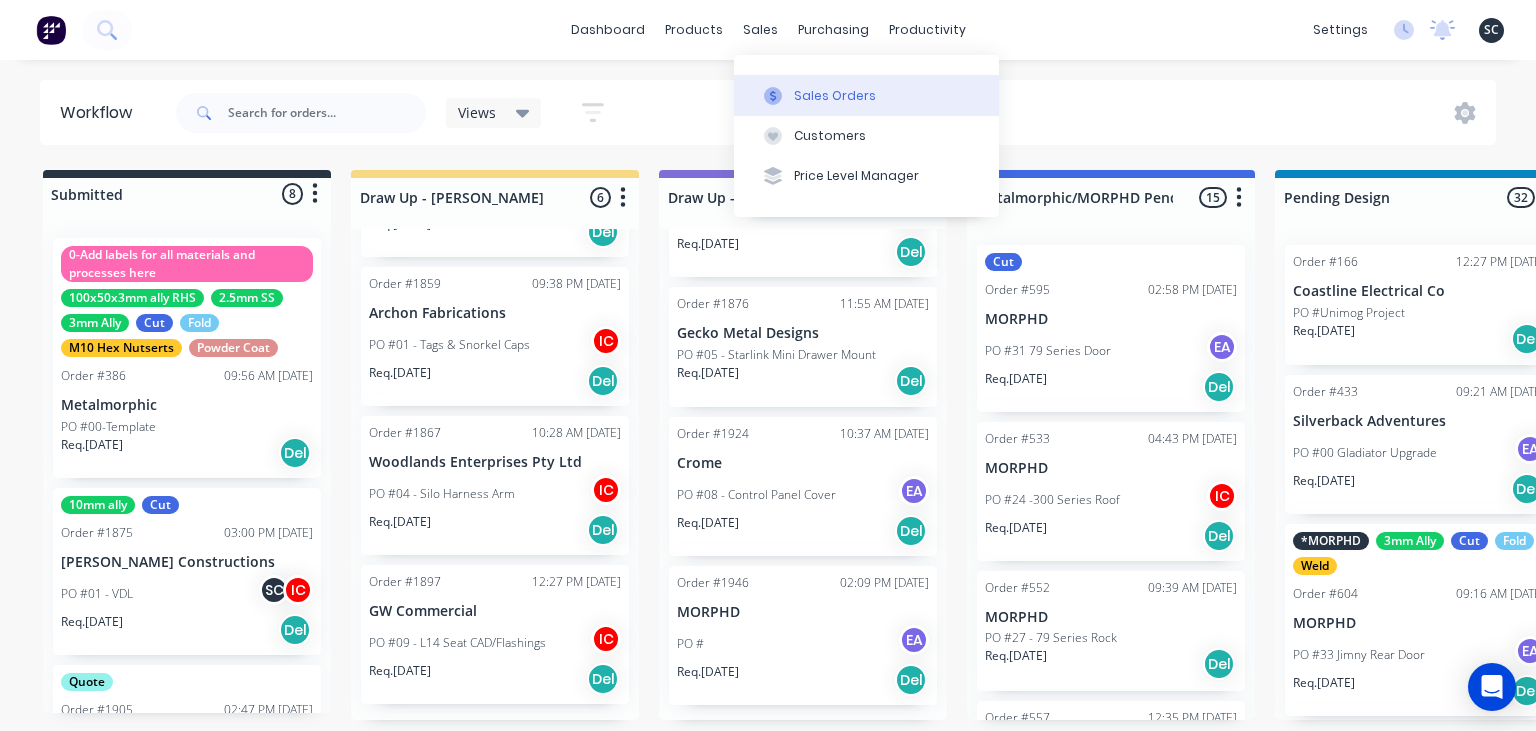 click on "Sales Orders" at bounding box center (835, 96) 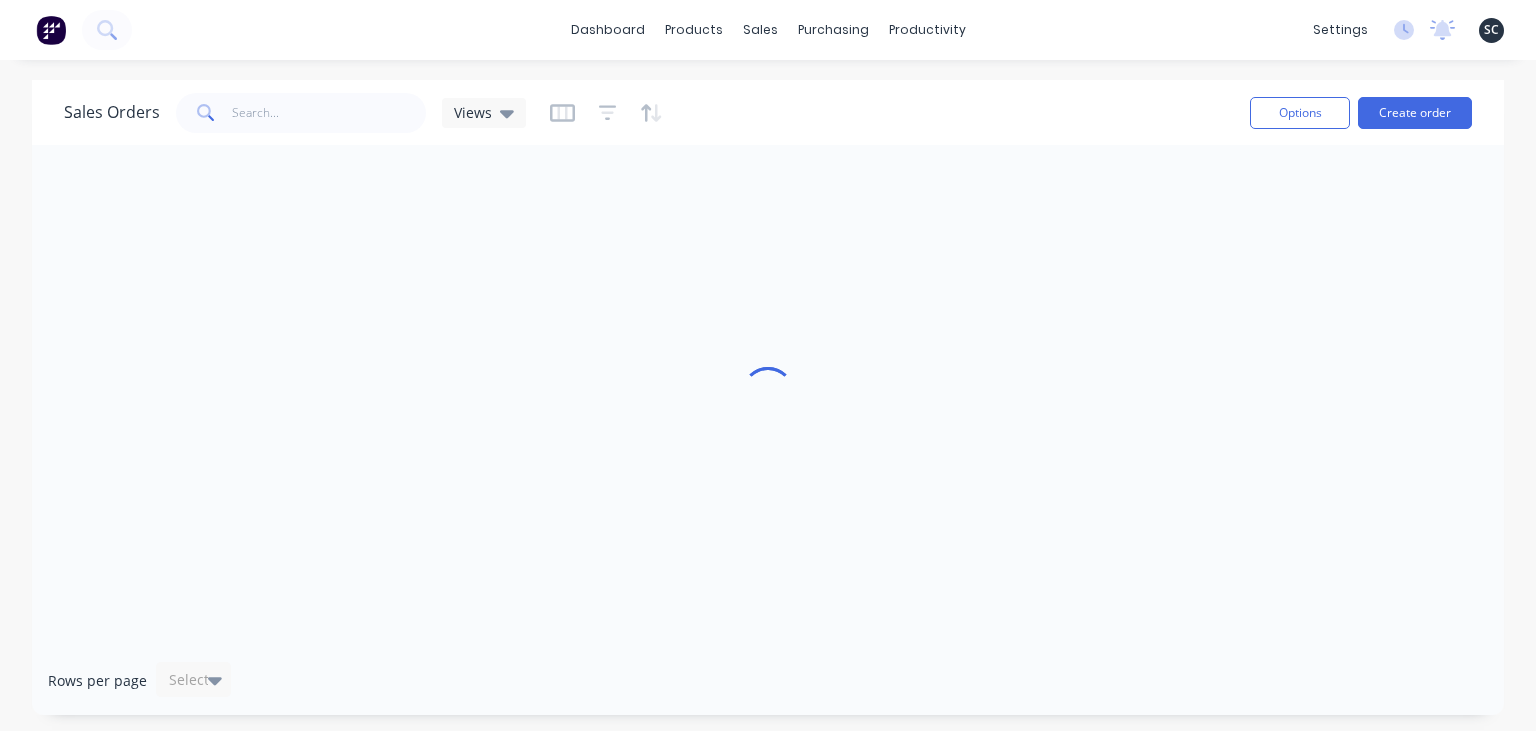 scroll, scrollTop: 0, scrollLeft: 0, axis: both 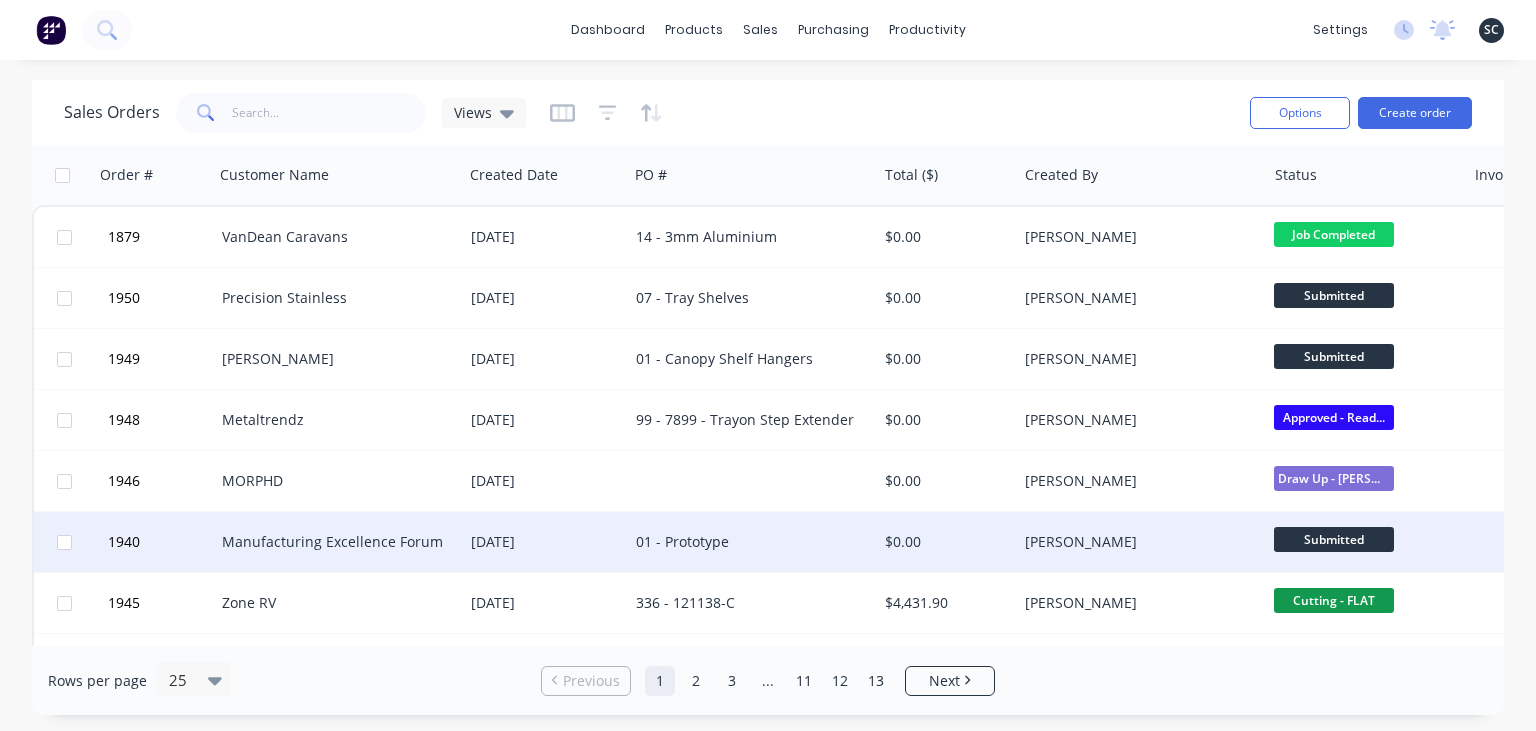 click on "Manufacturing Excellence Forum" at bounding box center (332, 542) 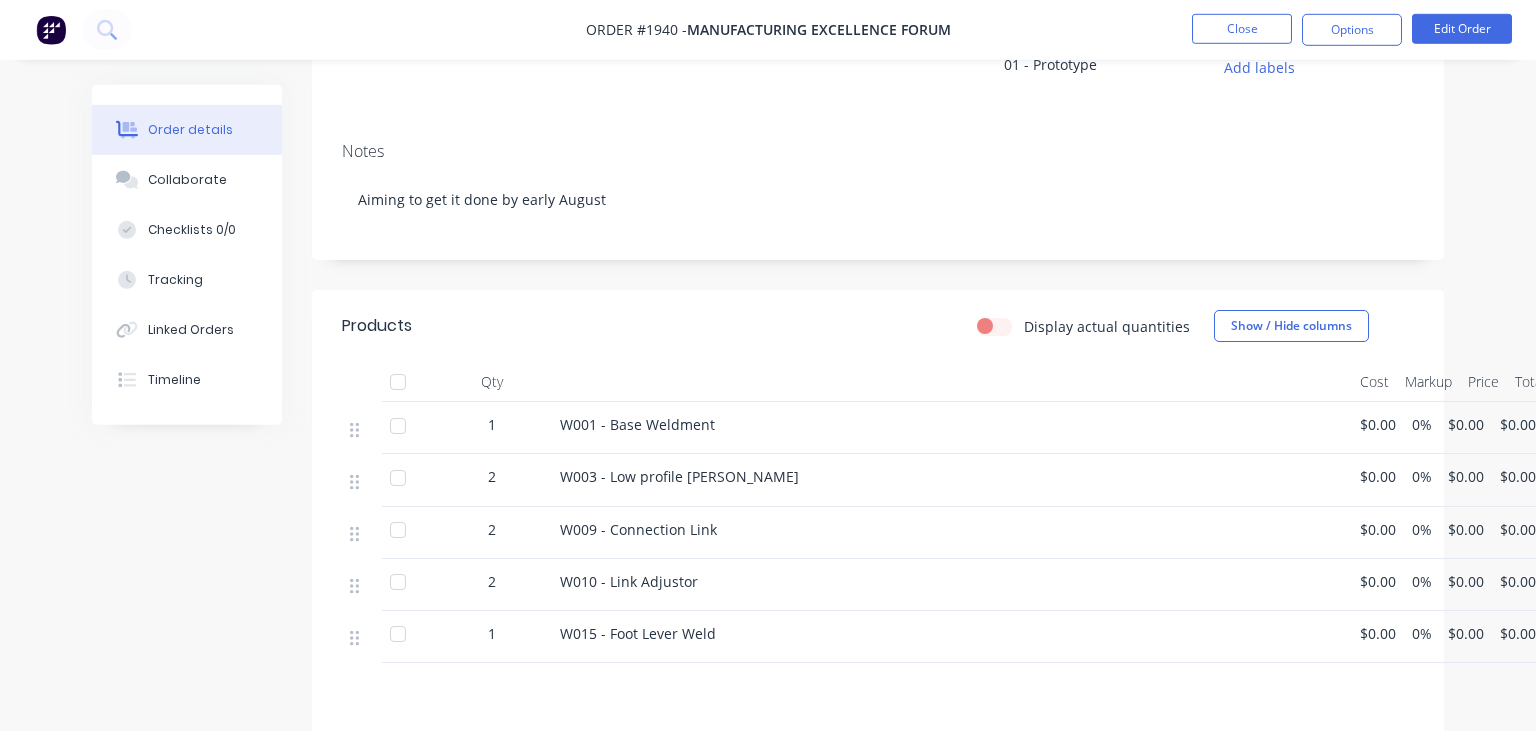 scroll, scrollTop: 316, scrollLeft: 0, axis: vertical 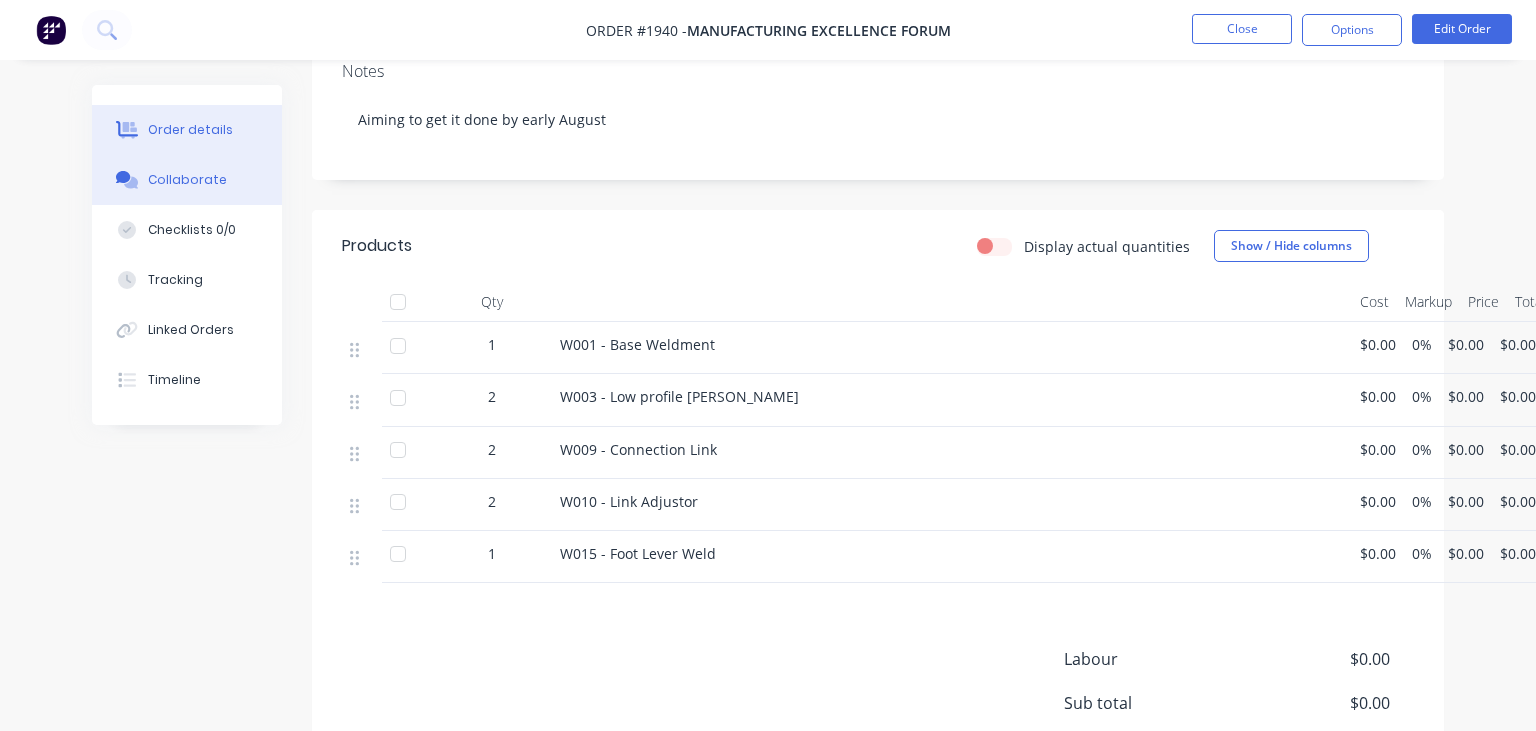 click on "Collaborate" at bounding box center [187, 180] 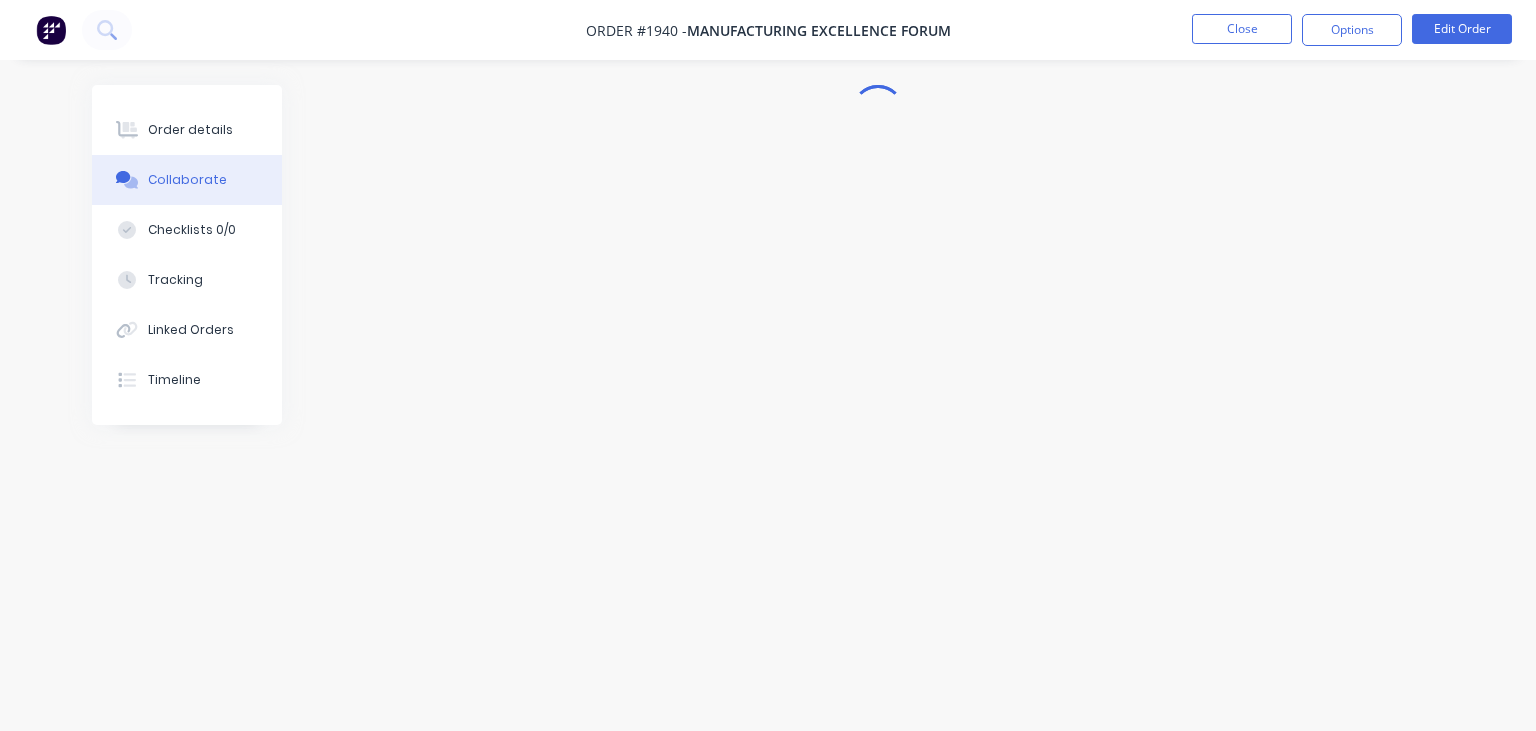scroll, scrollTop: 0, scrollLeft: 0, axis: both 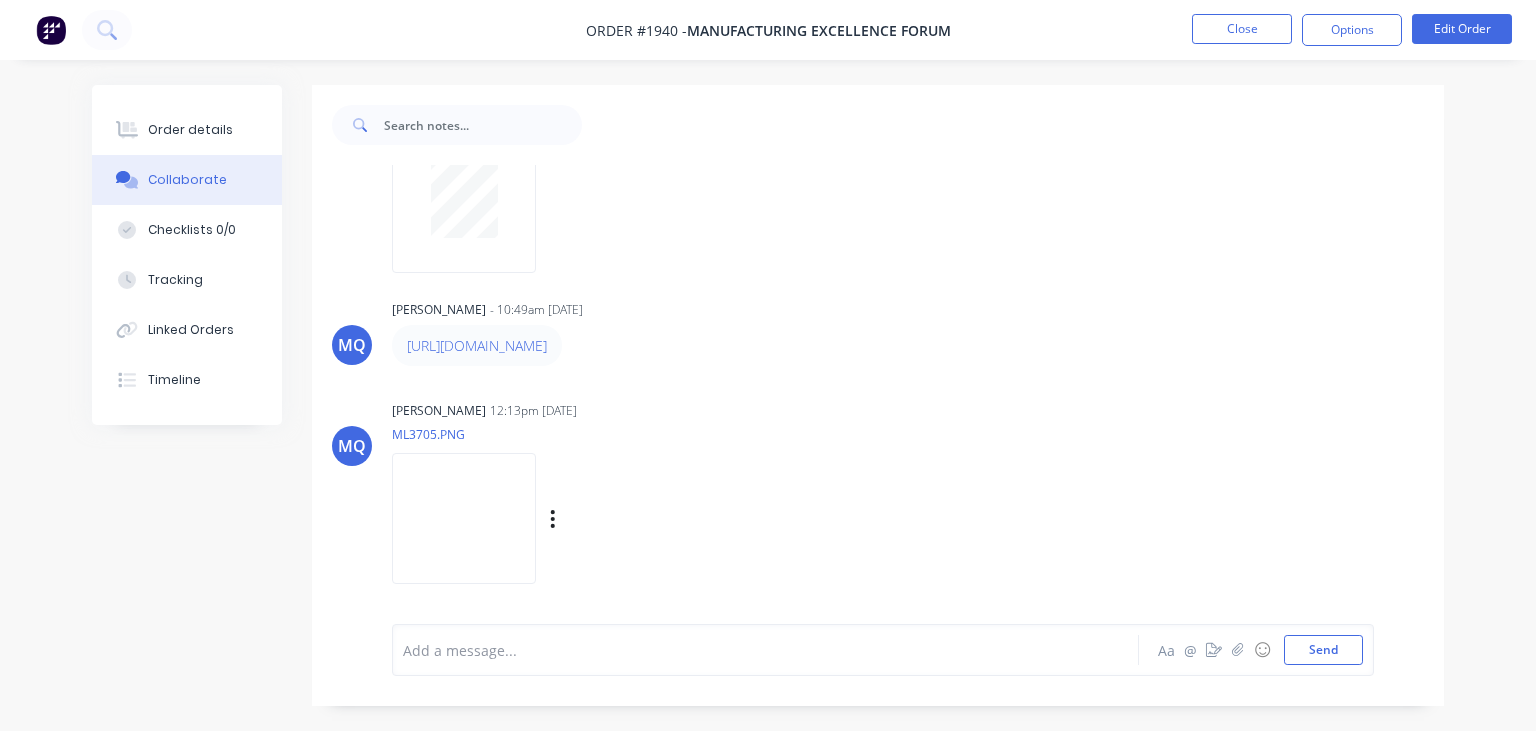 click at bounding box center [464, 518] 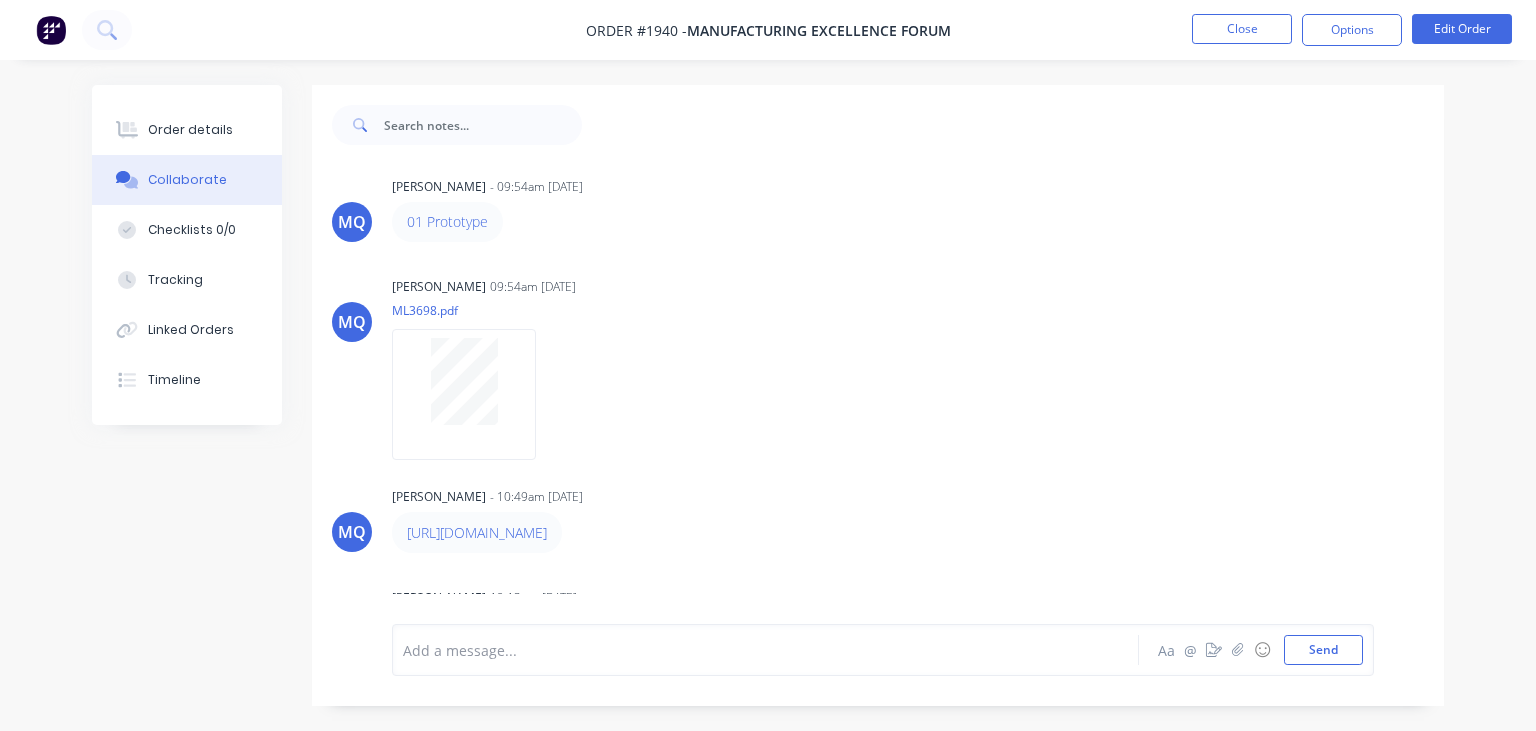 scroll, scrollTop: 0, scrollLeft: 0, axis: both 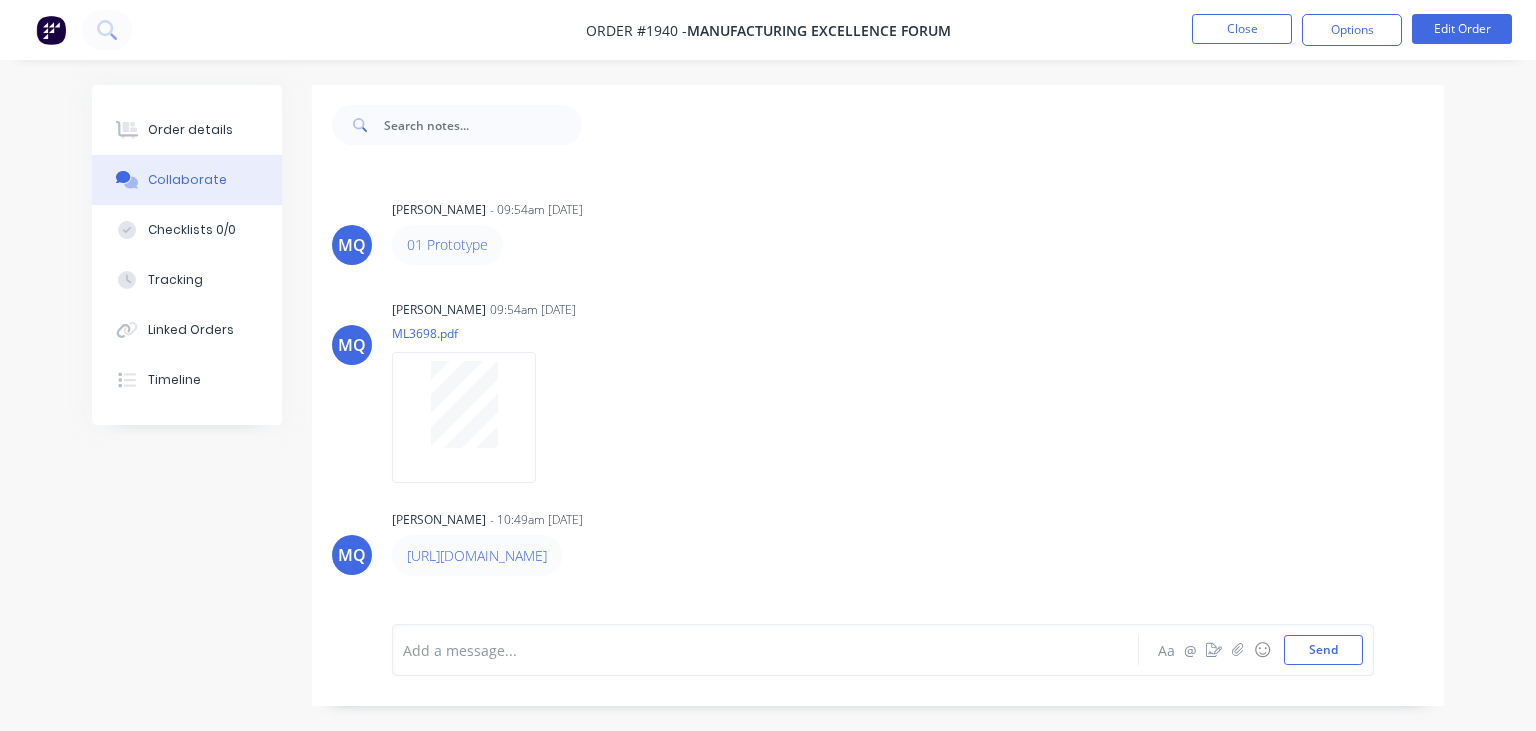 click on "MQ Milyn Quinones  - 09:54am 09/07/25 01 Prototype MQ Milyn Quinones 09:54am 09/07/25 ML3698.pdf Download MQ Milyn Quinones  - 10:49am 09/07/25 https://drive.google.com/file/d/1S3aqnWnE3Cbiau7fu_HvWeS7k-DcThdW/view?usp=drive_web MQ Milyn Quinones 12:13pm 10/07/25 ML3705.PNG Download" at bounding box center [878, 379] 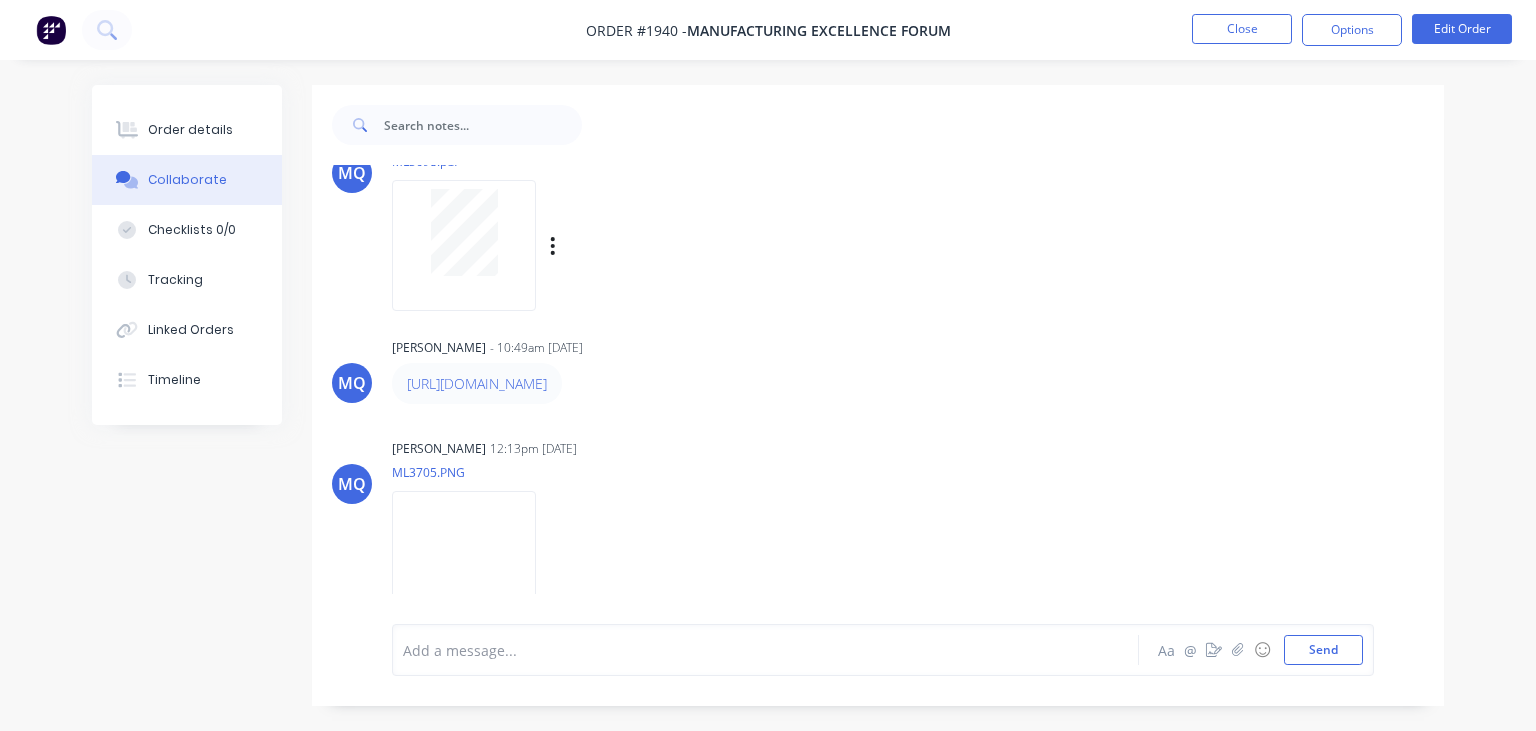 scroll, scrollTop: 231, scrollLeft: 0, axis: vertical 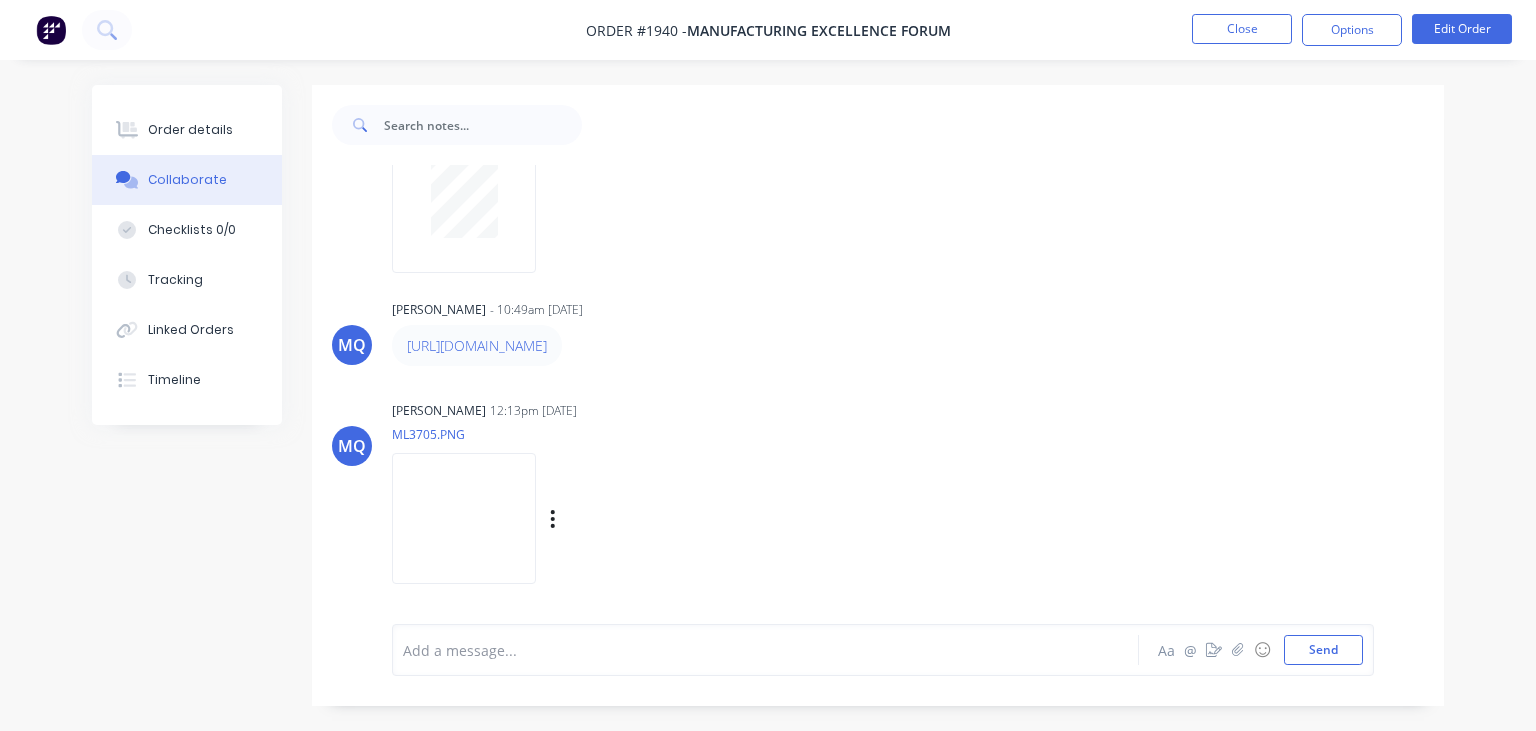 click at bounding box center [464, 518] 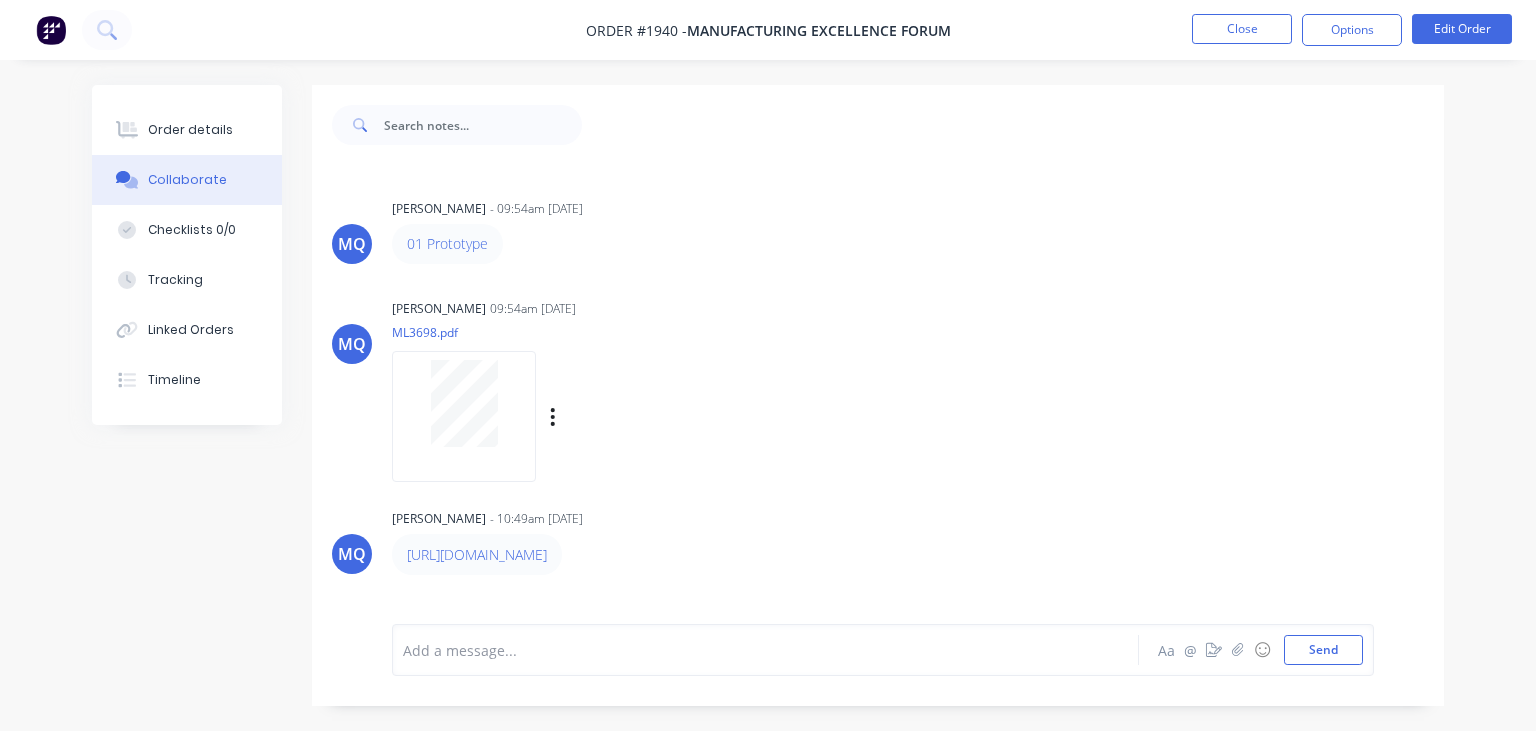 scroll, scrollTop: 0, scrollLeft: 0, axis: both 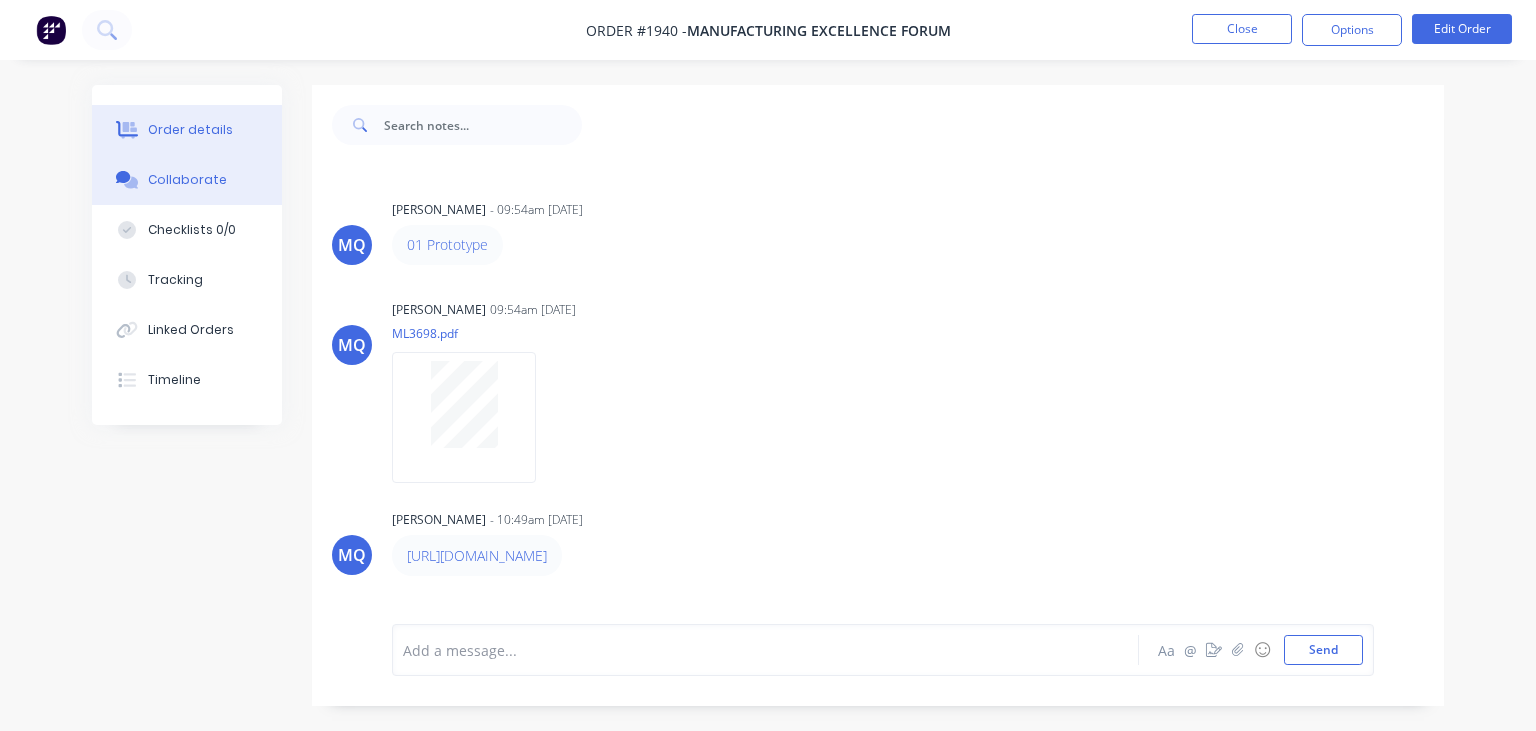 click on "Order details" at bounding box center [187, 130] 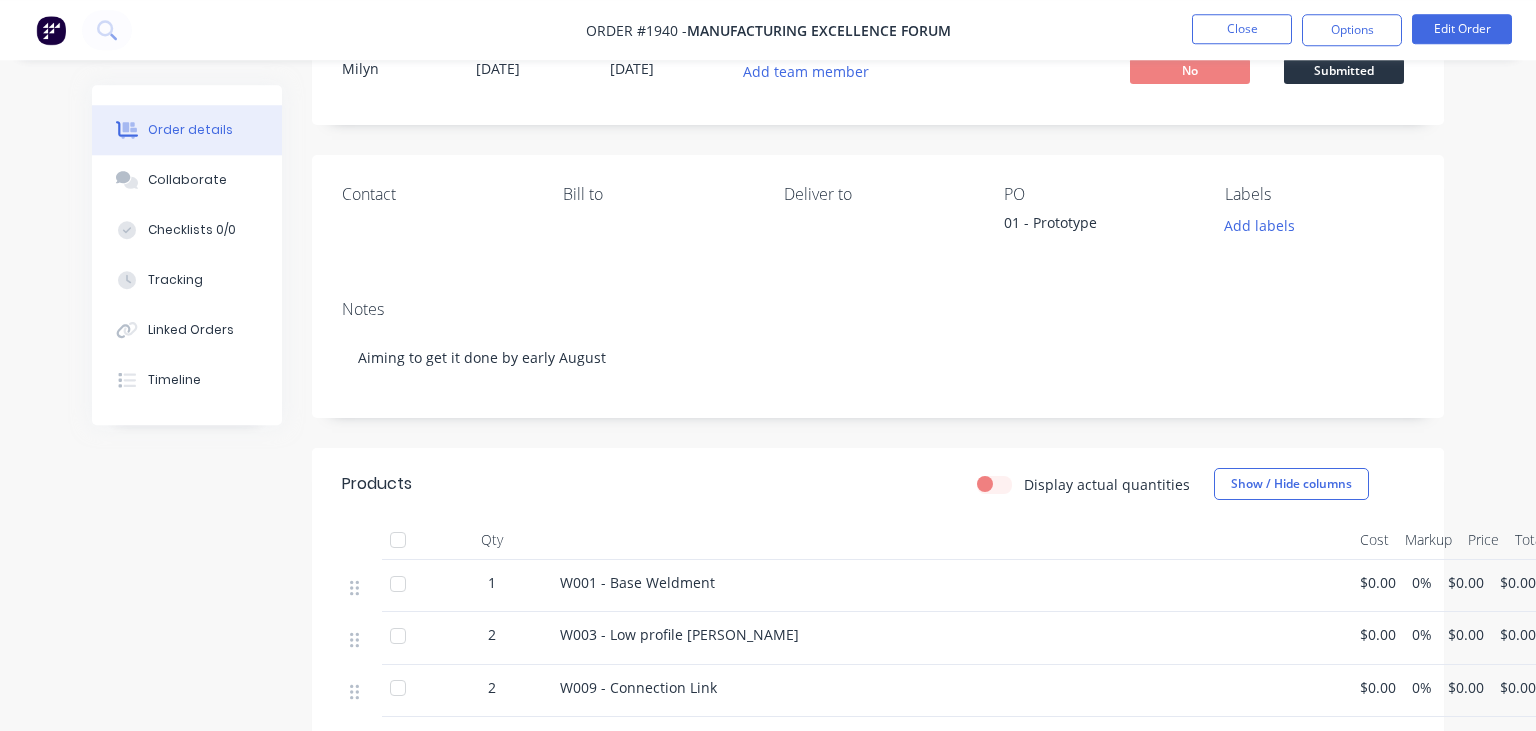 scroll, scrollTop: 211, scrollLeft: 0, axis: vertical 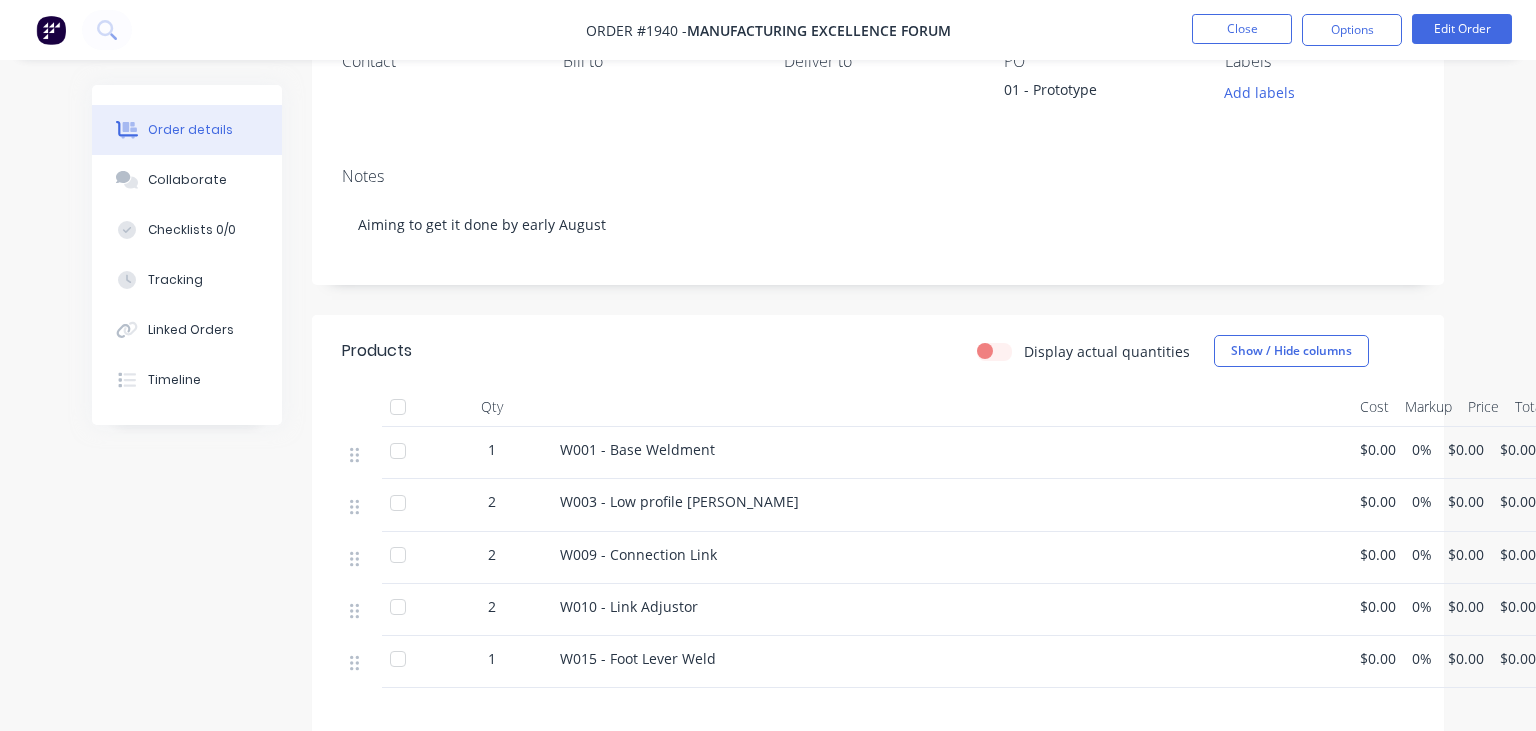 click on "Created by Milyn Created 09/07/25 Required 01/08/25 Assigned to Add team member Invoiced No Status Submitted Contact Bill to Deliver to PO 01 - Prototype Labels Add labels Create new label Notes  Aiming to get it done by early August Products Display actual quantities Show / Hide columns Qty Cost Markup Price Total 1 W001 - Base Weldment $0.00 0% $0.00 $0.00 2 W003 - Low profile Castor Cradel $0.00 0% $0.00 $0.00 2 W009 - Connection Link $0.00 0% $0.00 $0.00 2 W010 - Link Adjustor $0.00 0% $0.00 $0.00 1 W015 - Foot Lever Weld $0.00 0% $0.00 $0.00 Labour $0.00 Sub total $0.00 Margin $0.00  ( 0.00 %) Tax $0.00 Total $0.00" at bounding box center [768, 459] 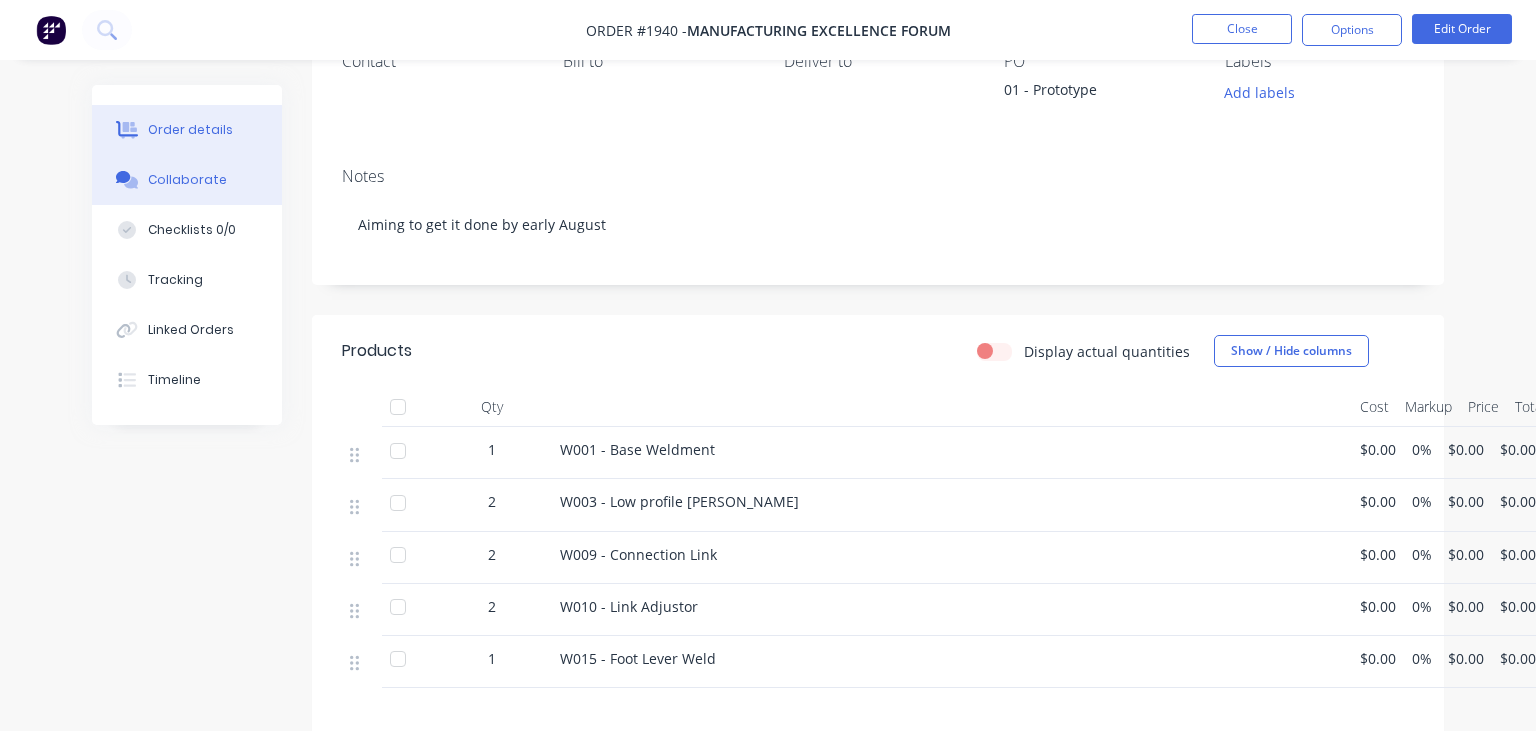 click on "Collaborate" at bounding box center [187, 180] 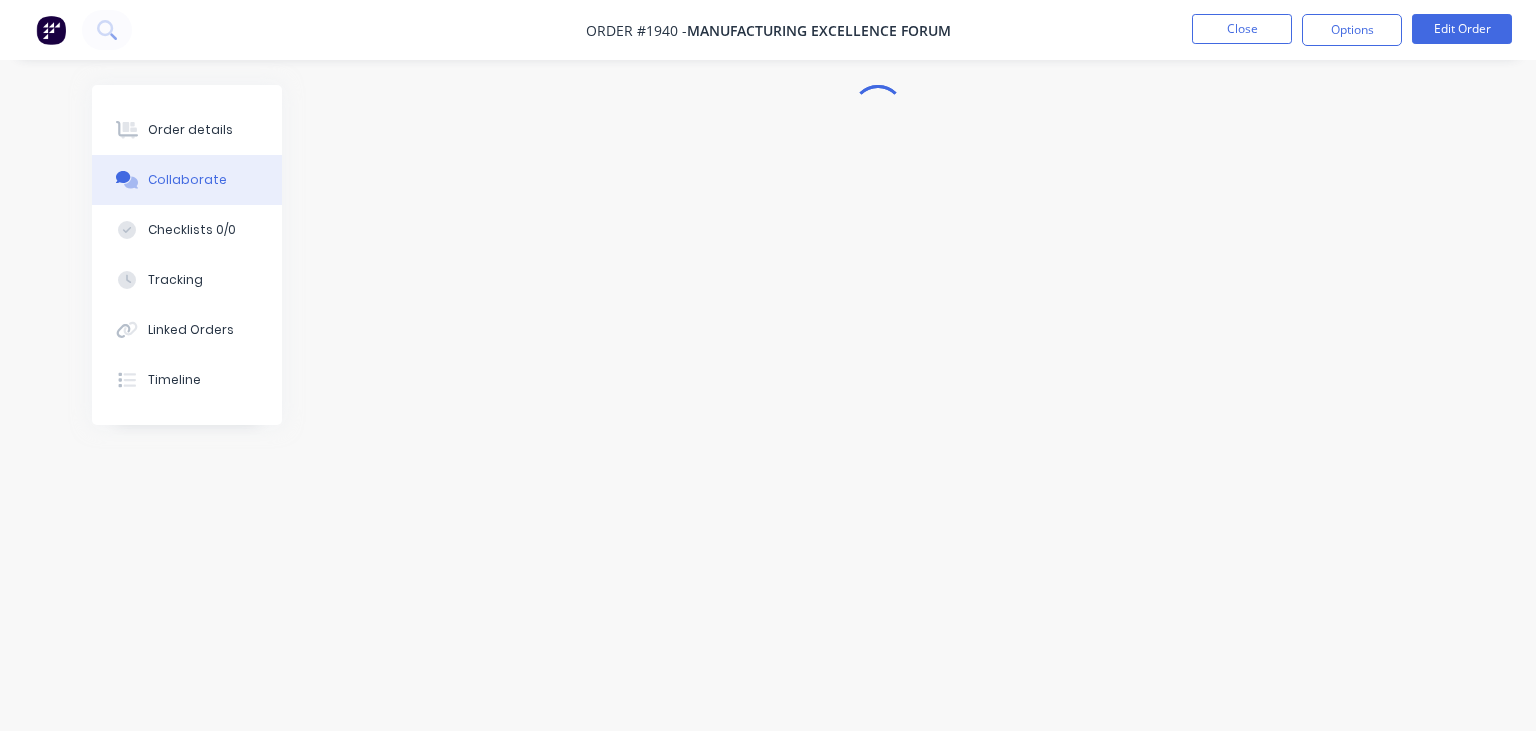 scroll, scrollTop: 0, scrollLeft: 0, axis: both 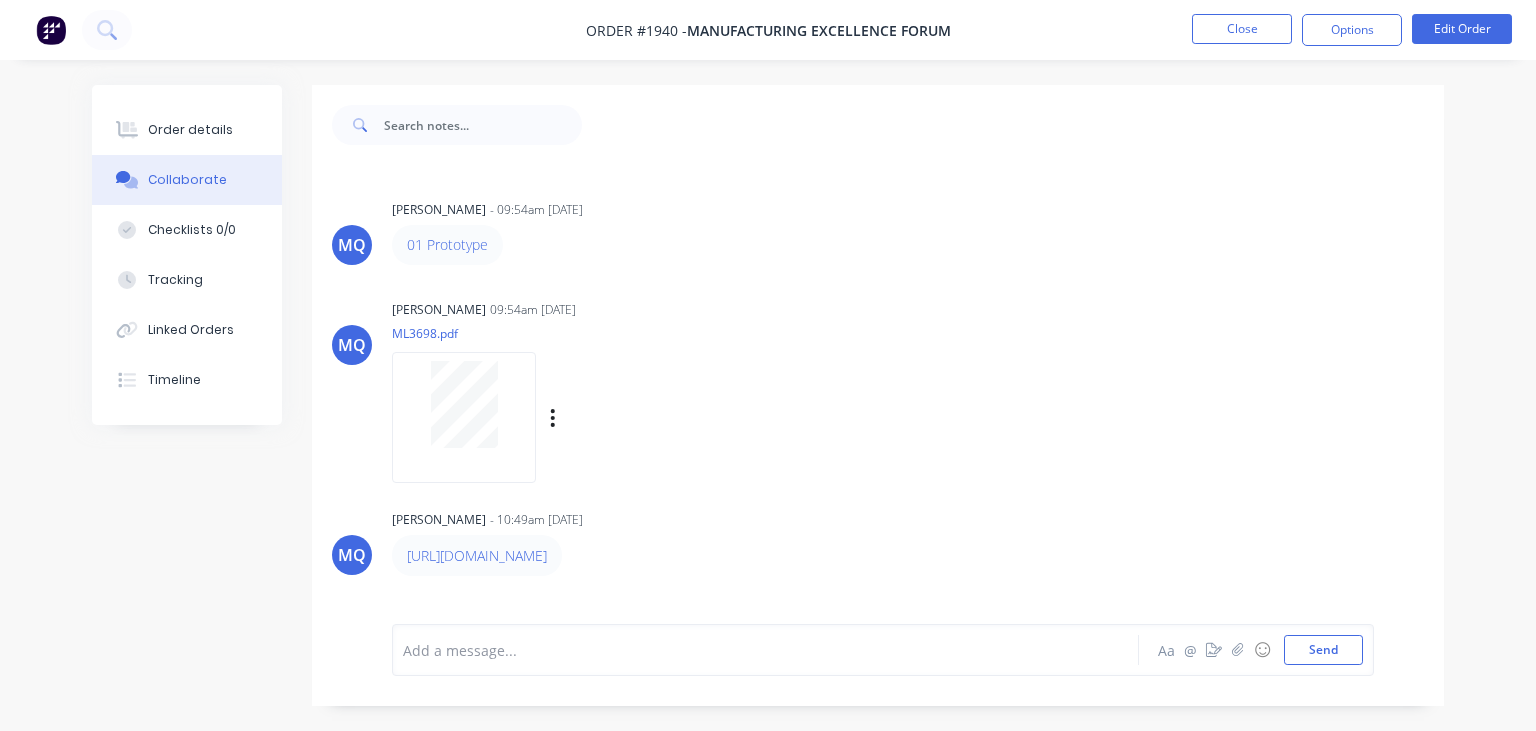 click on "Milyn Quinones 09:54am 09/07/25 ML3698.pdf Download" at bounding box center [703, 385] 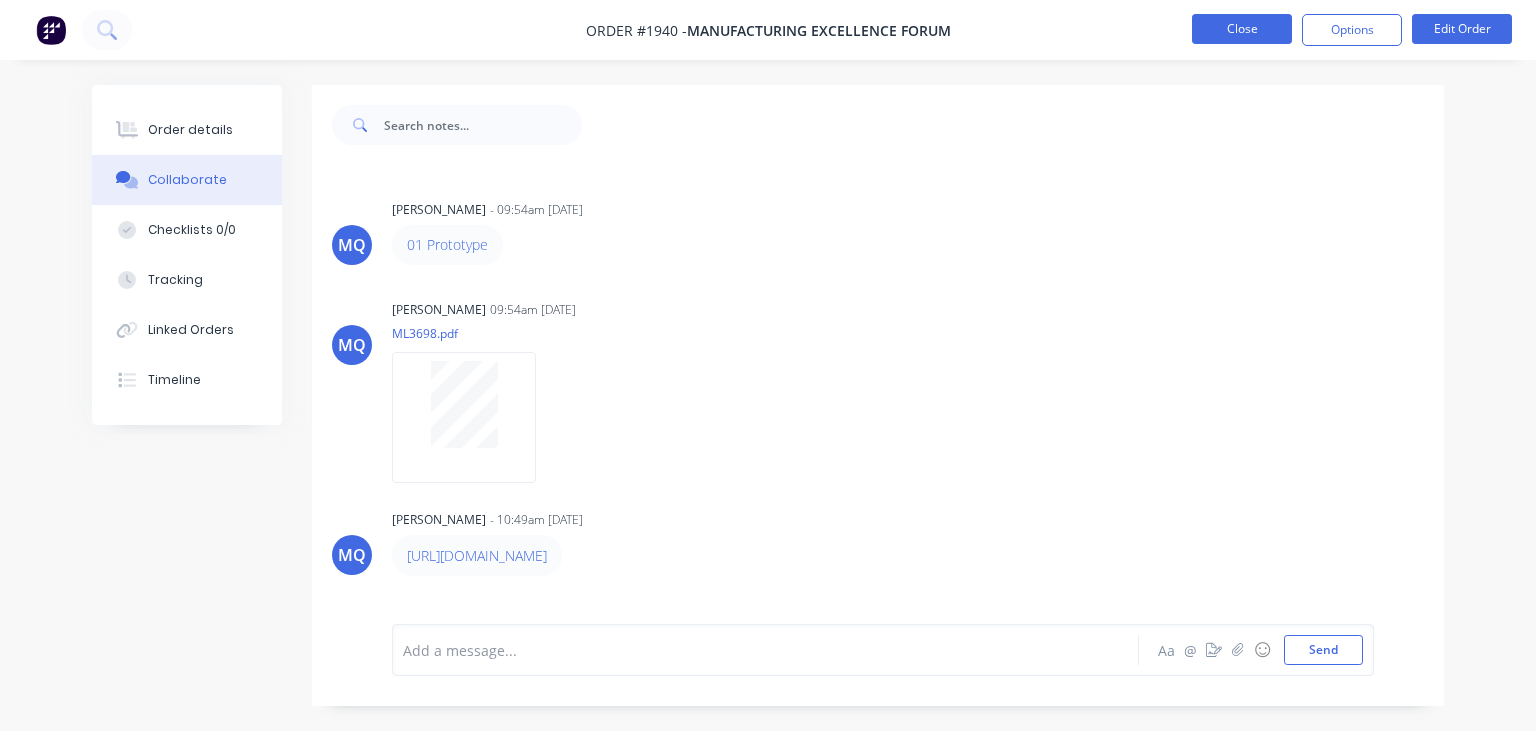 click on "Close" at bounding box center [1242, 29] 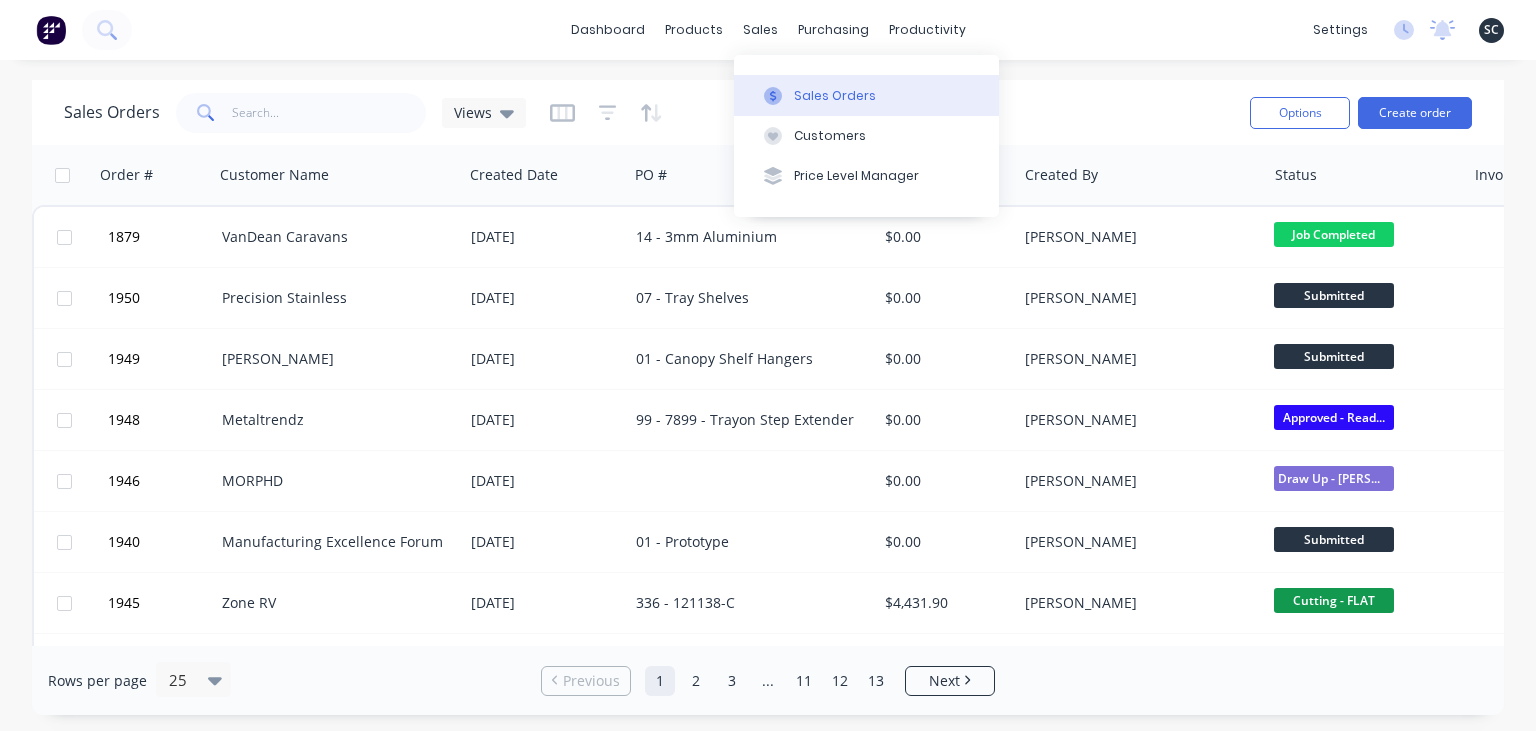 click on "Sales Orders" at bounding box center (835, 96) 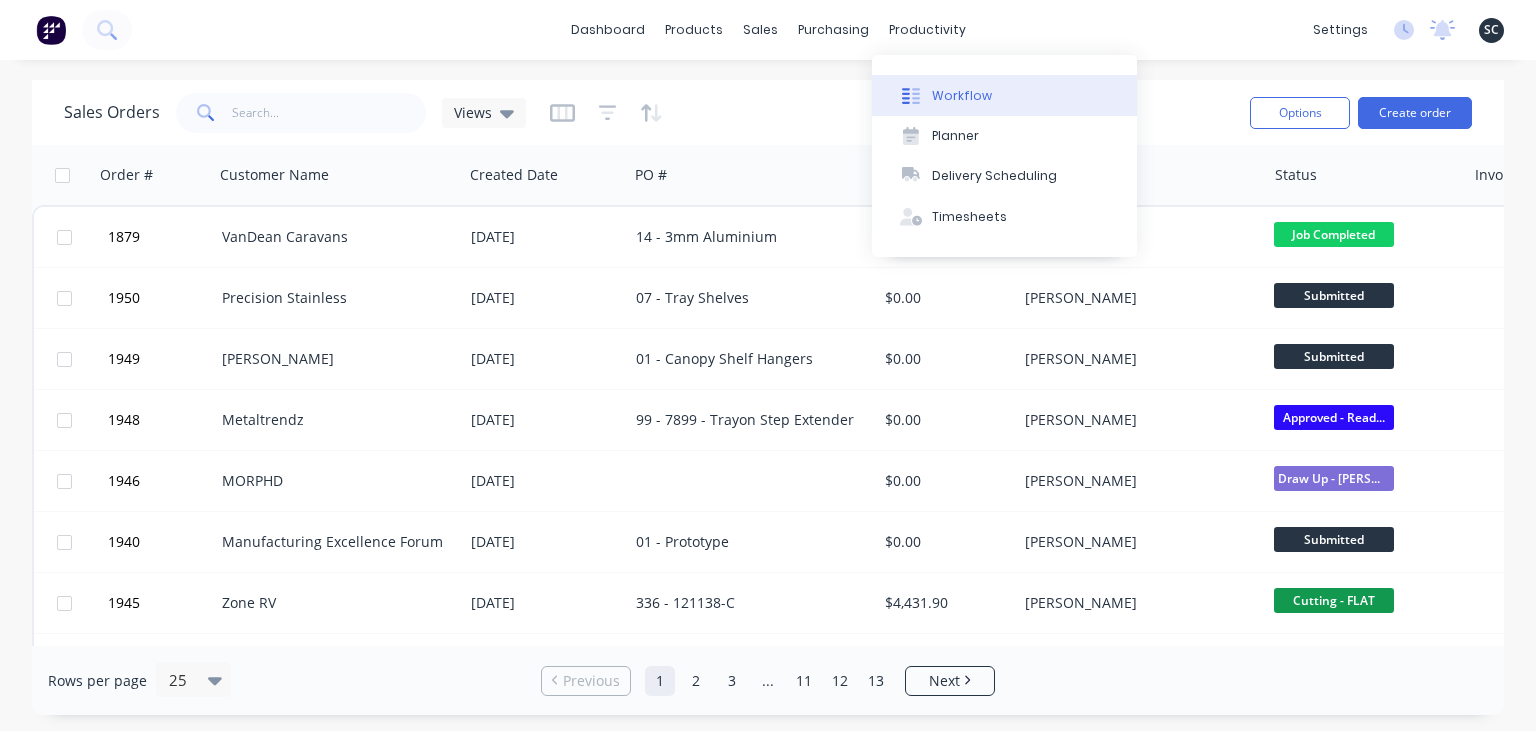 click on "Workflow" at bounding box center (962, 96) 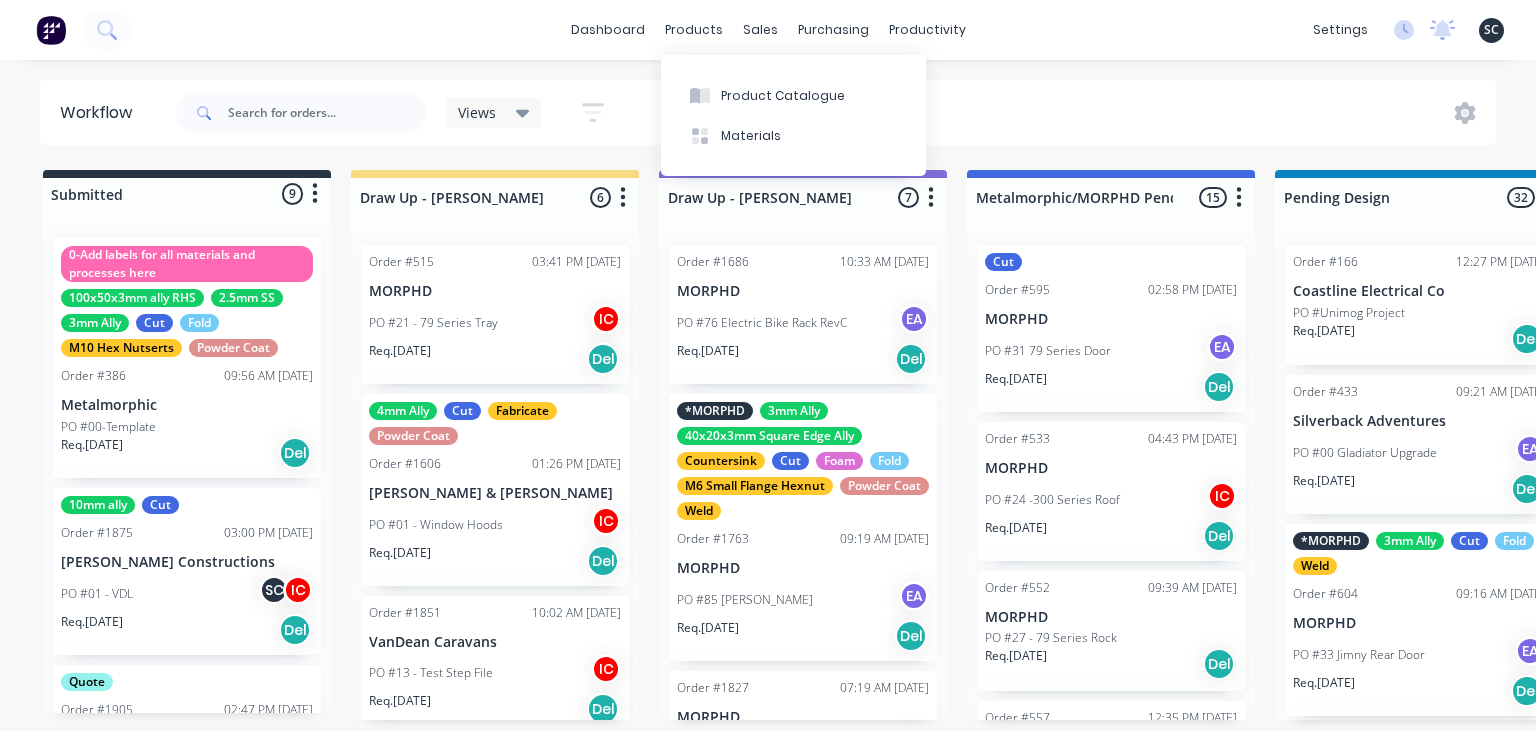scroll, scrollTop: 477, scrollLeft: 0, axis: vertical 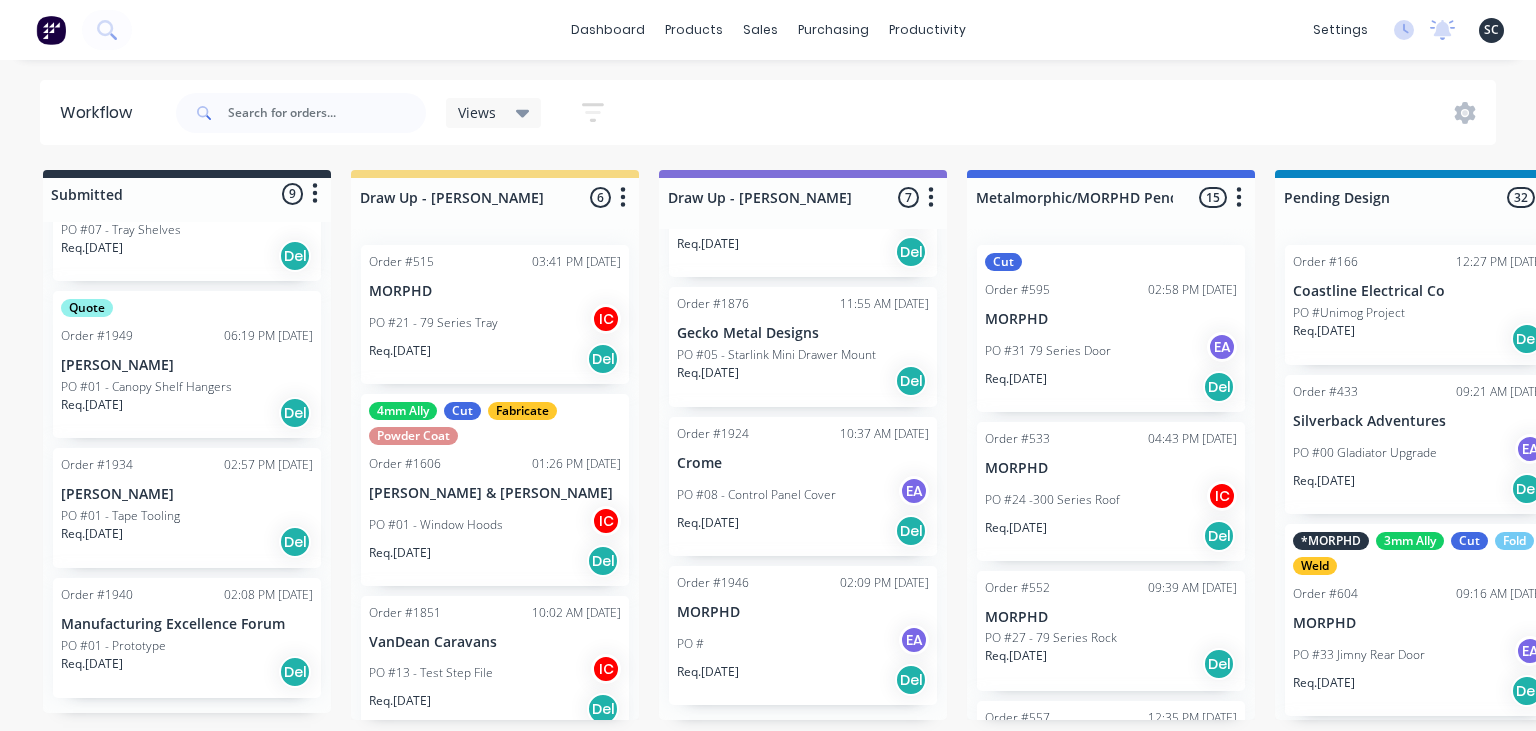 click on "PO #01 - Prototype" at bounding box center [187, 646] 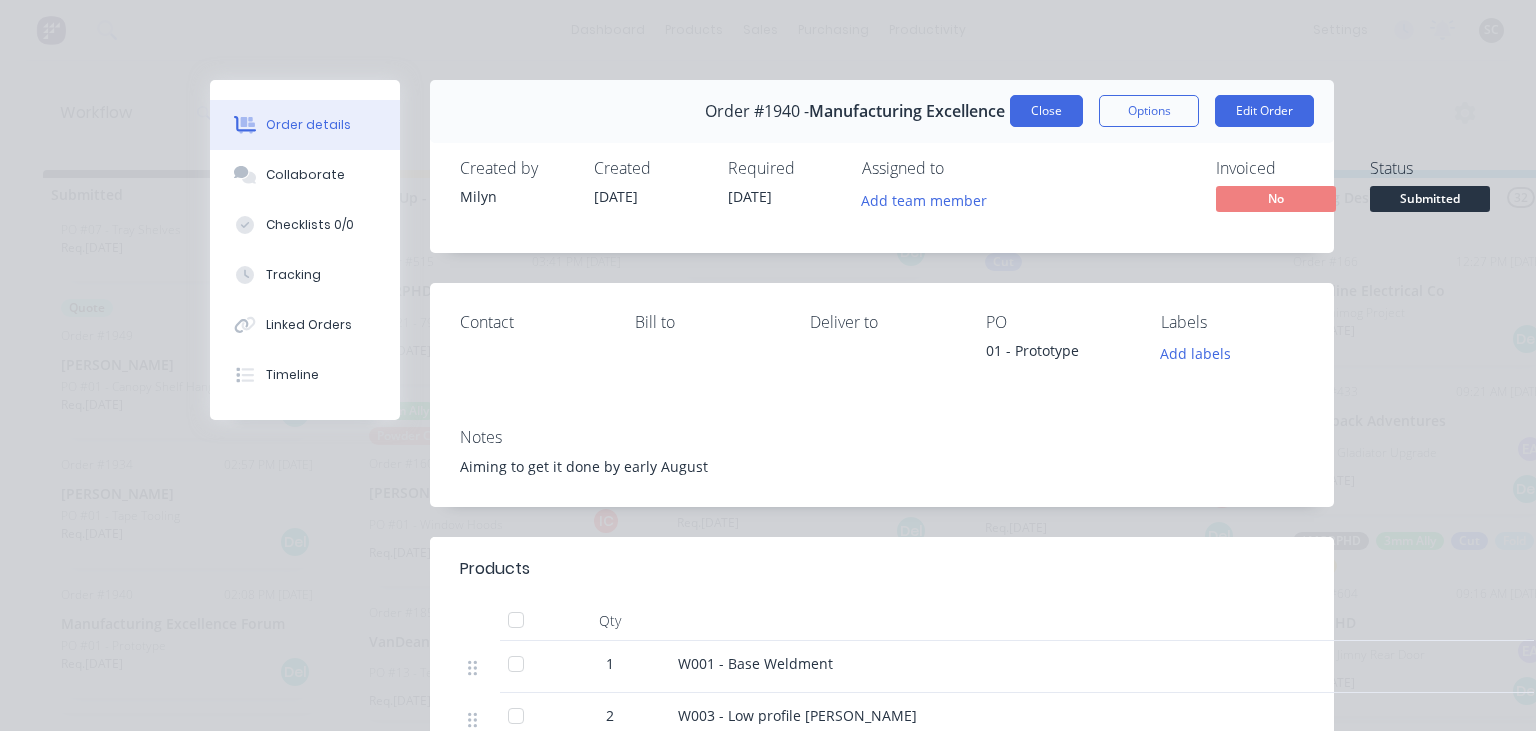 click on "Close" at bounding box center (1046, 111) 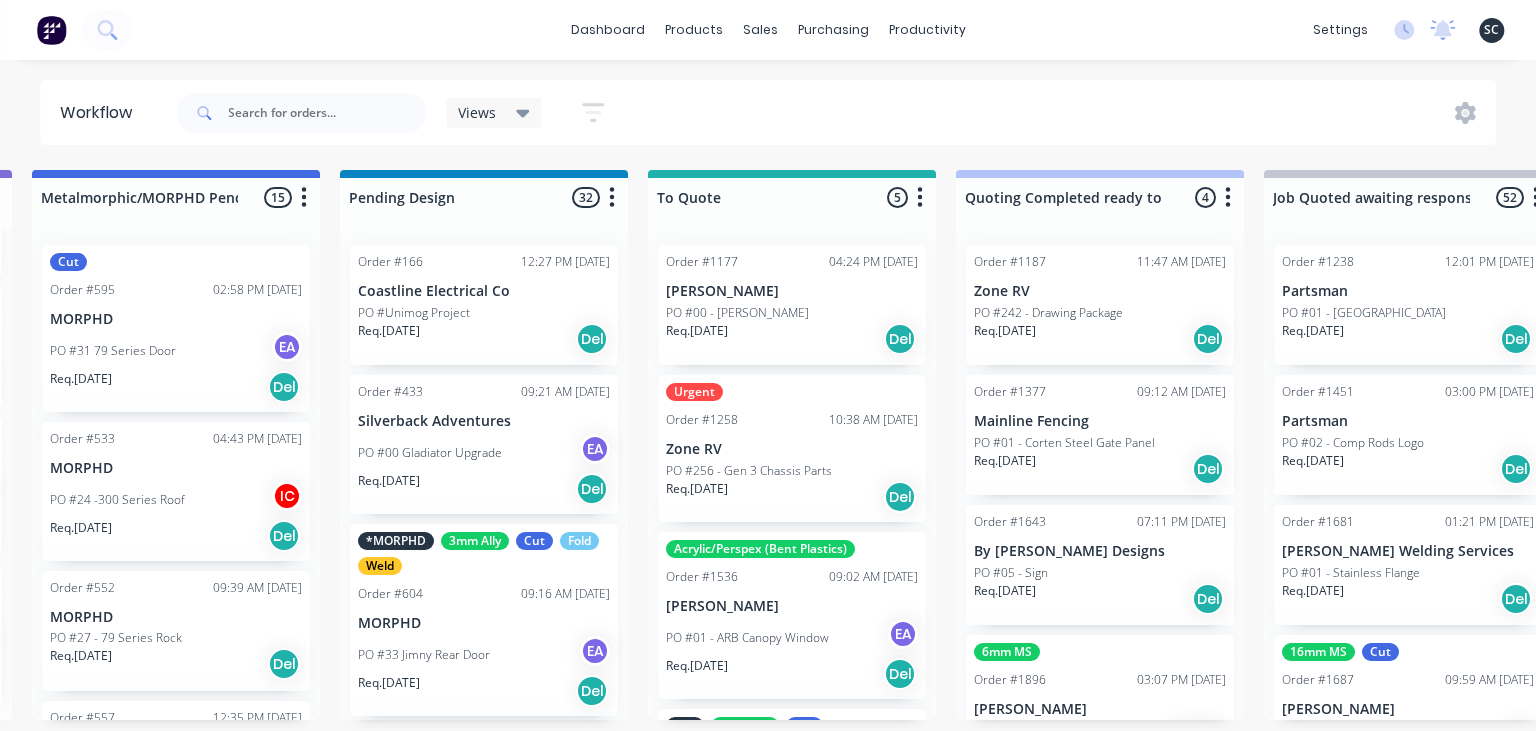 scroll, scrollTop: 0, scrollLeft: 939, axis: horizontal 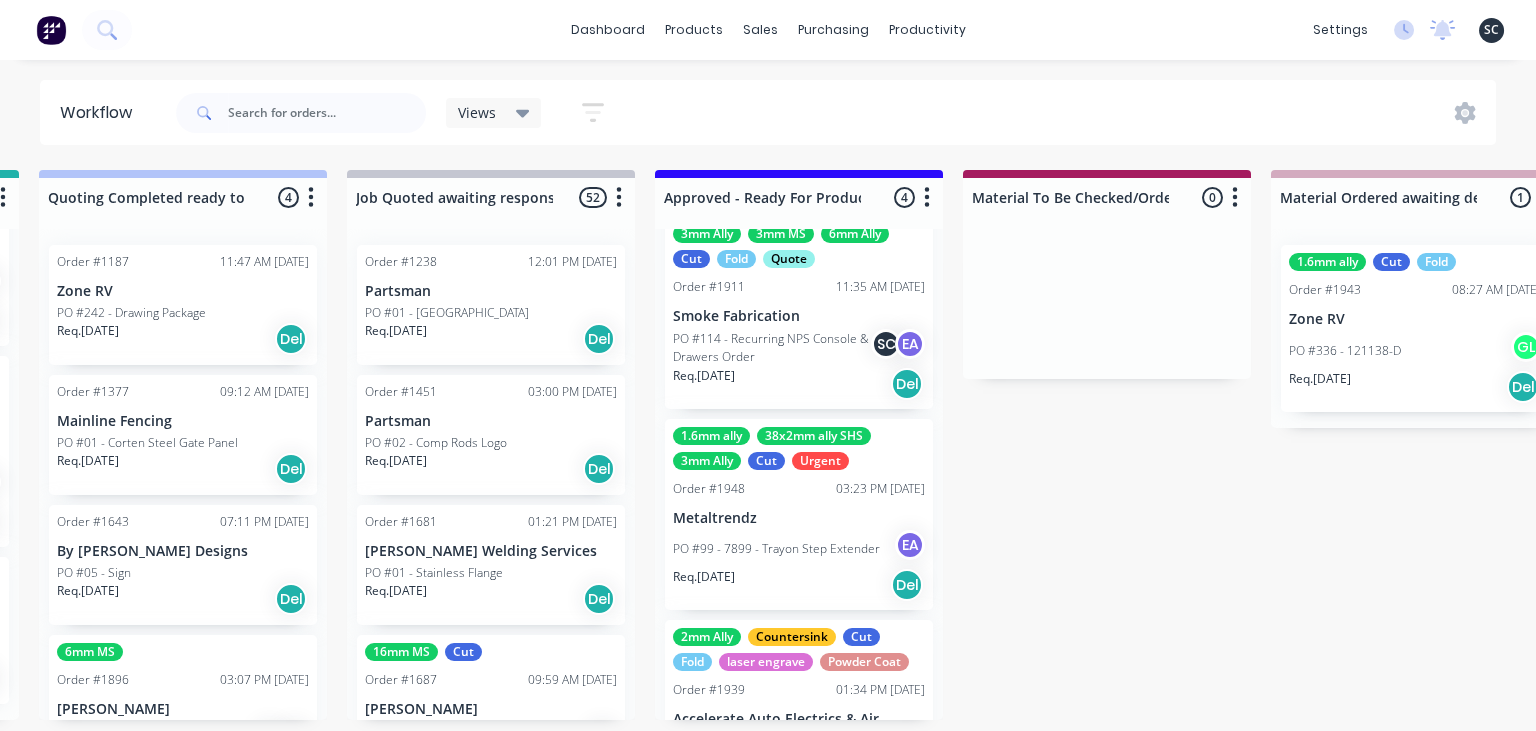 click on "Metaltrendz" at bounding box center (799, 518) 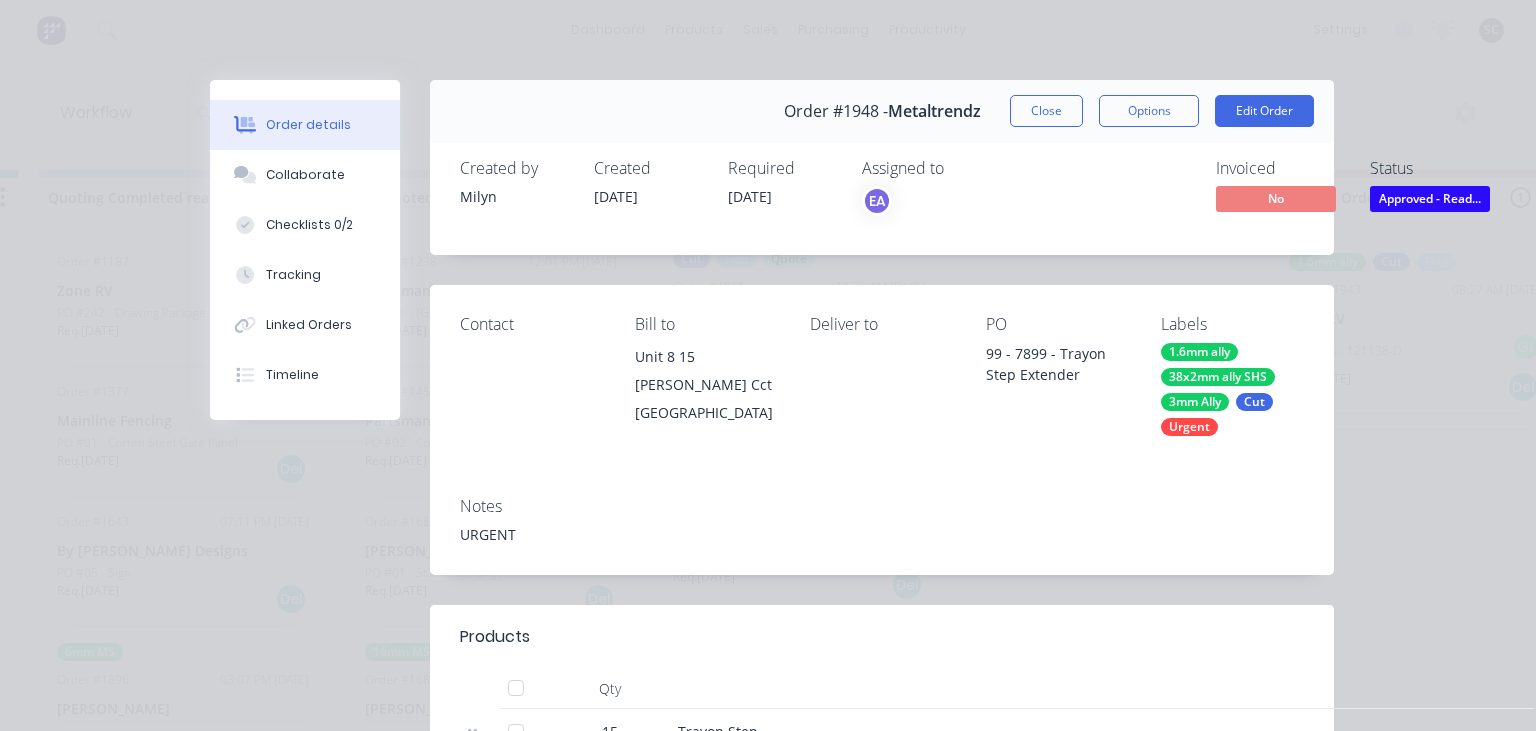 scroll, scrollTop: 461, scrollLeft: 0, axis: vertical 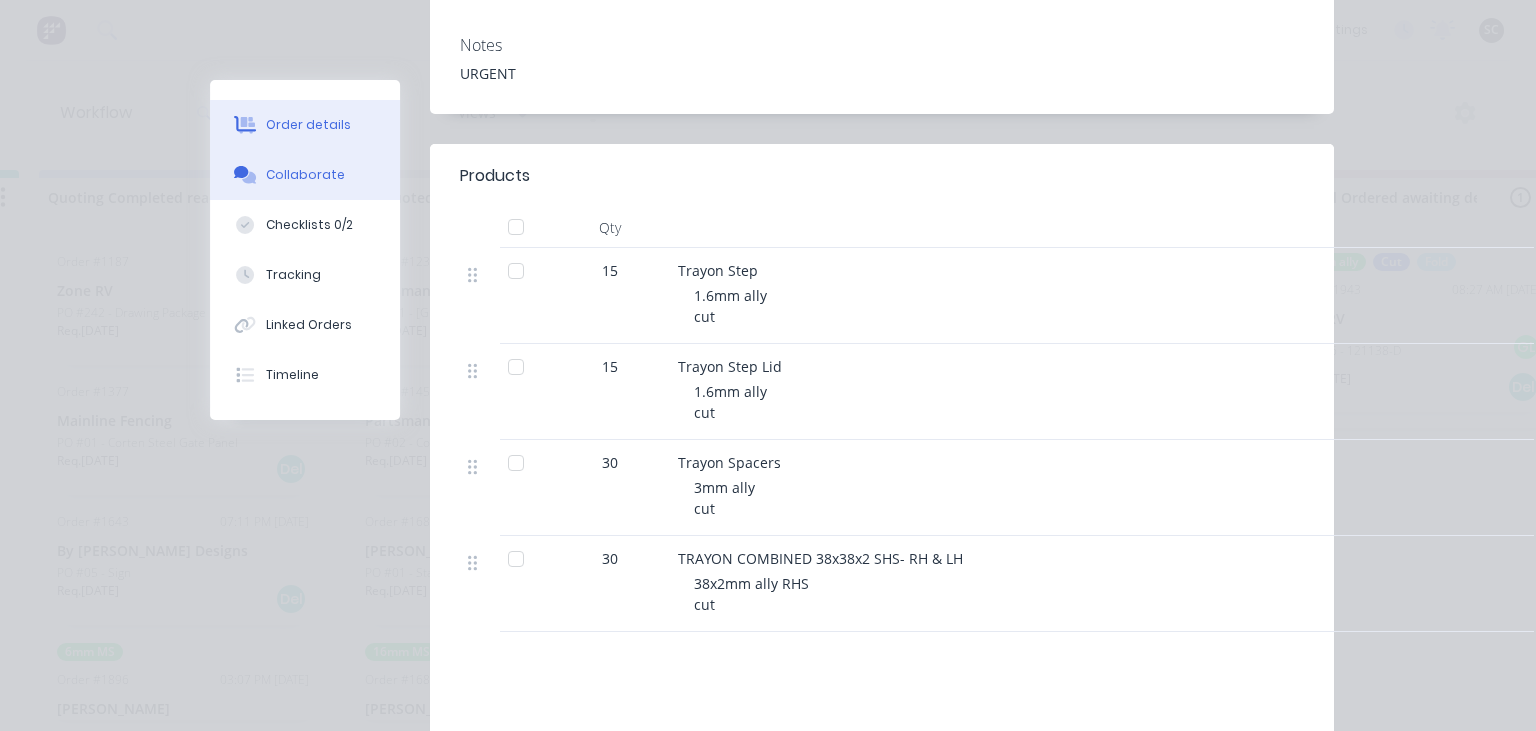 click on "Collaborate" at bounding box center [305, 175] 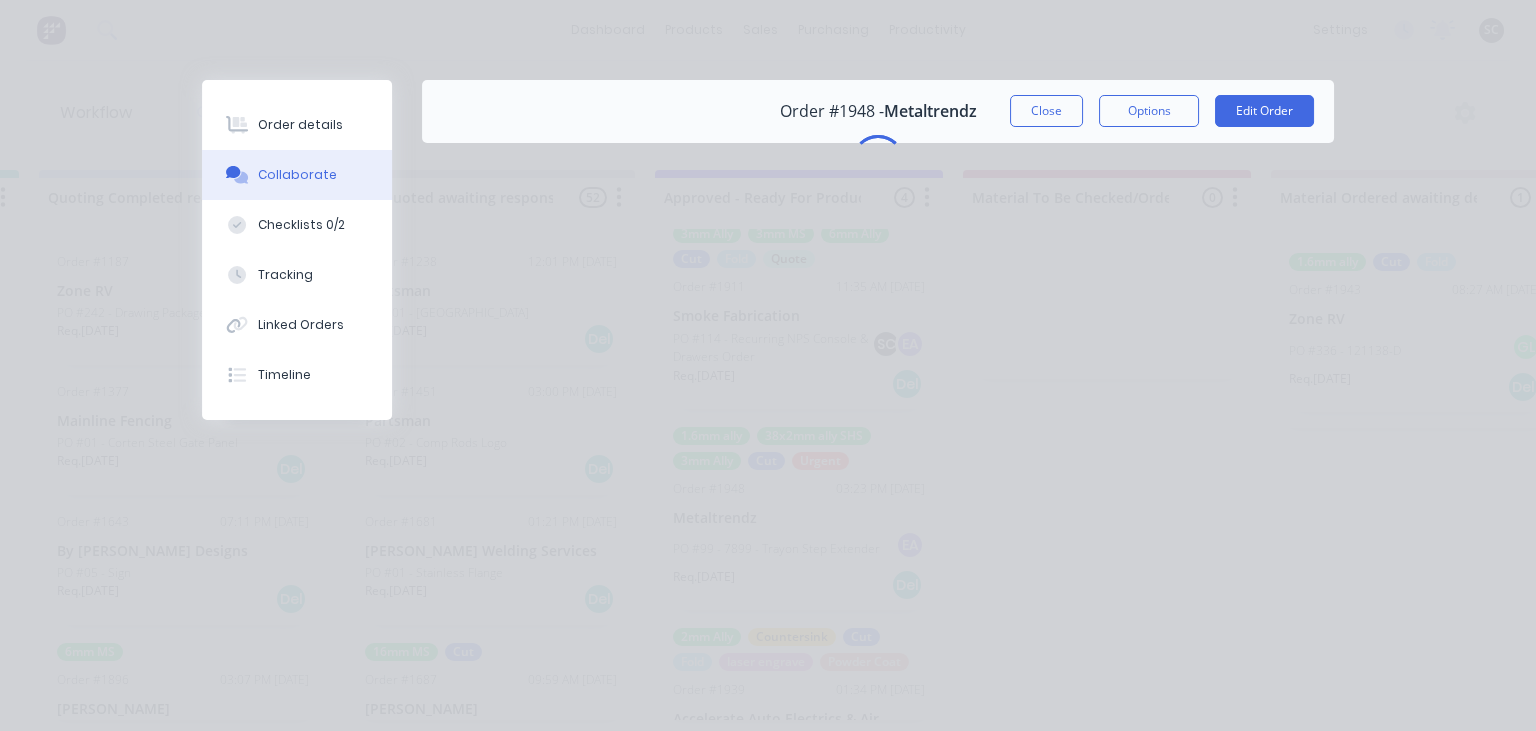 scroll, scrollTop: 0, scrollLeft: 0, axis: both 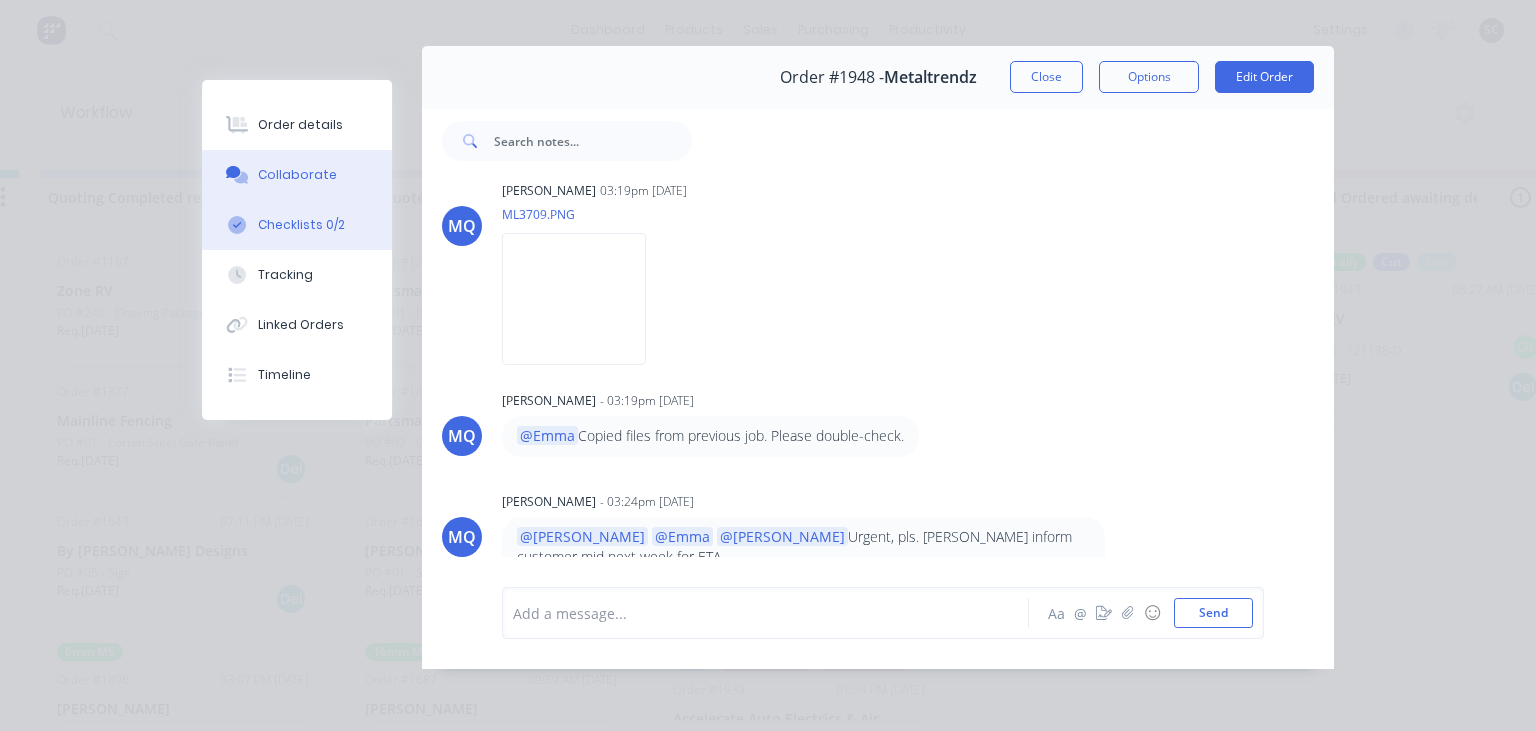 click on "Checklists 0/2" at bounding box center [297, 225] 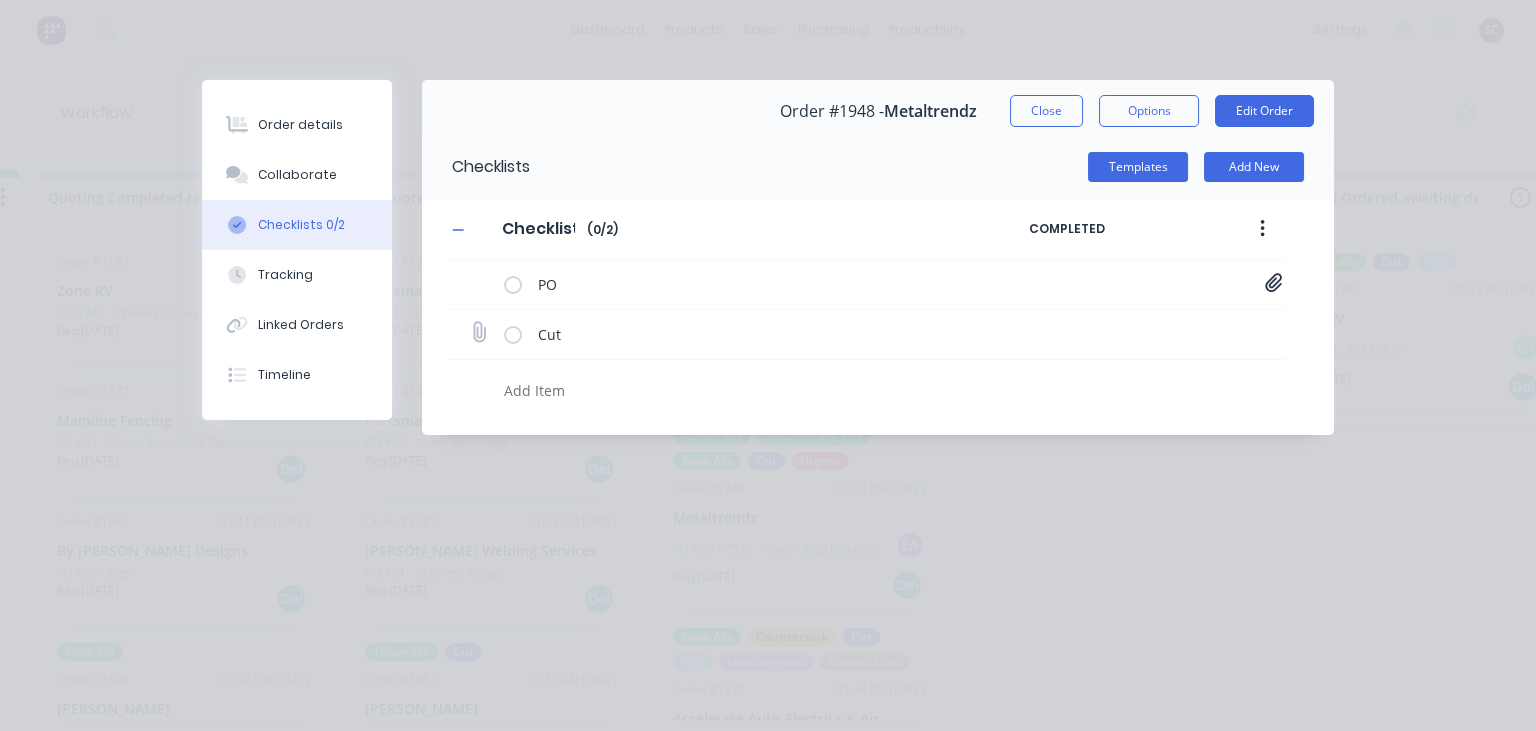 scroll, scrollTop: 0, scrollLeft: 0, axis: both 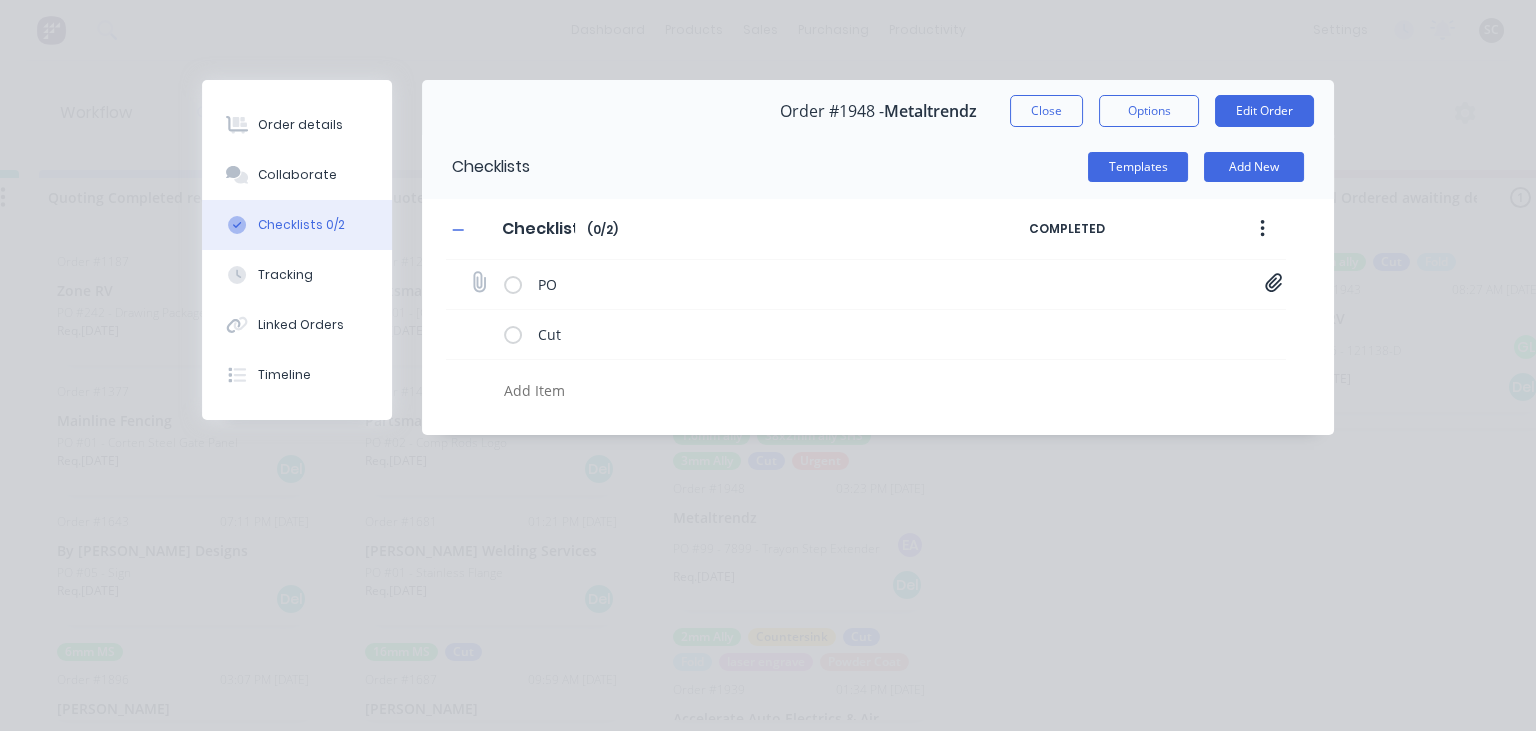 click 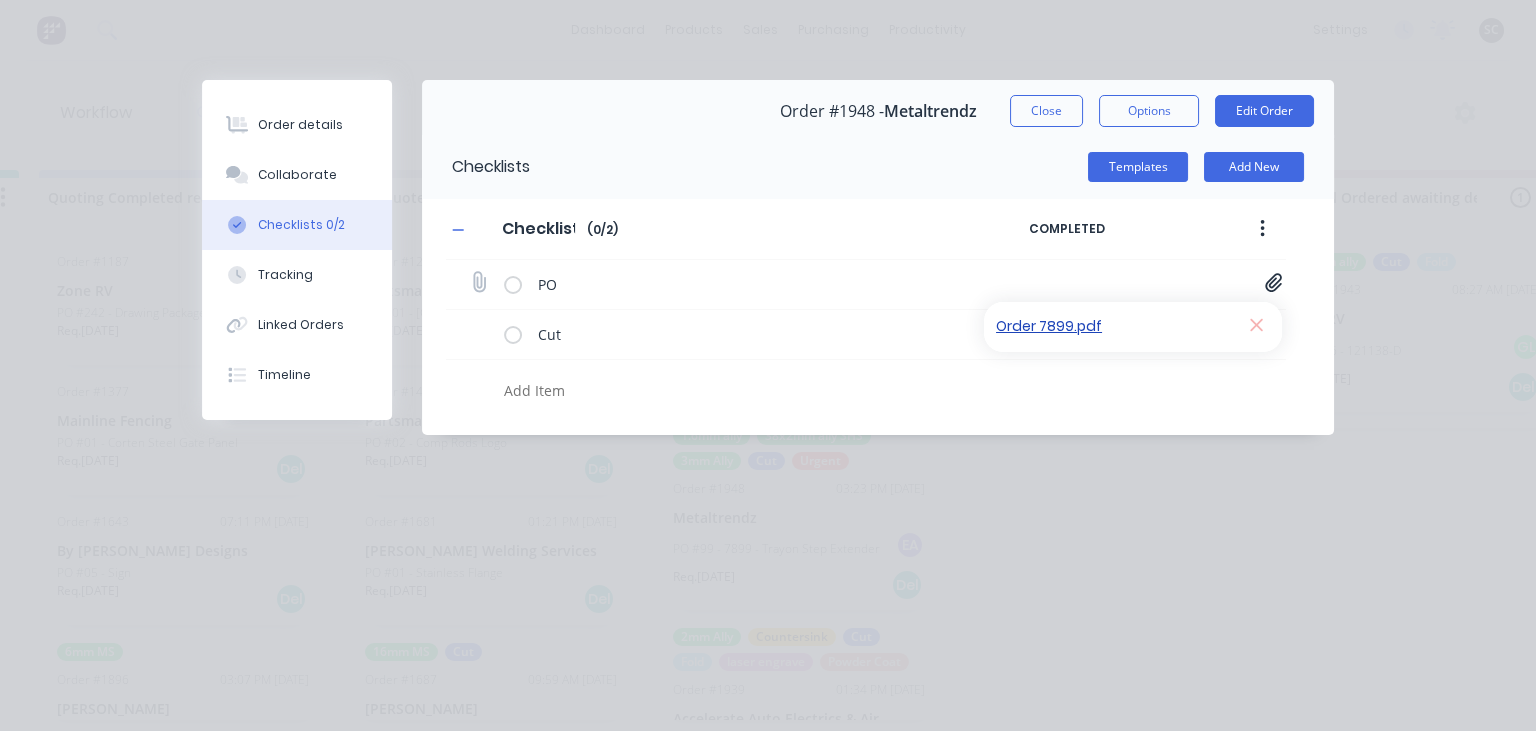 click on "Order 7899.pdf" at bounding box center (1112, 326) 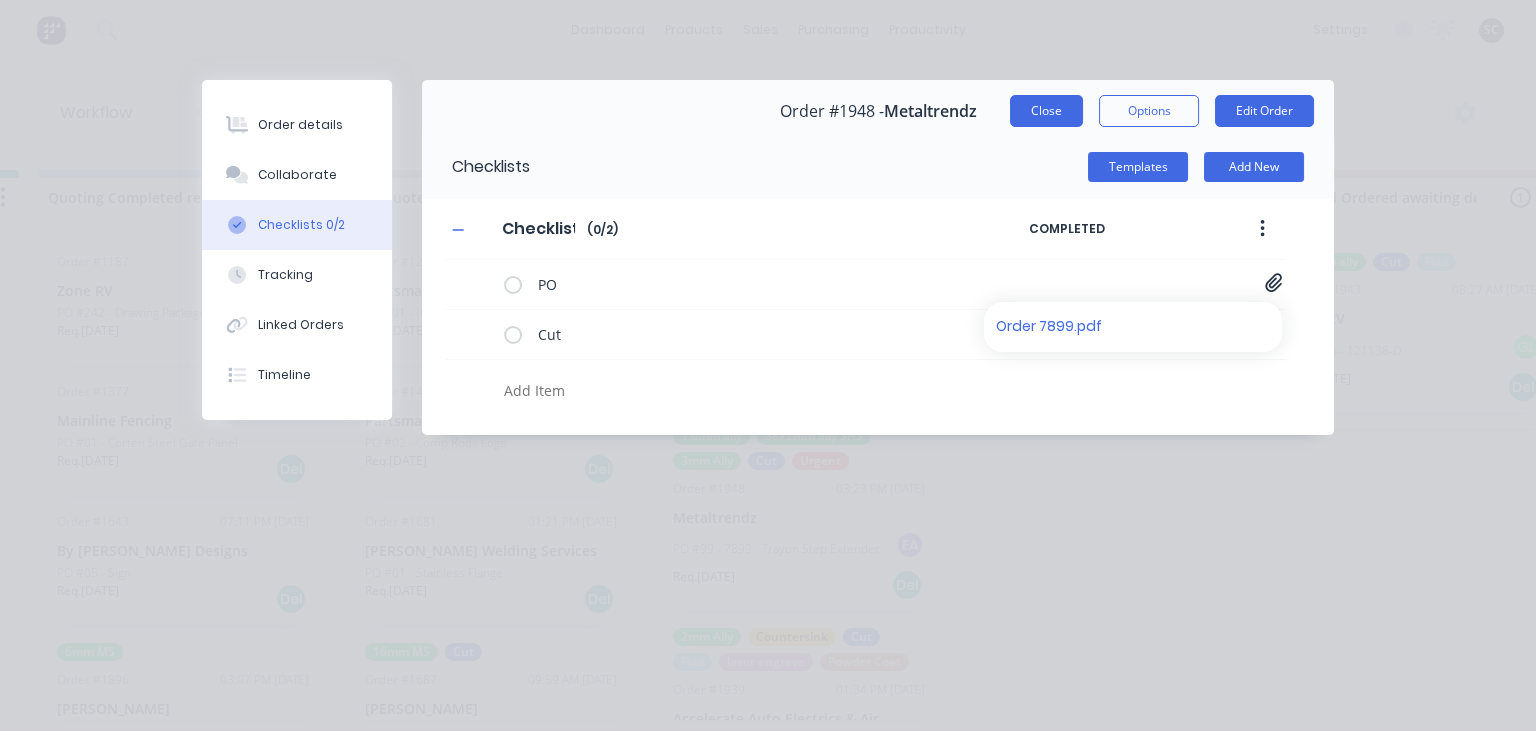 click on "Close" at bounding box center (1046, 111) 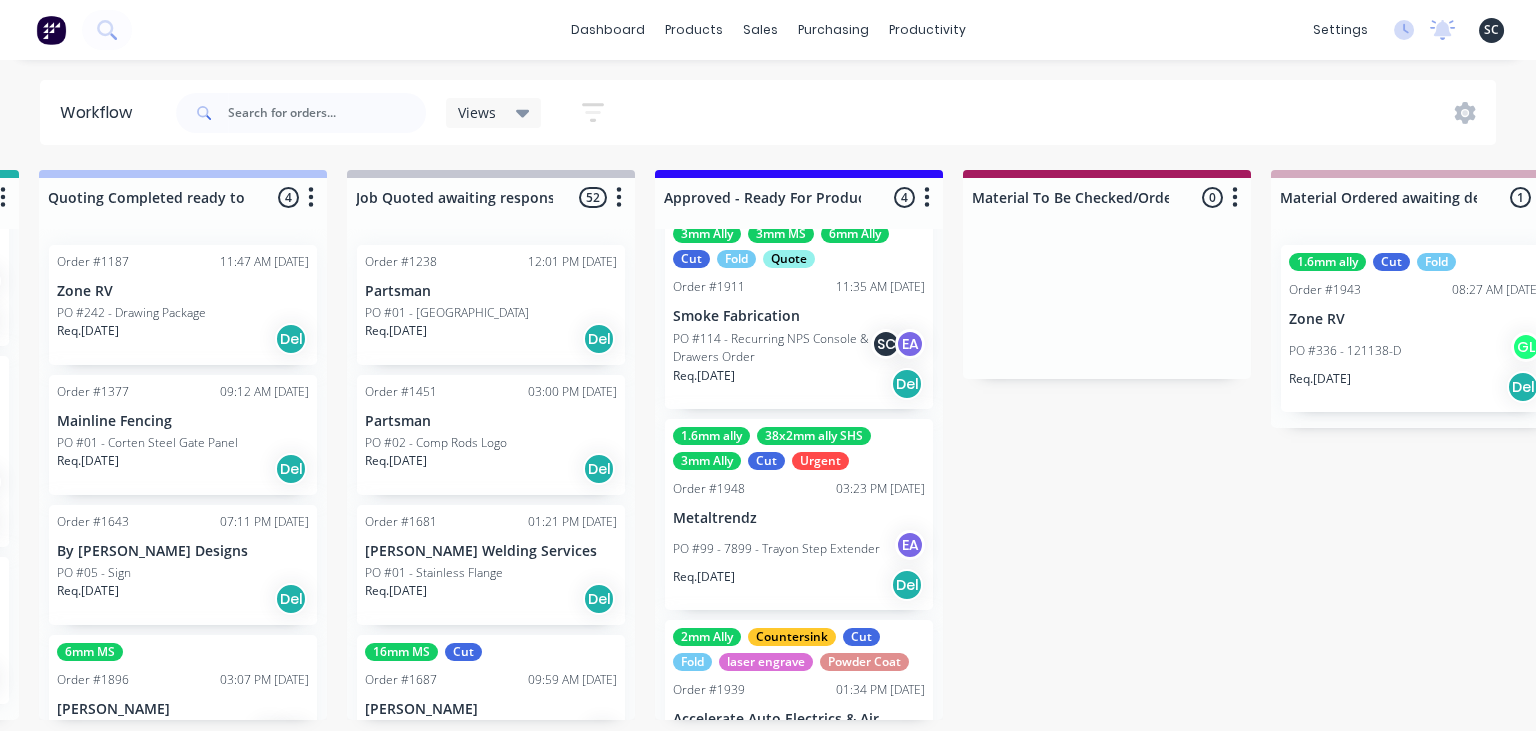 type on "x" 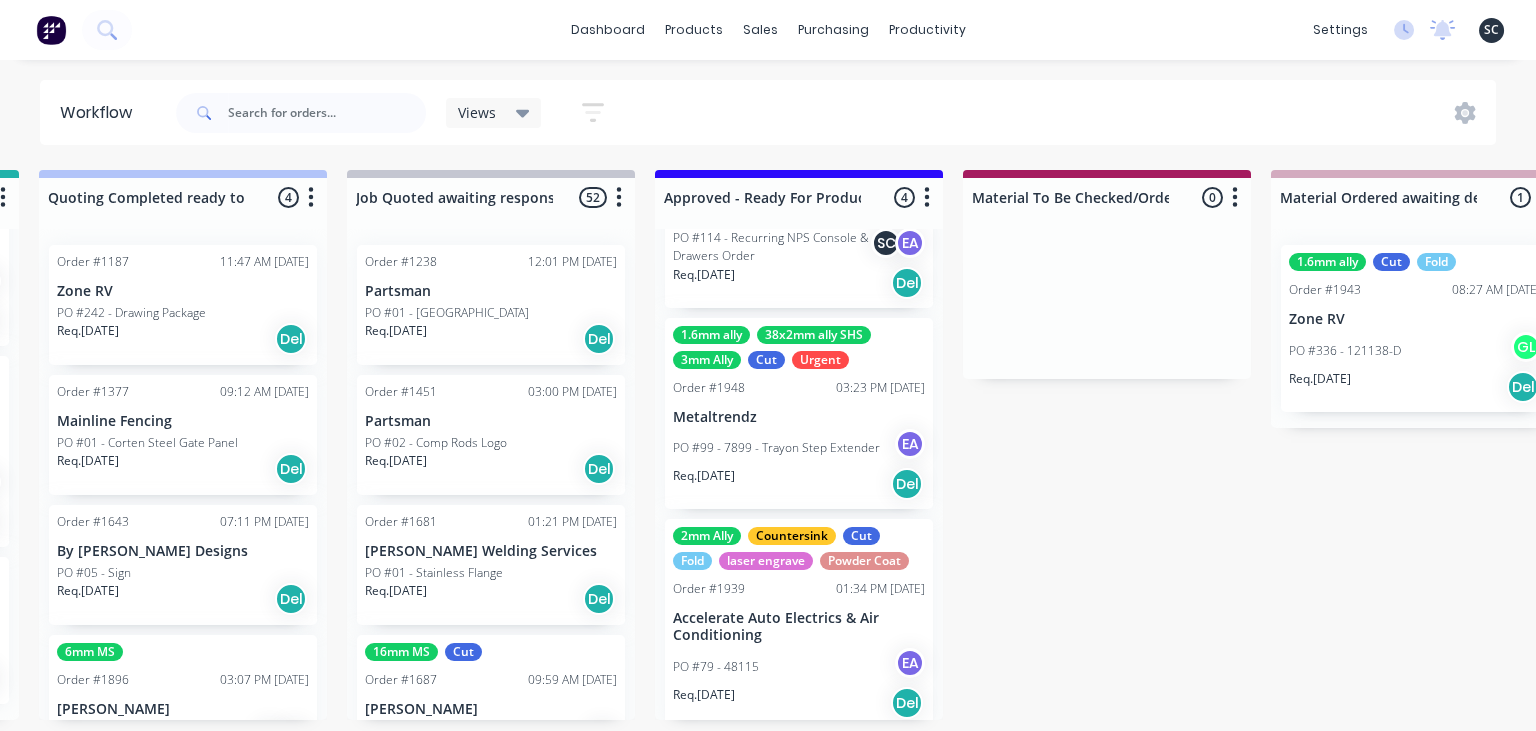 scroll, scrollTop: 354, scrollLeft: 0, axis: vertical 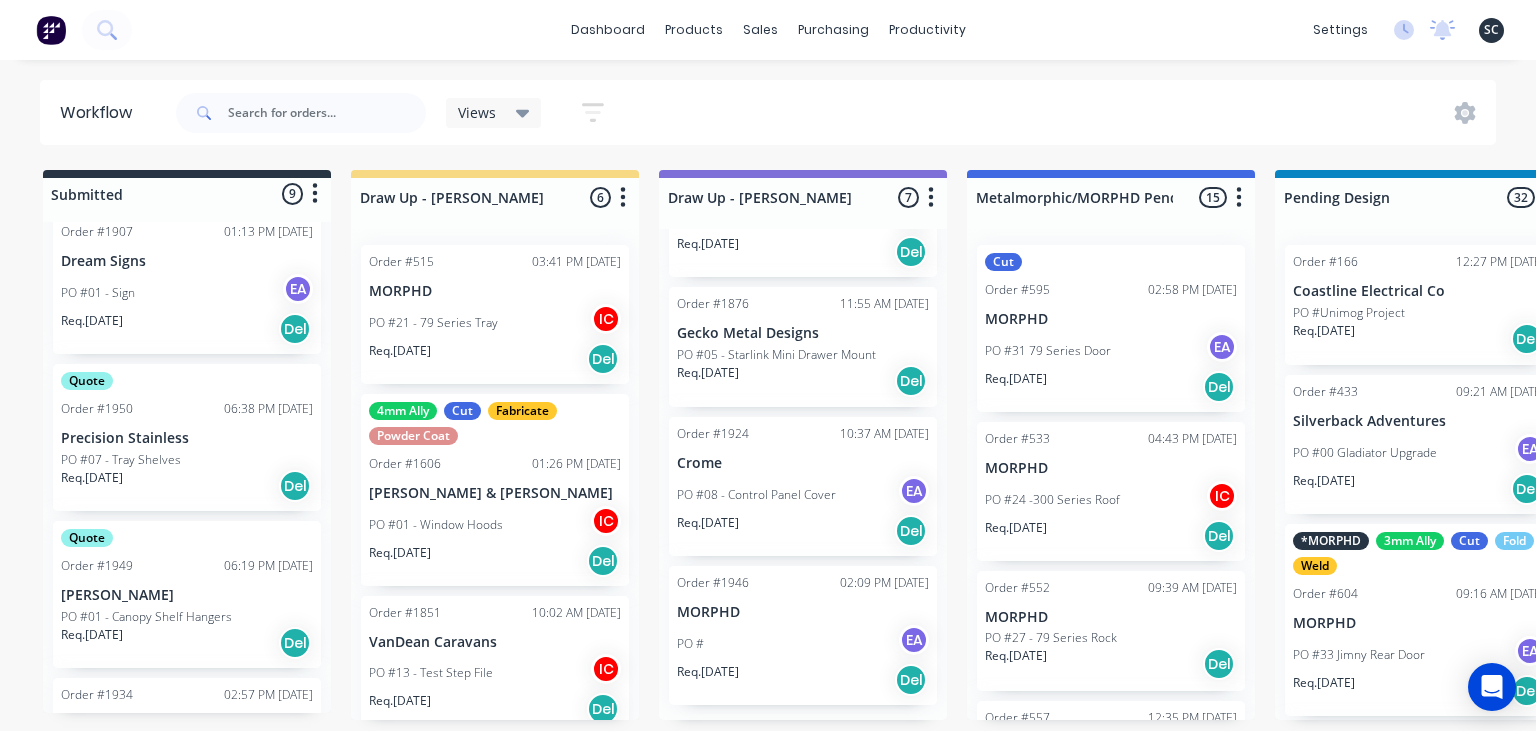 click on "Precision Stainless" at bounding box center [187, 438] 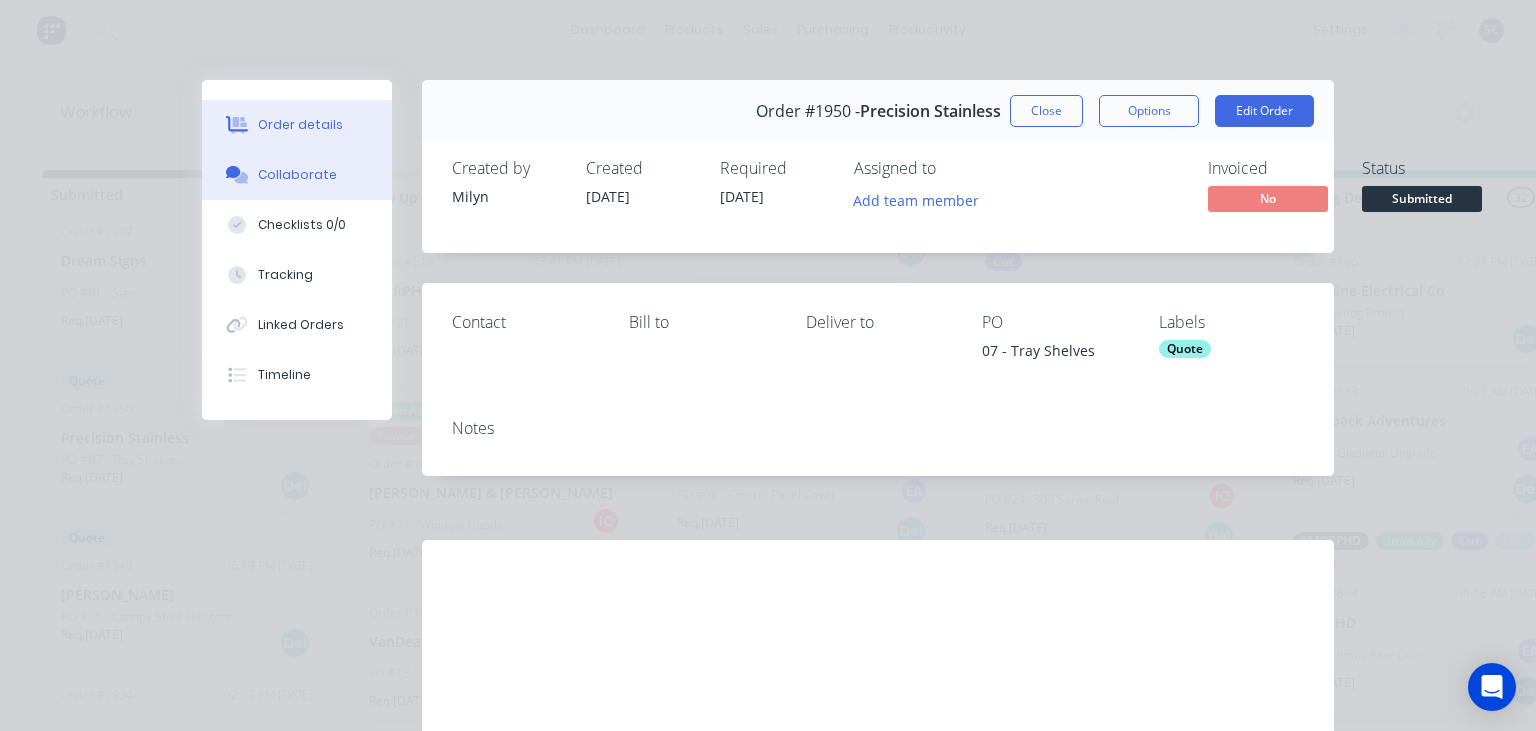 click on "Collaborate" at bounding box center [297, 175] 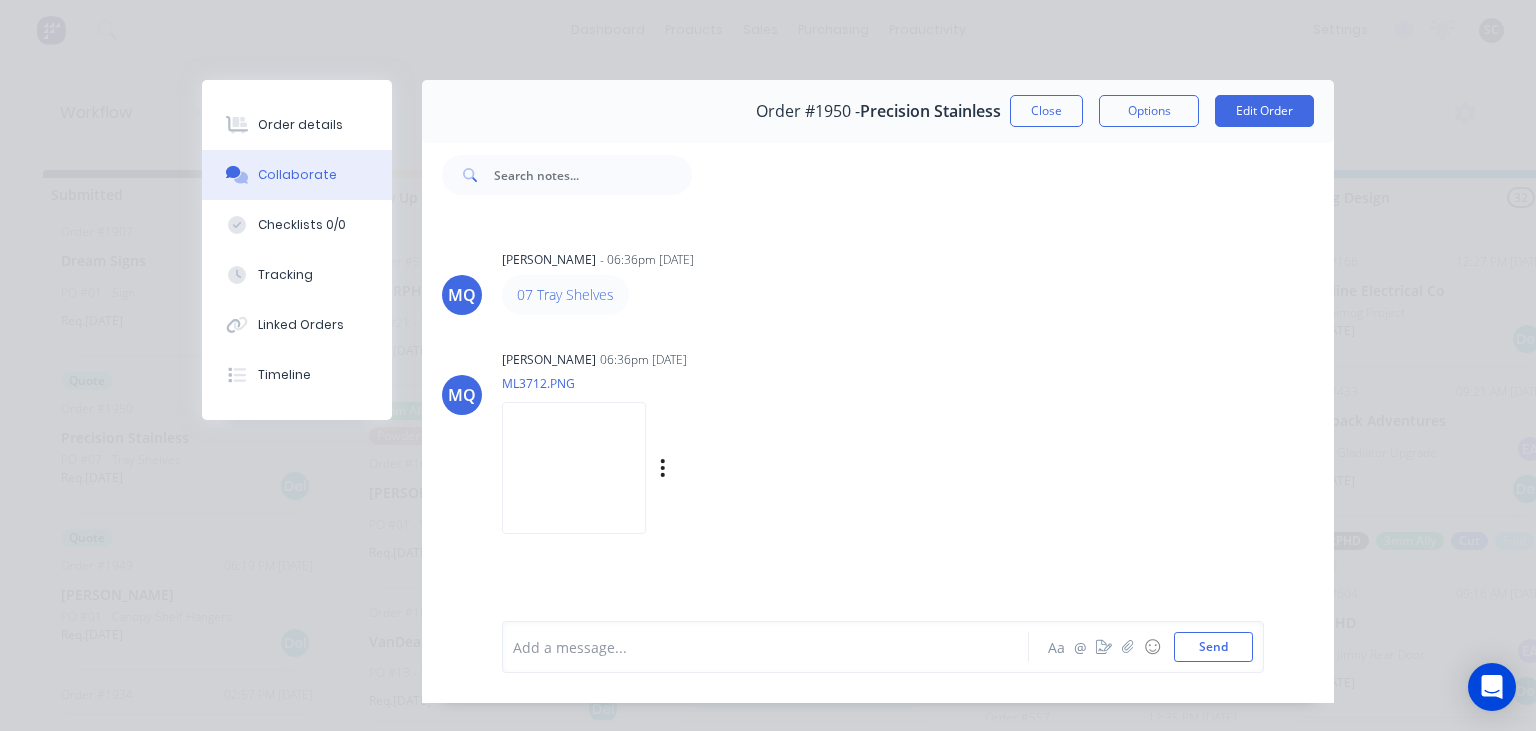 click at bounding box center [574, 467] 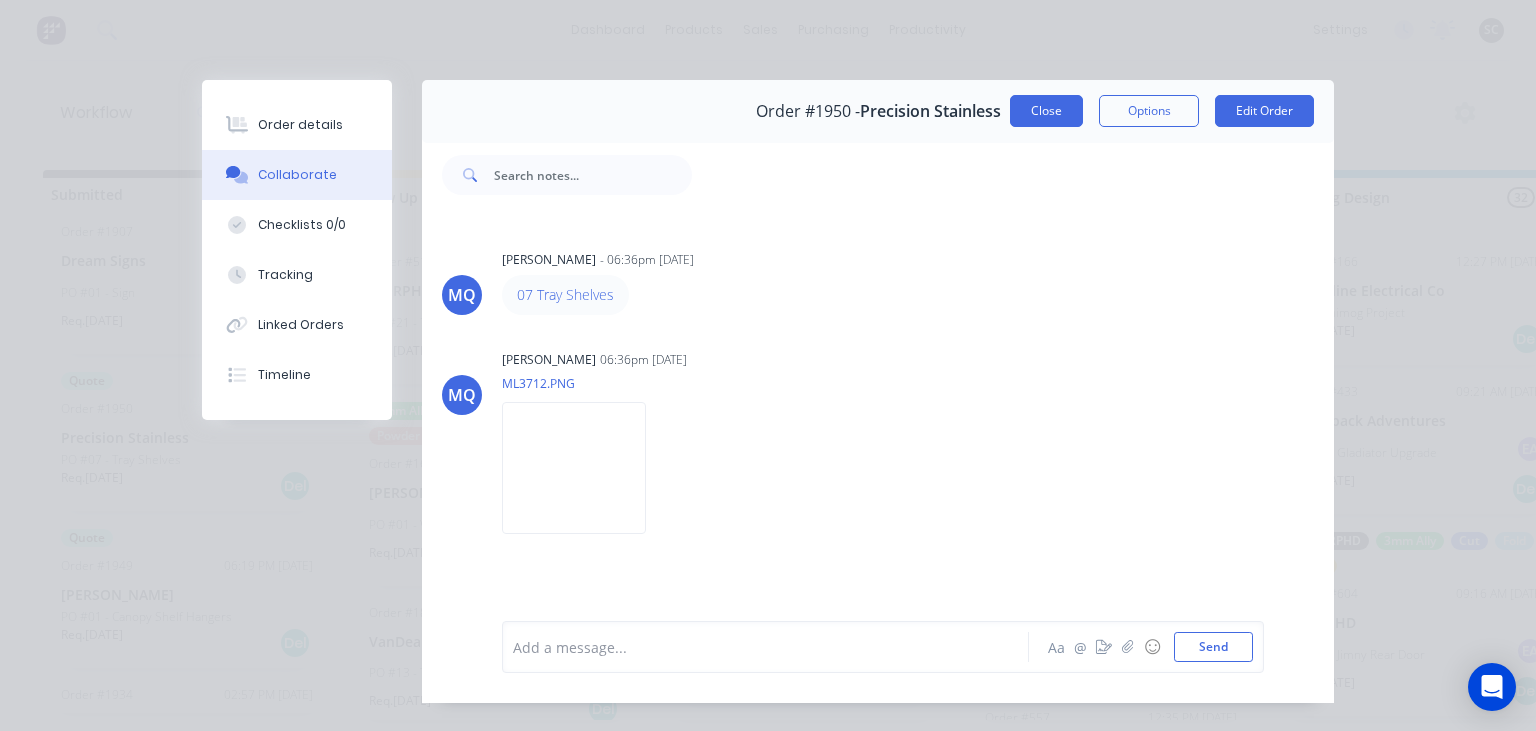 click on "Close" at bounding box center [1046, 111] 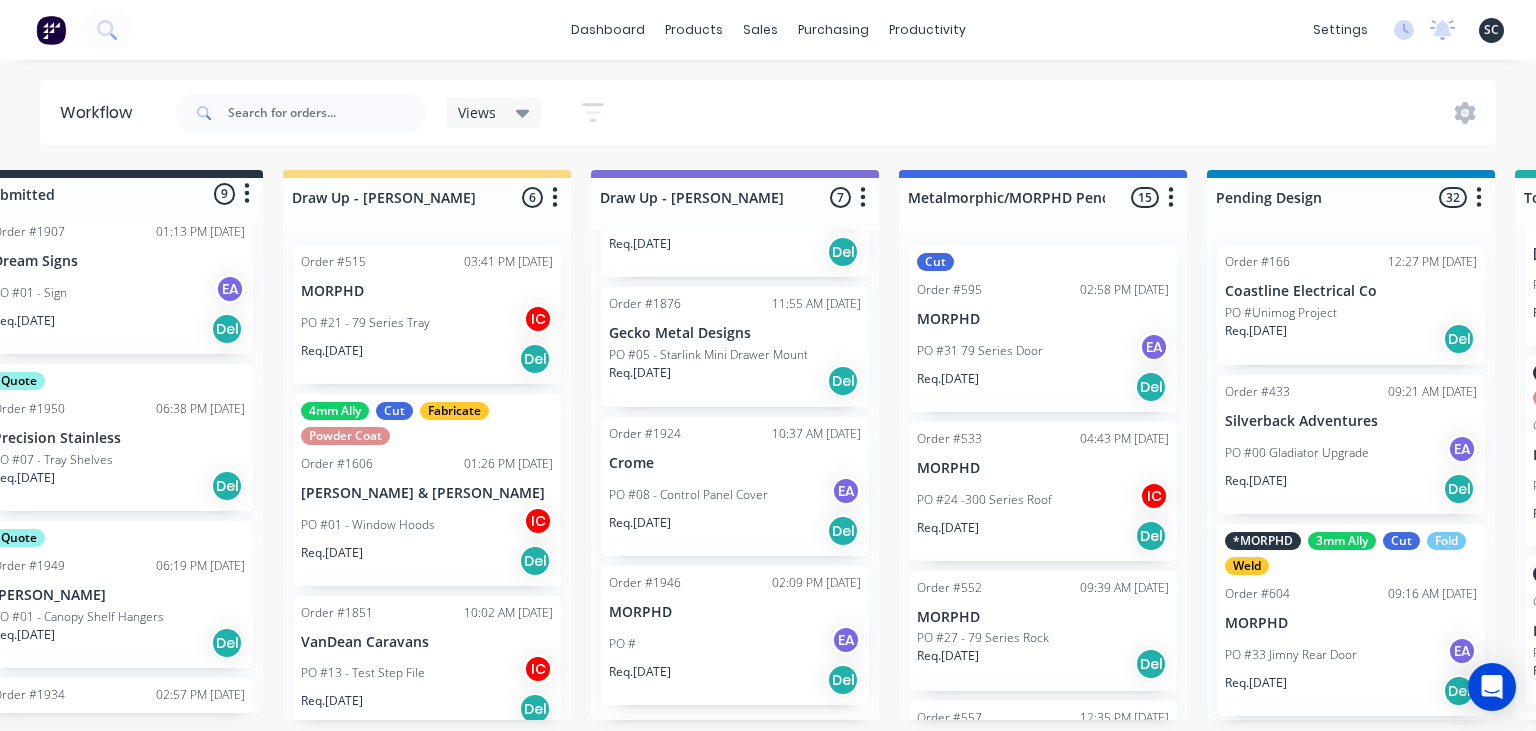 scroll, scrollTop: 0, scrollLeft: 0, axis: both 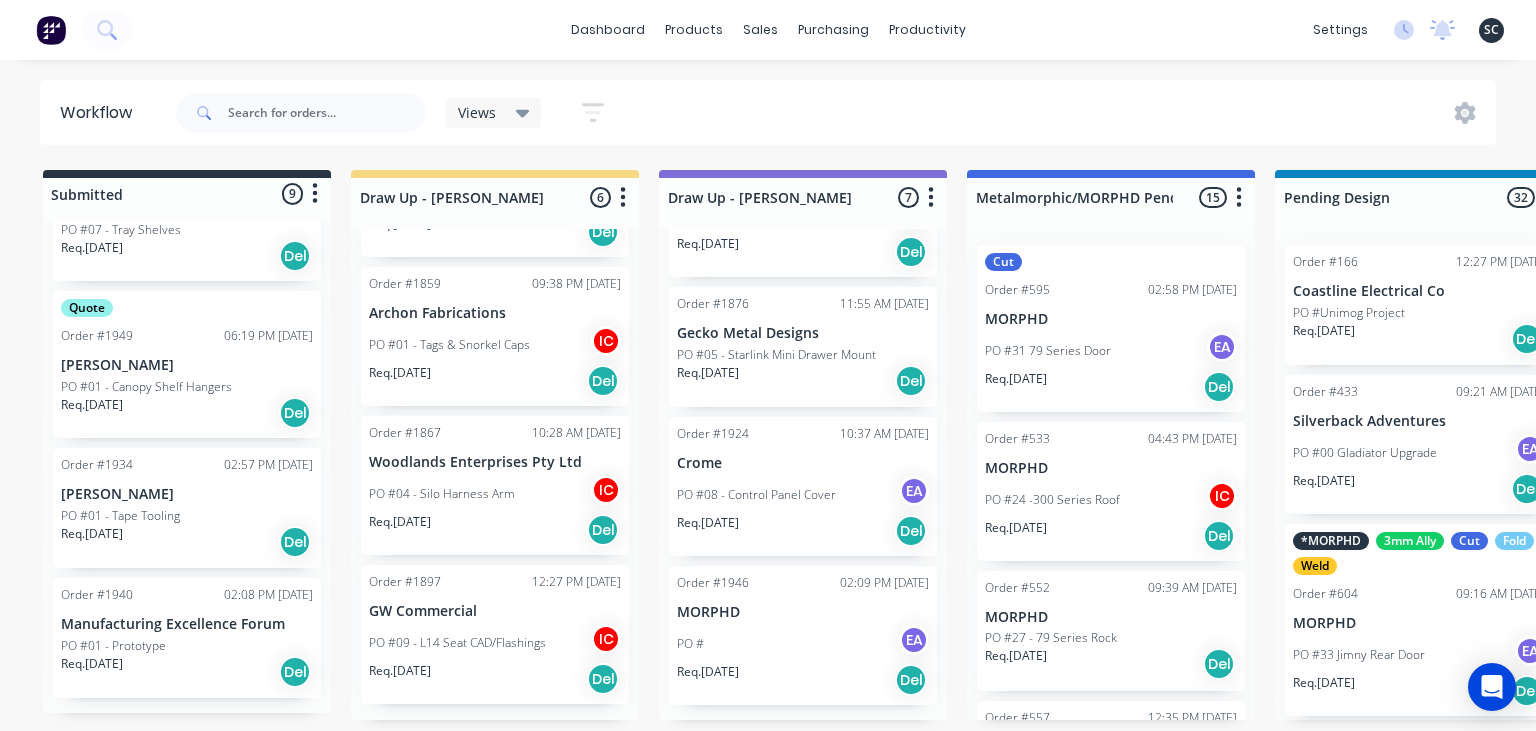 click on "PO #01 - Prototype" at bounding box center [113, 646] 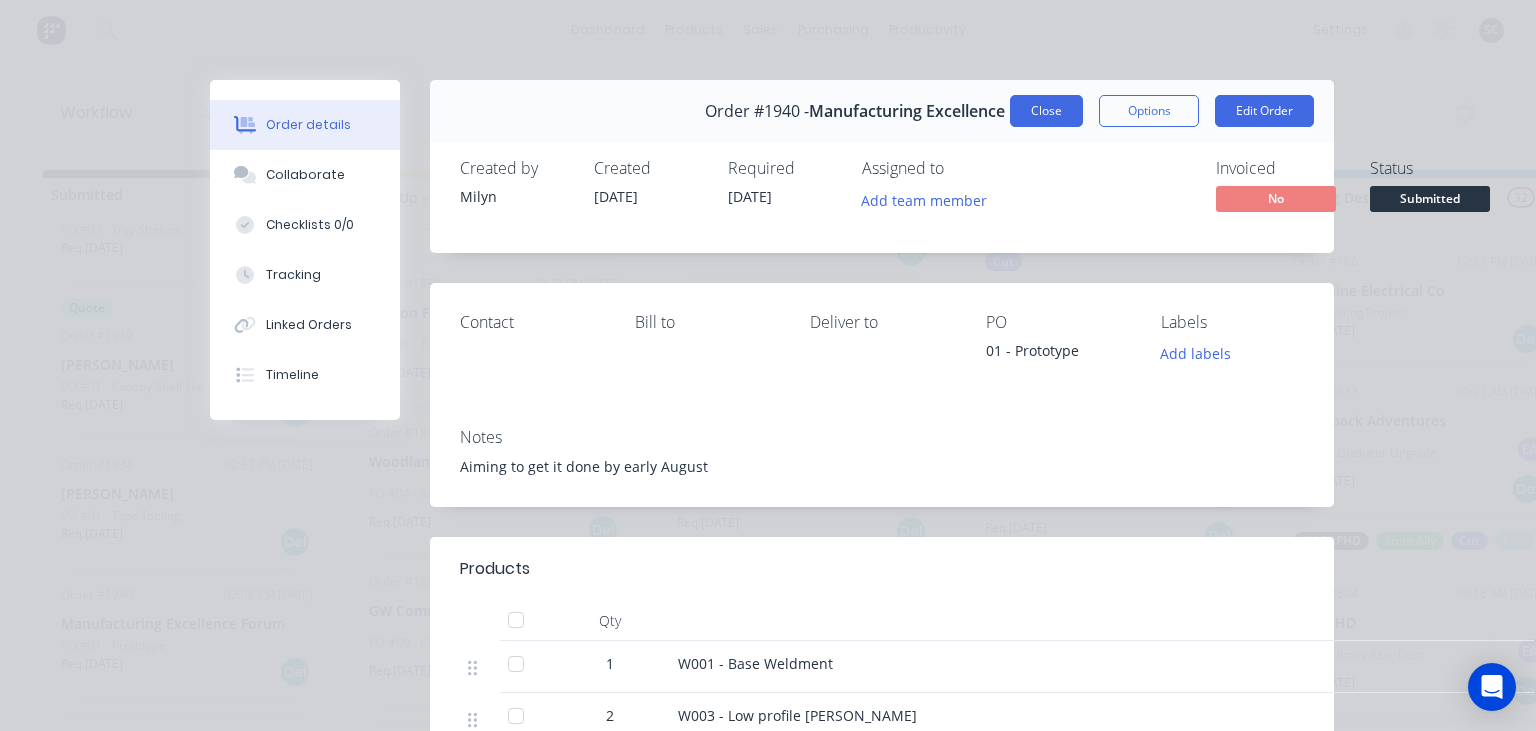 click on "Close" at bounding box center [1046, 111] 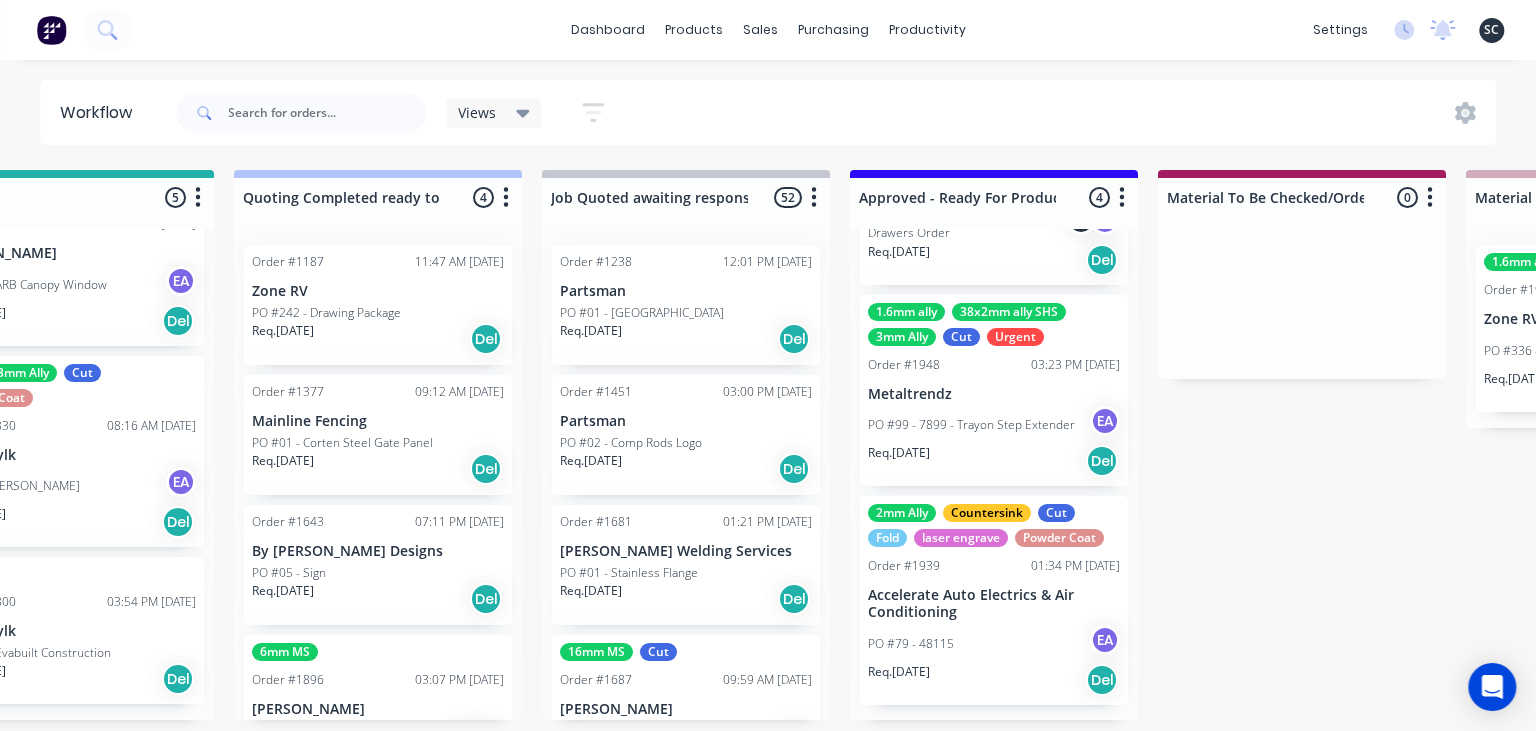 scroll, scrollTop: 0, scrollLeft: 1627, axis: horizontal 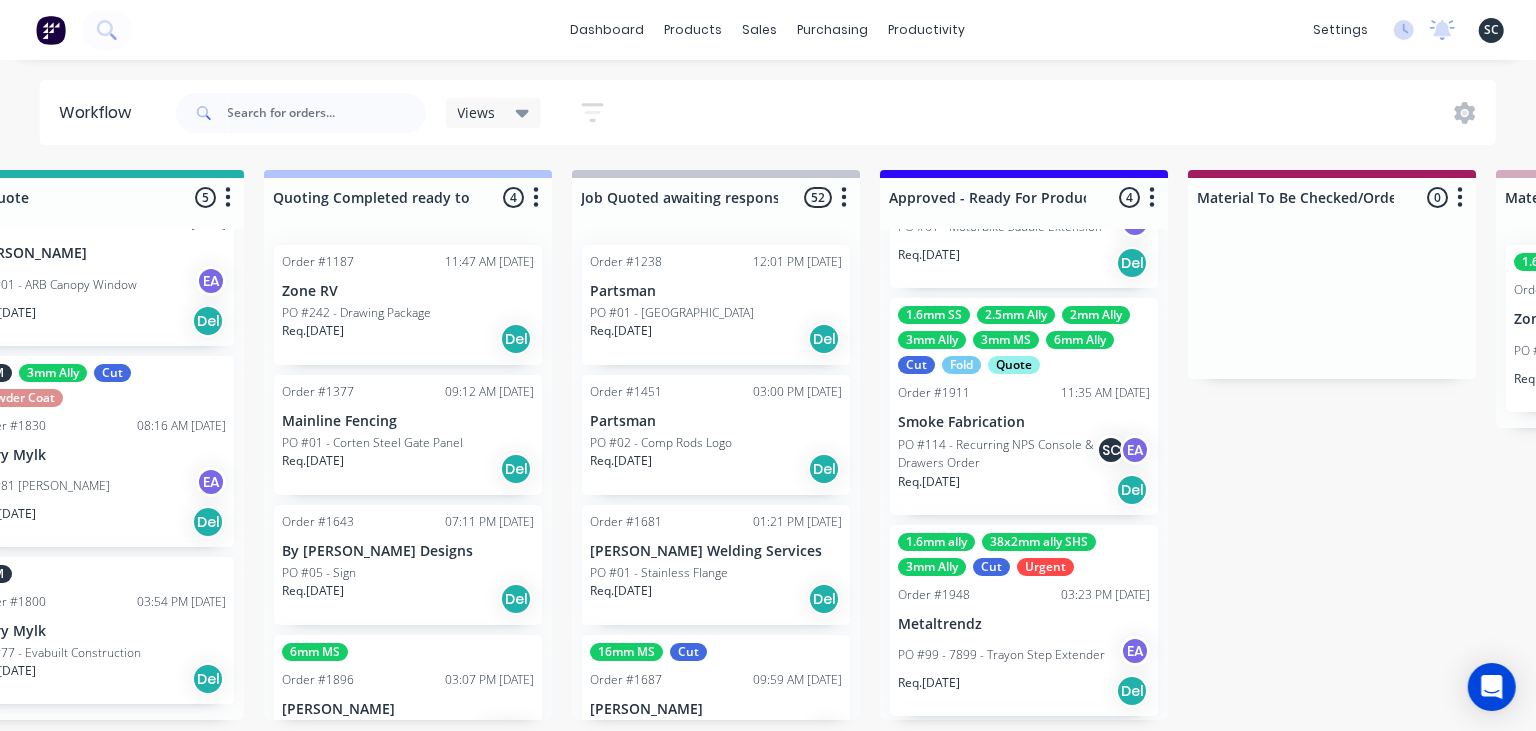 click on "PO #99 - 7899 - Trayon Step Extender" at bounding box center (1001, 655) 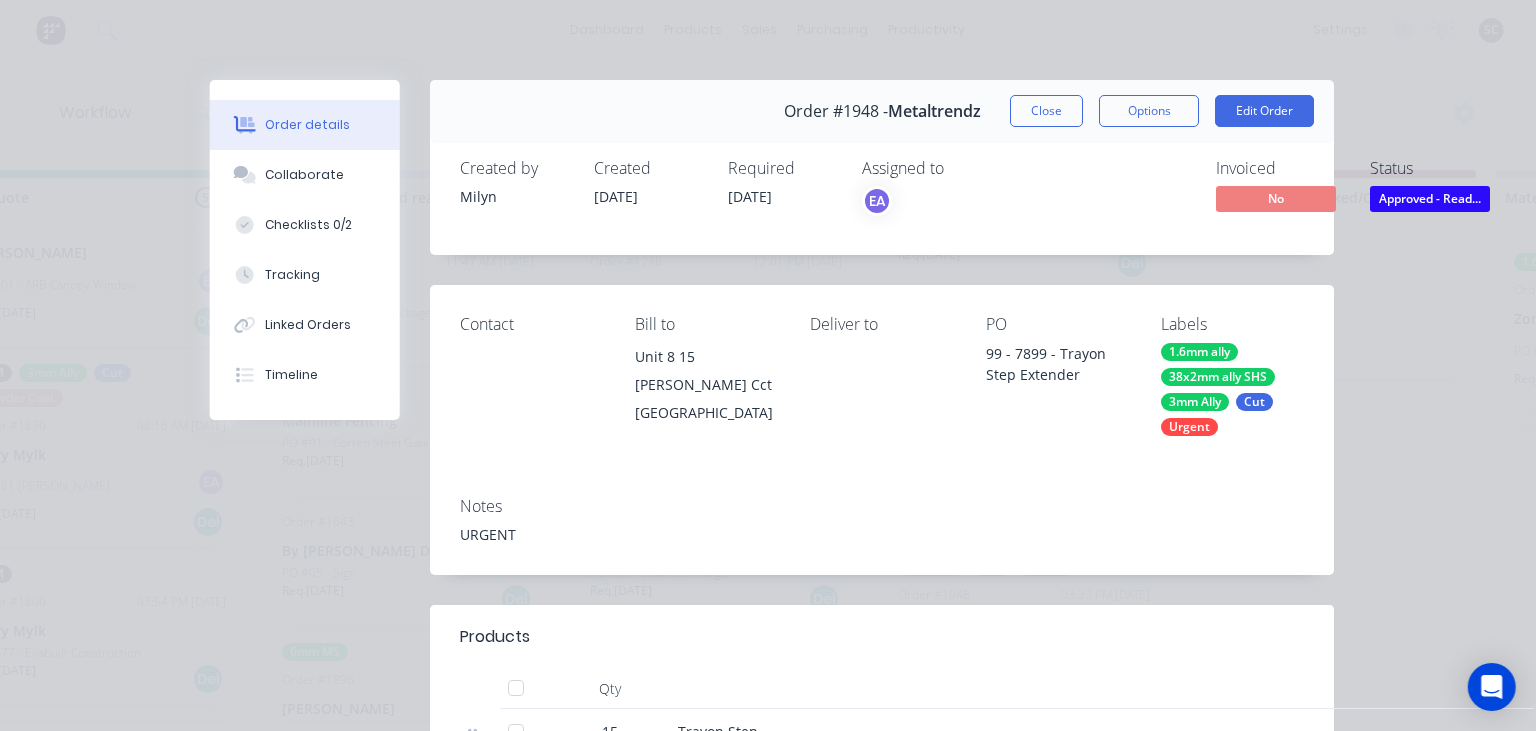 click on "Order #1948 -  Metaltrendz Close   Options     Edit Order   Created by Milyn Created 10/07/25 Required 16/07/25 Assigned to EA Invoiced No Status Approved - Read... Contact Bill to Unit 8 15 Rawlins Cct  KUNDA PARK, Queensland, 4556 Deliver to PO 99 - 7899 - Trayon Step Extender
Labels 1.6mm ally 38x2mm ally SHS 3mm Ally Cut Urgent Create new label Notes URGENT Products Qty 15 Trayon Step 1.6mm ally
cut 15 Trayon Step Lid 1.6mm ally
cut 30 Trayon Spacers 3mm ally
cut 30 TRAYON COMBINED 38x38x2 SHS- RH & LH 38x2mm ally RHS
cut Labour $0.00 Sub total $0.00 Margin $0.00  ( 0.00 %) Tax $0.00 Total $0.00" at bounding box center (772, 764) 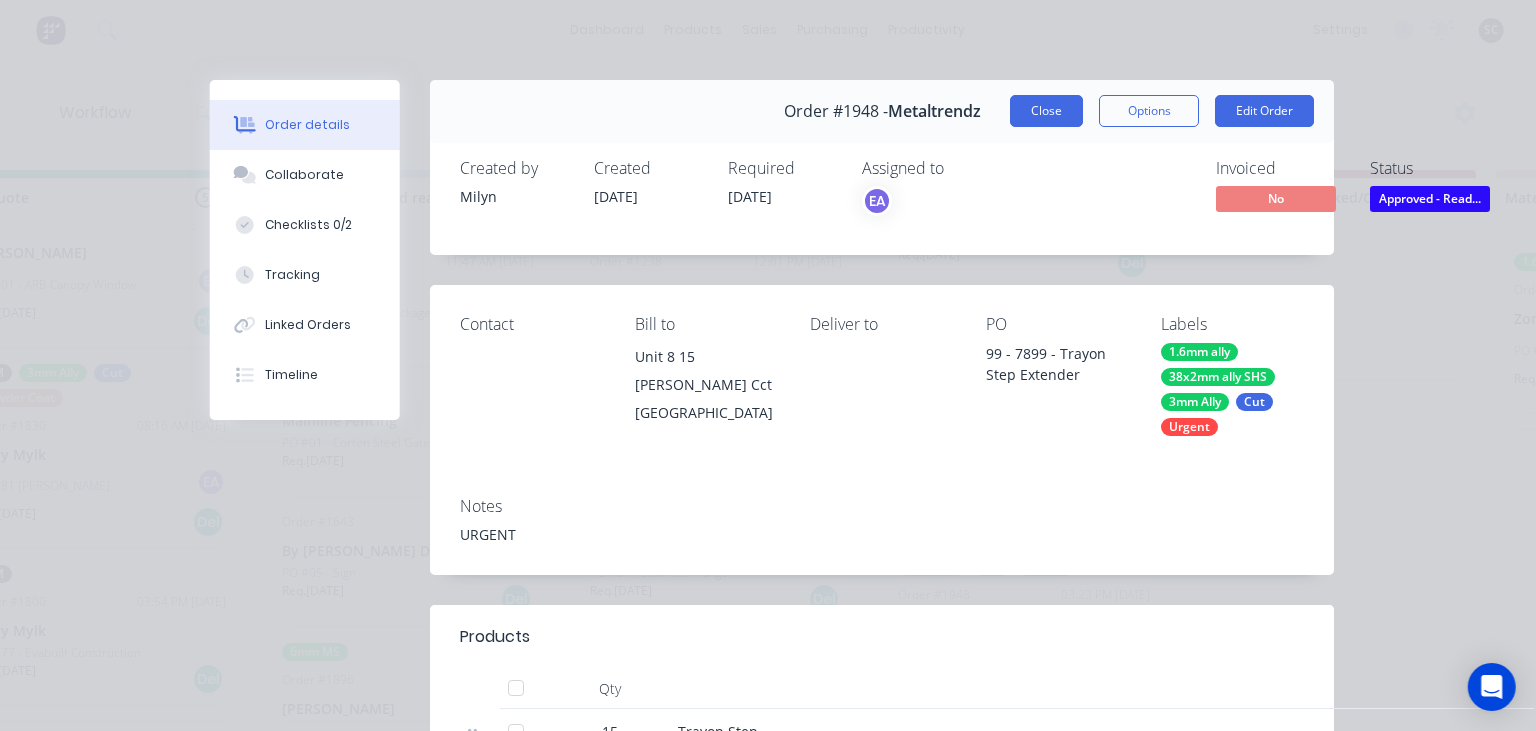 click on "Close" at bounding box center (1046, 111) 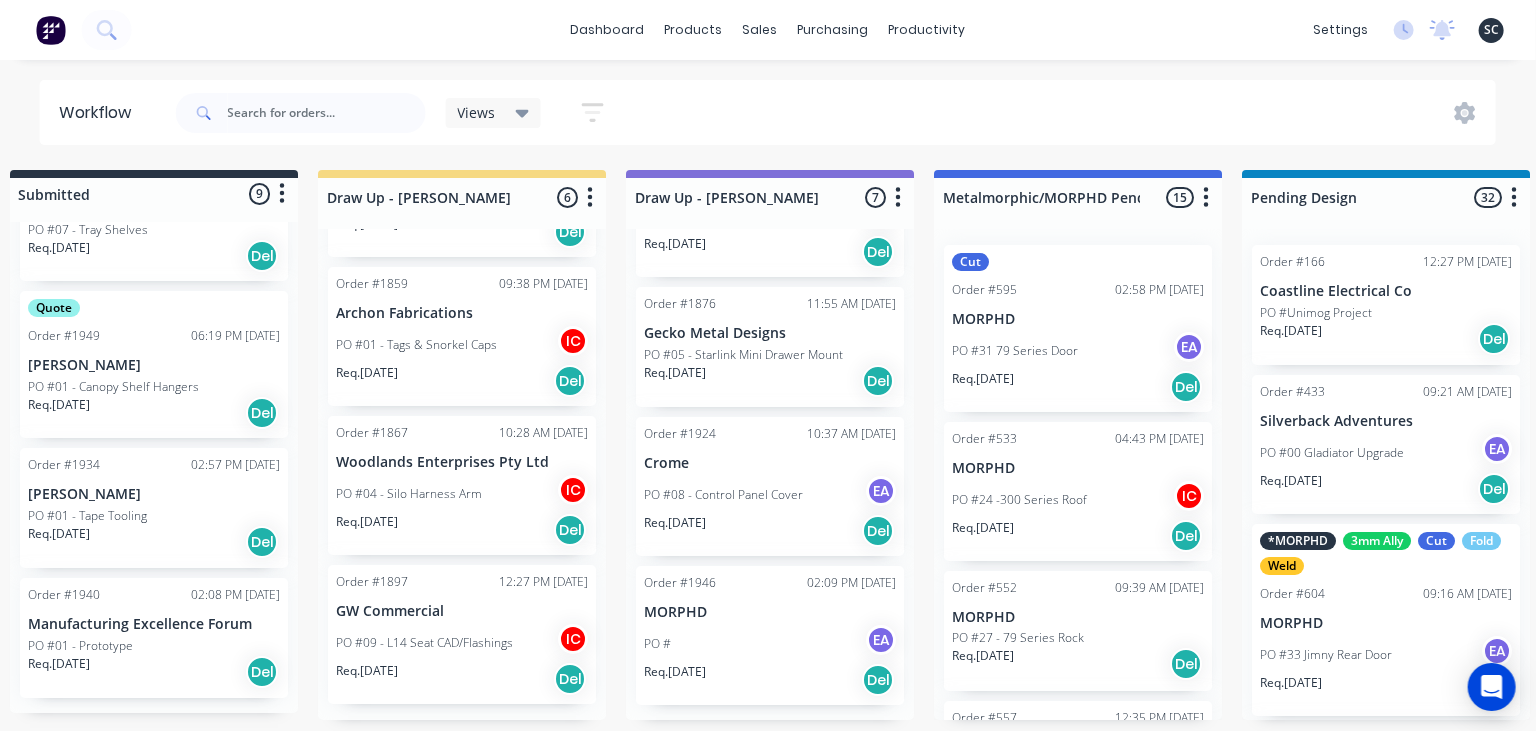 scroll, scrollTop: 0, scrollLeft: 0, axis: both 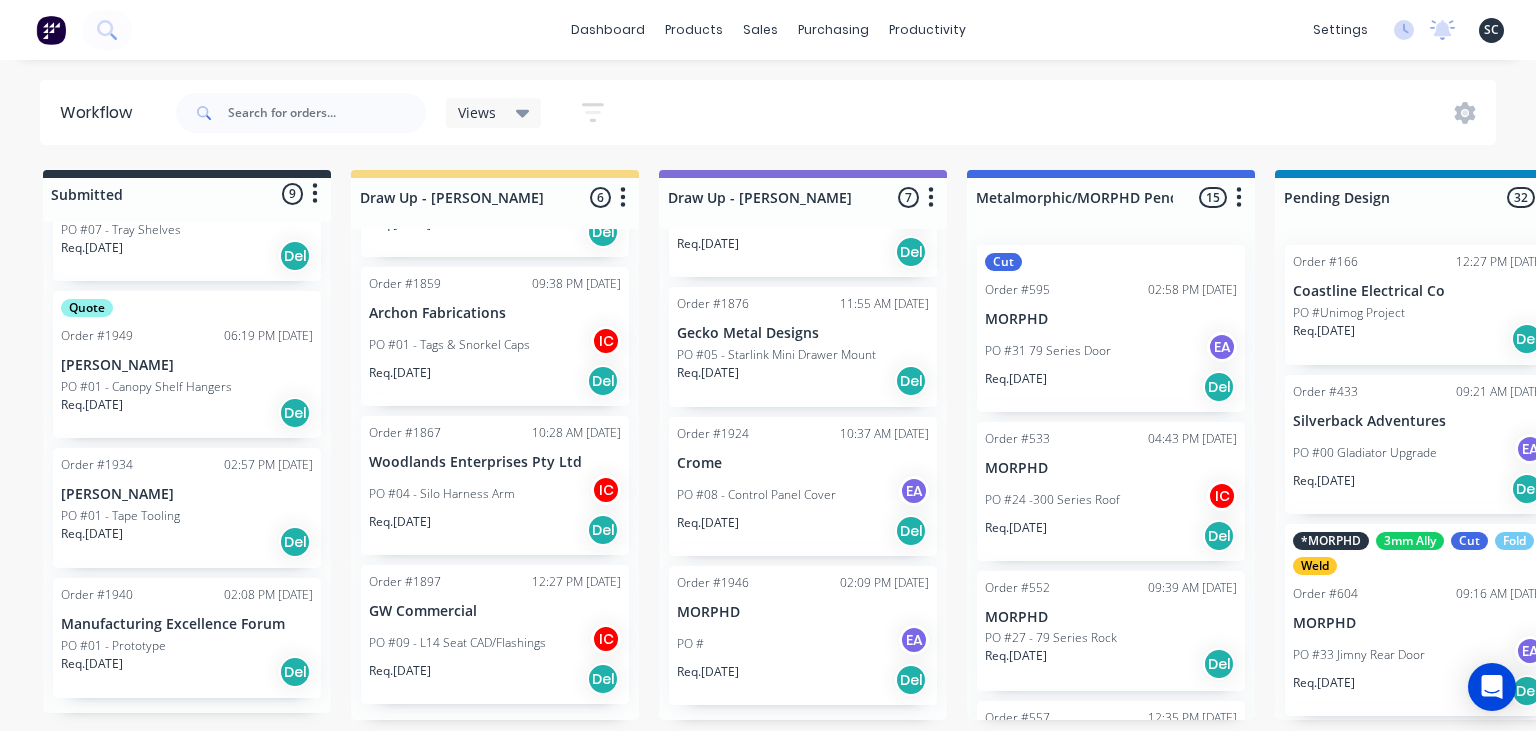click on "Order #1940 02:08 PM 10/07/25 Manufacturing Excellence Forum PO #01 - Prototype Req. 01/08/25 Del" at bounding box center [187, 638] 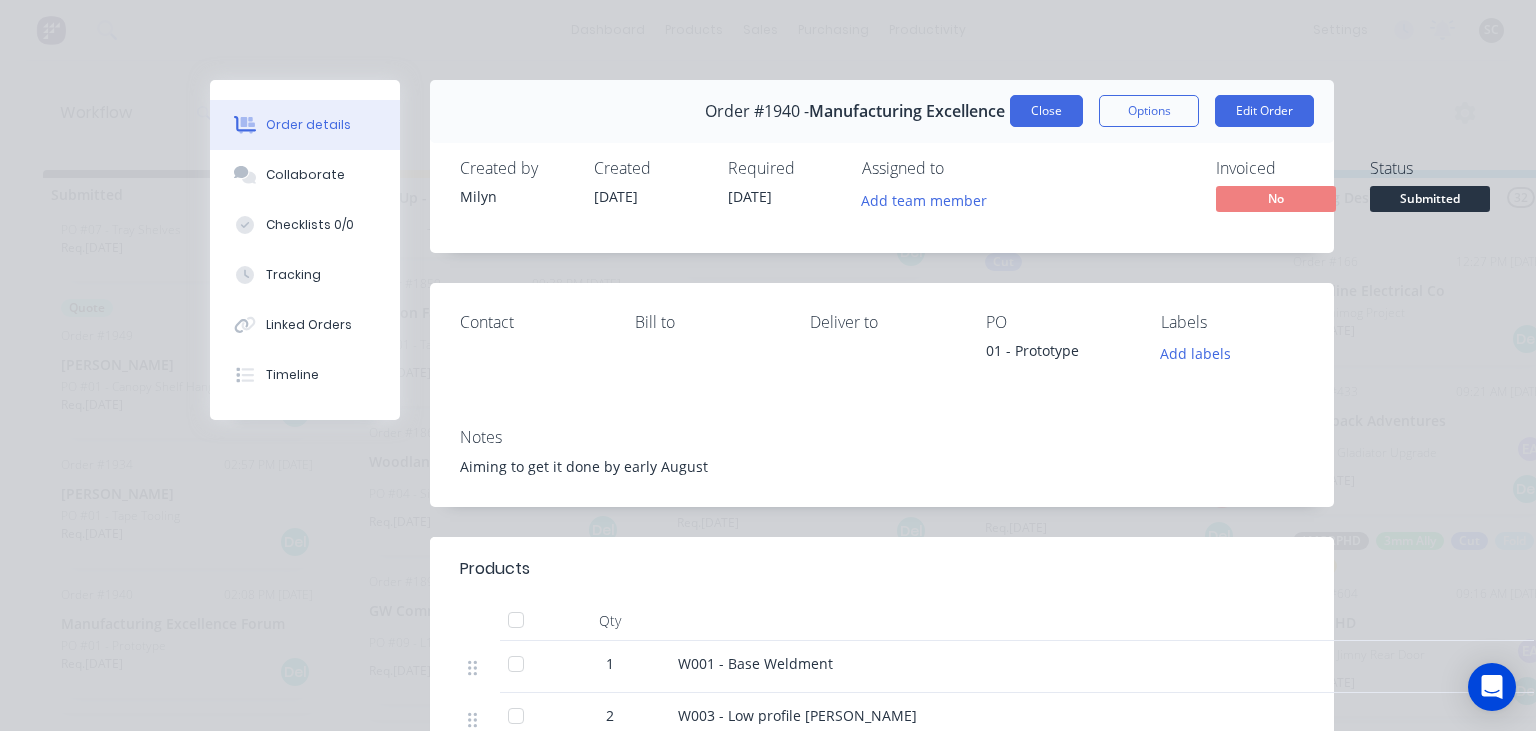 click on "Close" at bounding box center [1046, 111] 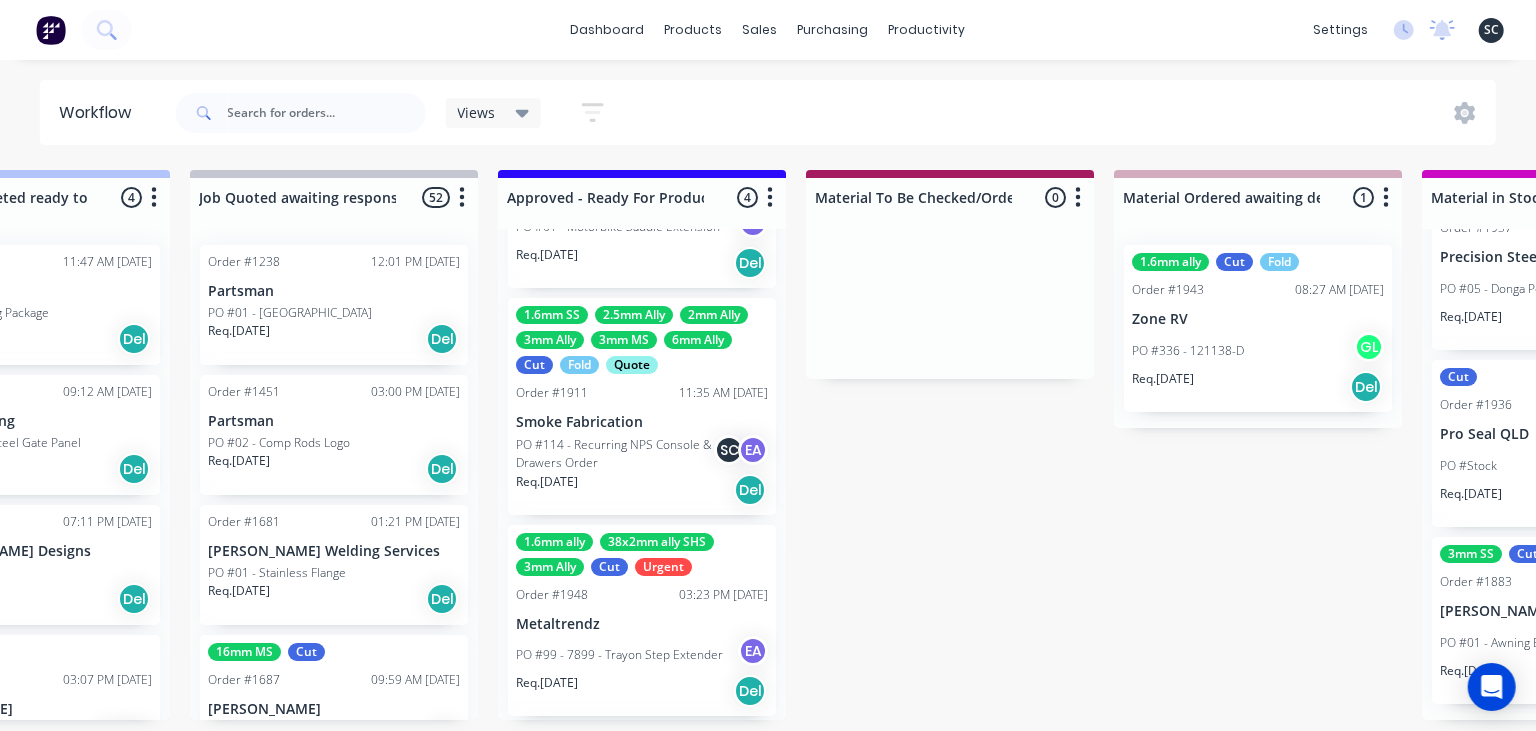 scroll, scrollTop: 0, scrollLeft: 2027, axis: horizontal 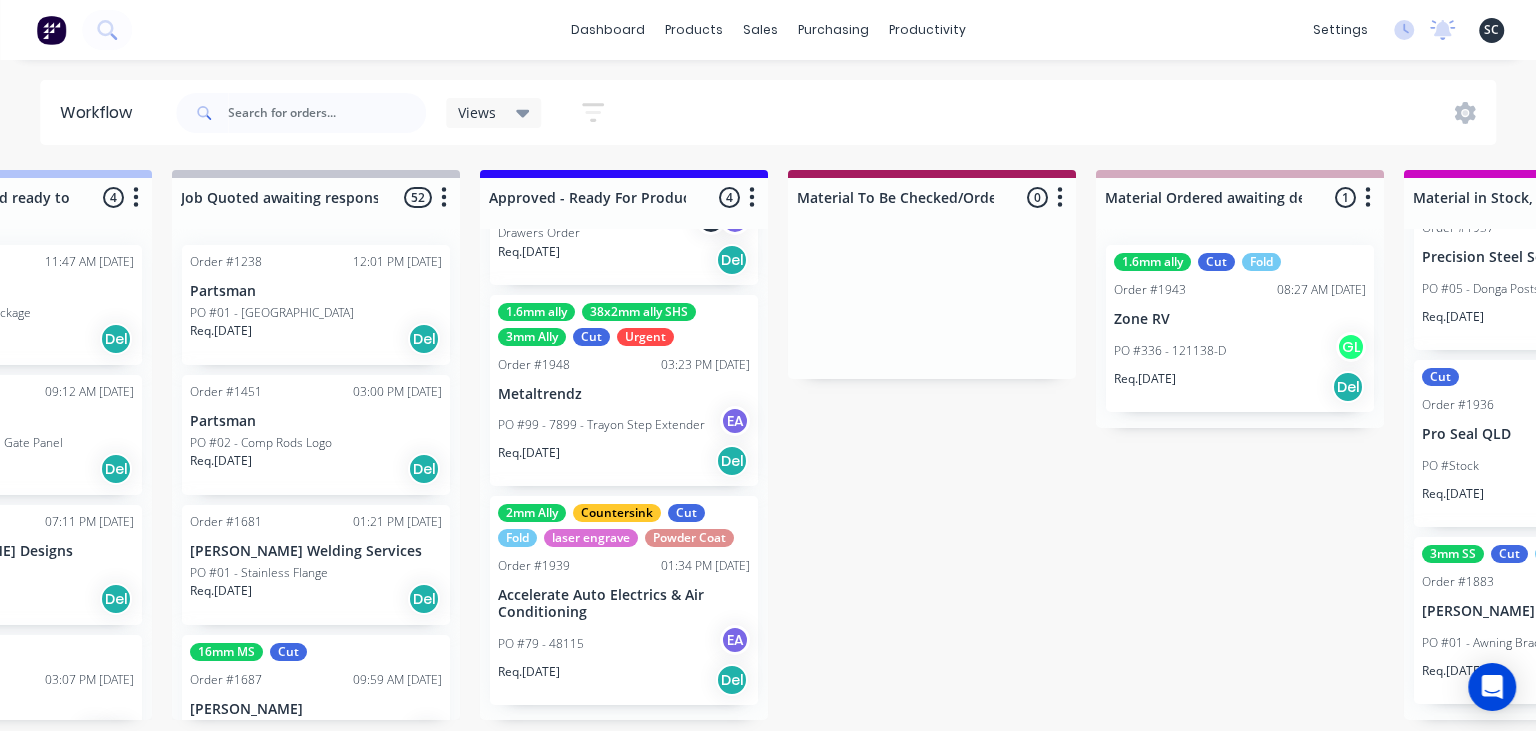 click on "PO #99 - 7899 - Trayon Step Extender
EA" at bounding box center [624, 425] 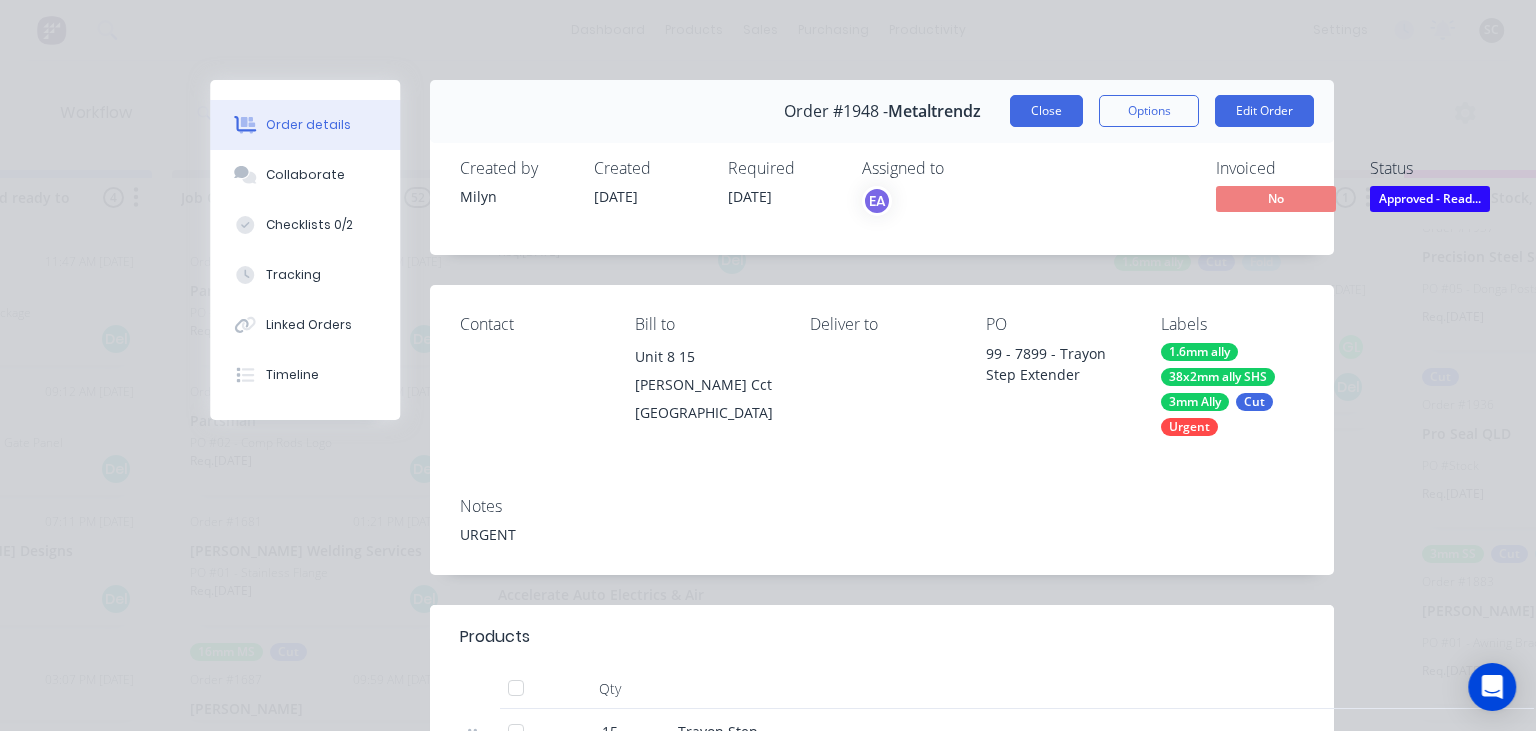 click on "Close" at bounding box center (1046, 111) 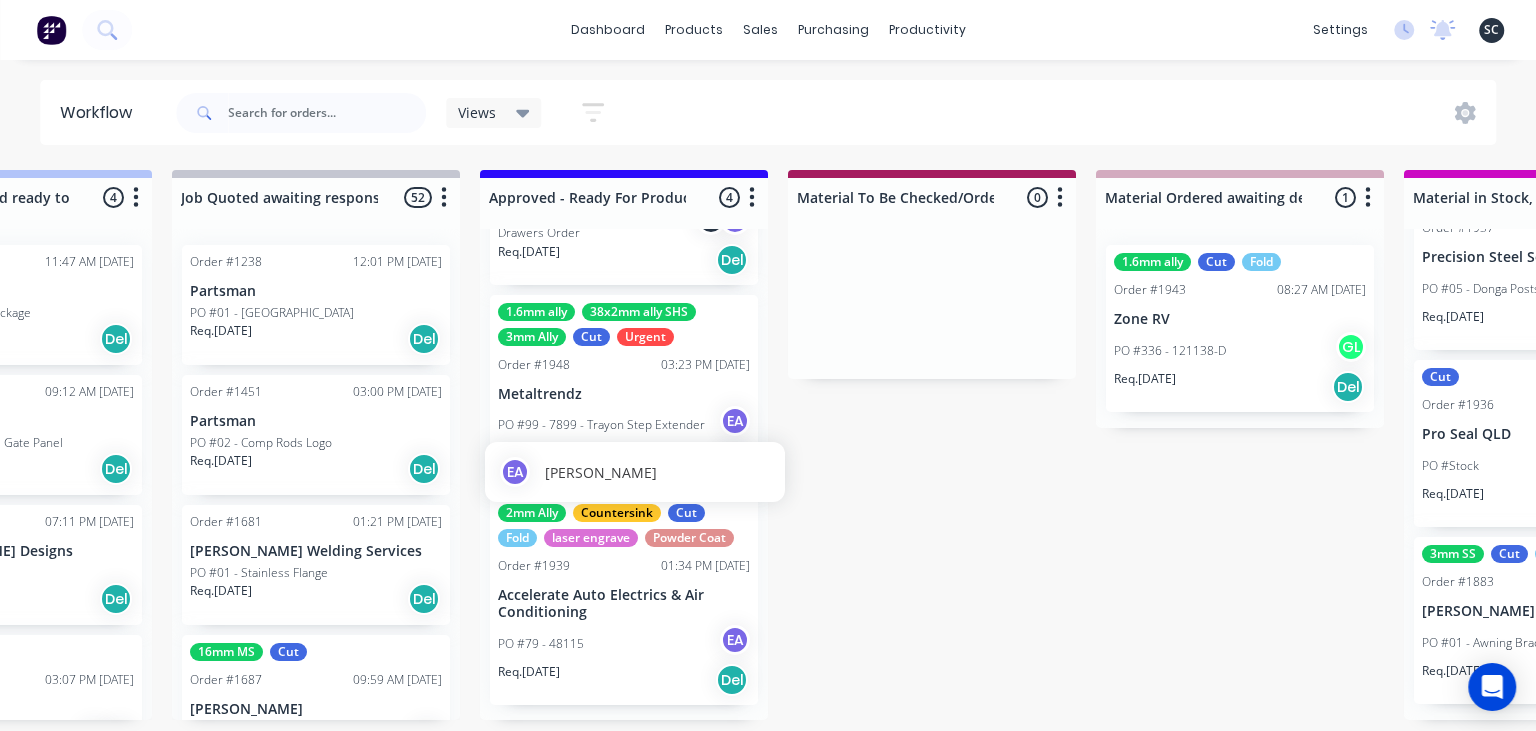 click on "EA Emma Arena" at bounding box center (635, 472) 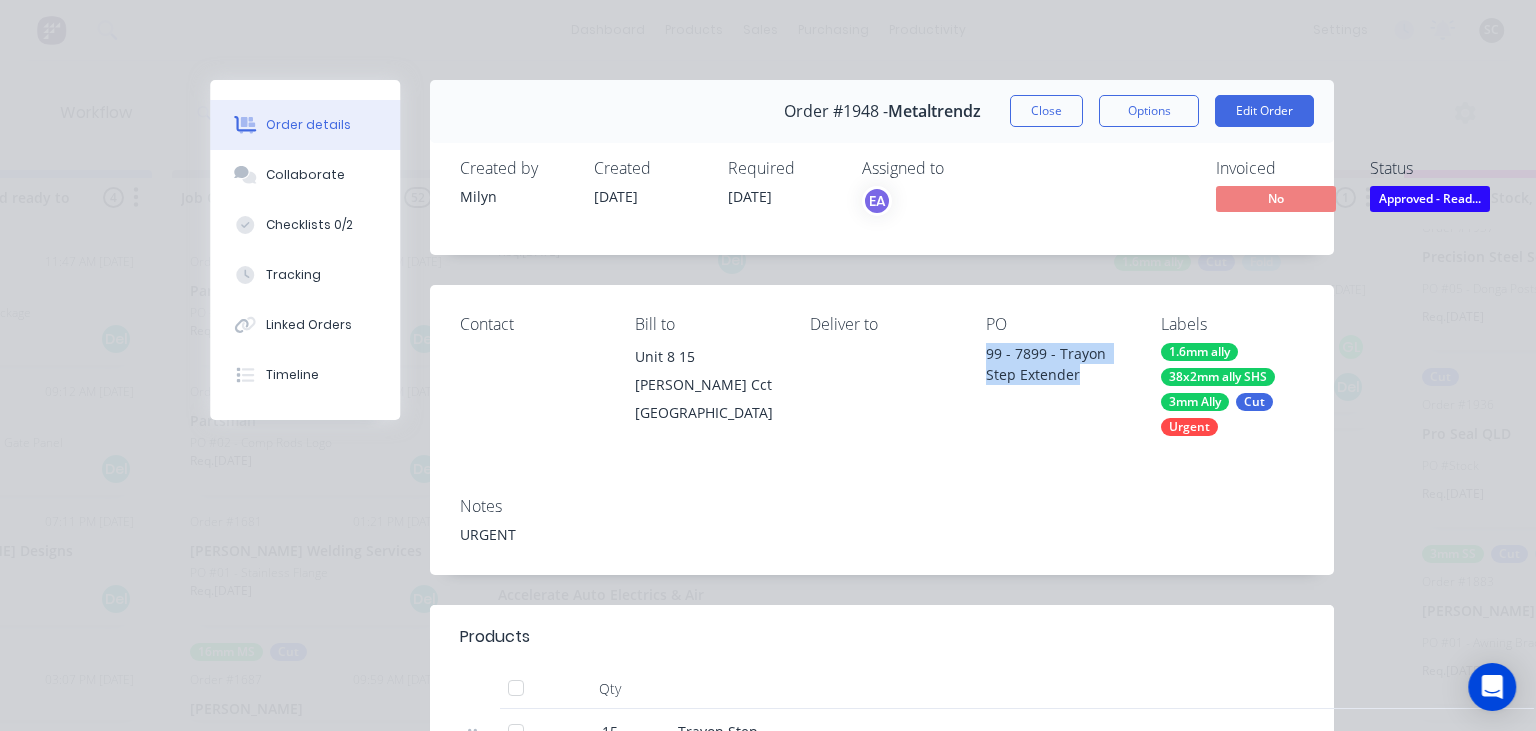 drag, startPoint x: 981, startPoint y: 358, endPoint x: 1104, endPoint y: 400, distance: 129.97307 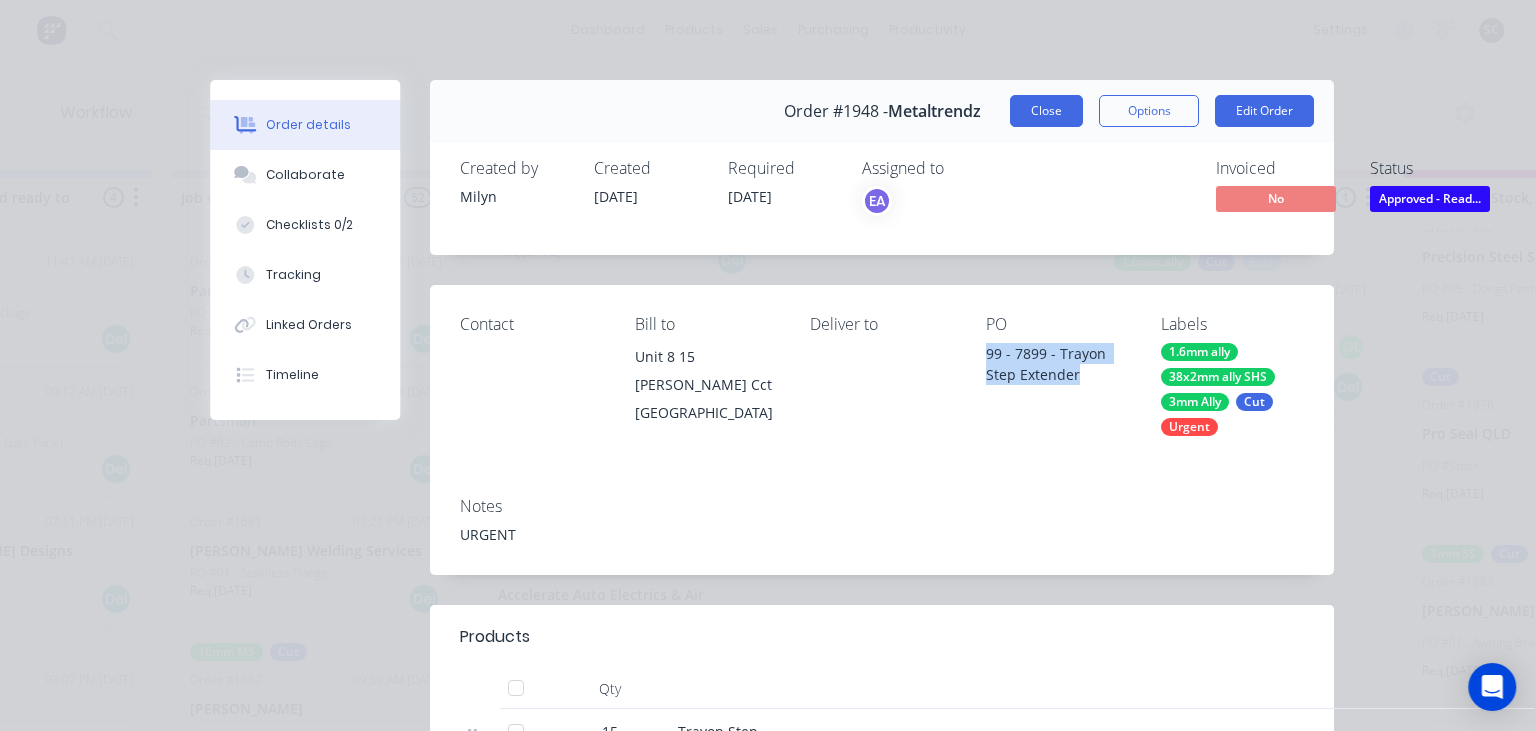 click on "Close" at bounding box center [1046, 111] 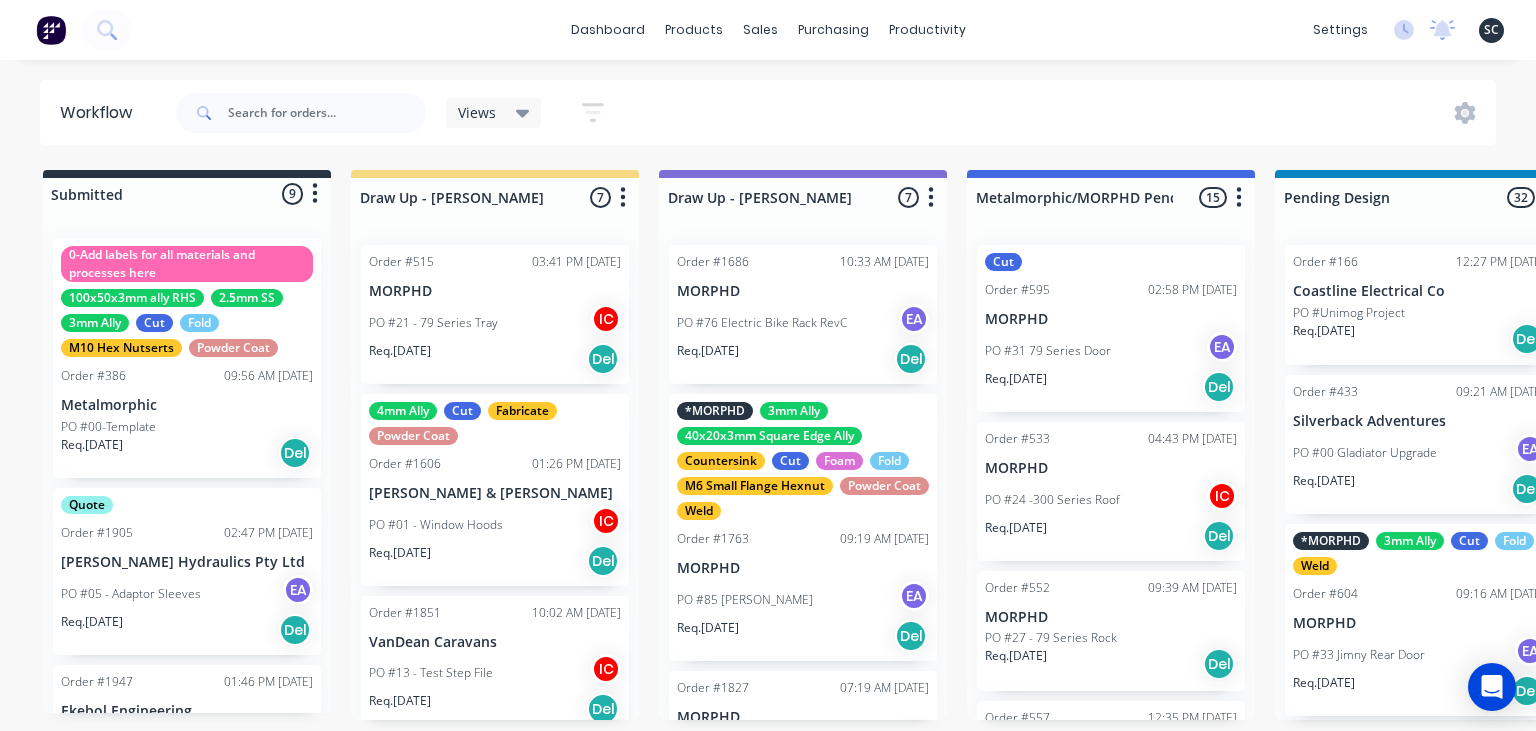 scroll, scrollTop: 0, scrollLeft: 0, axis: both 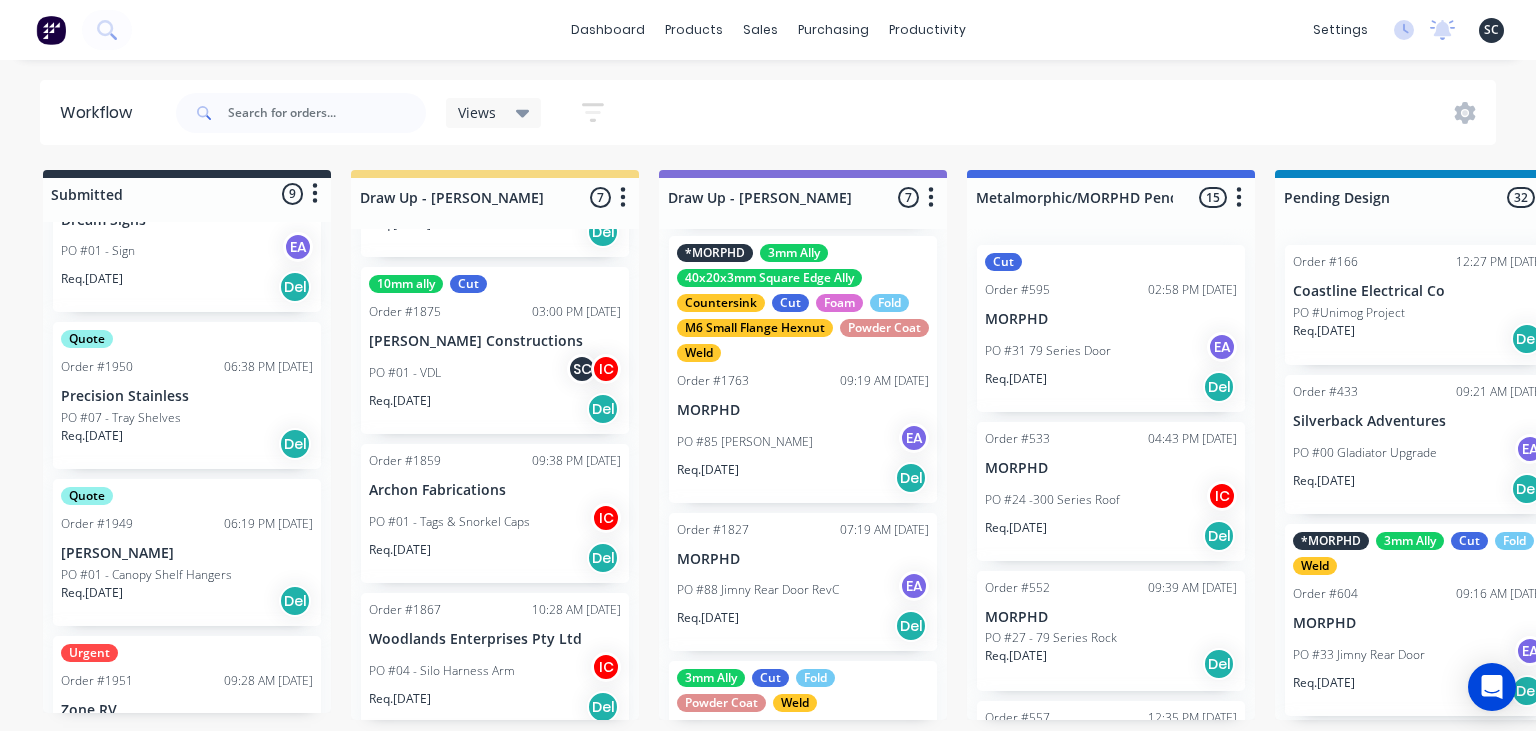 click on "[PERSON_NAME]" at bounding box center (187, 553) 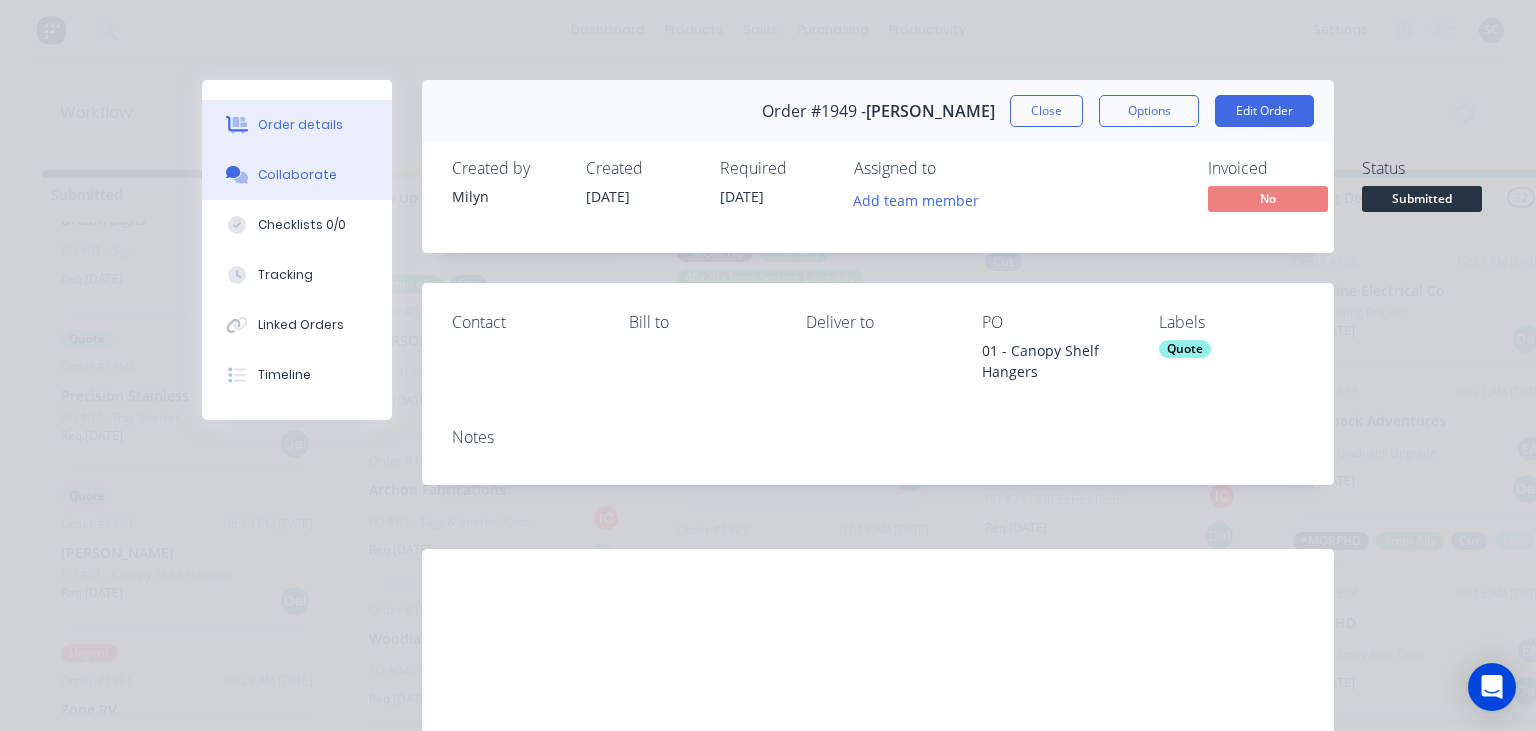 drag, startPoint x: 299, startPoint y: 170, endPoint x: 337, endPoint y: 190, distance: 42.941822 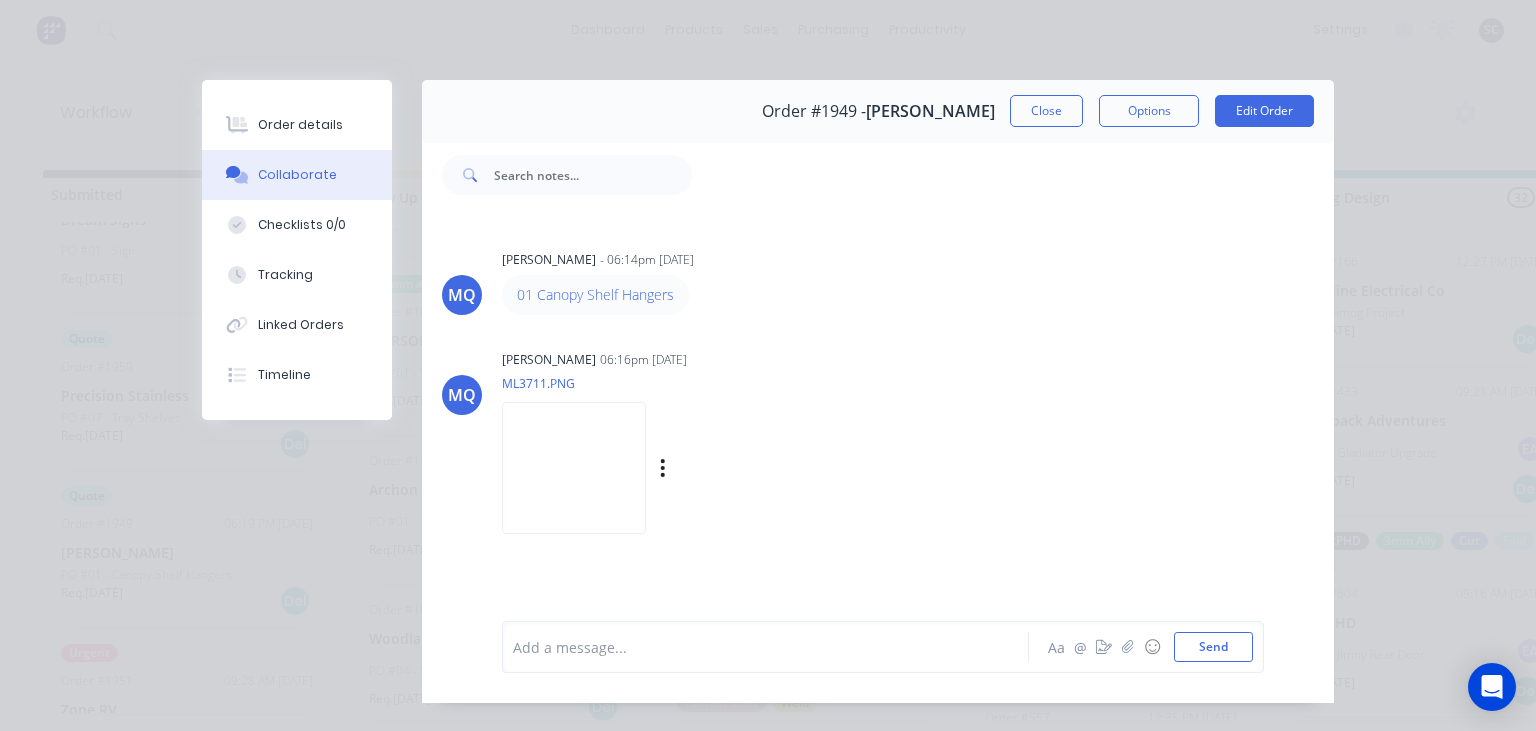 click at bounding box center (574, 467) 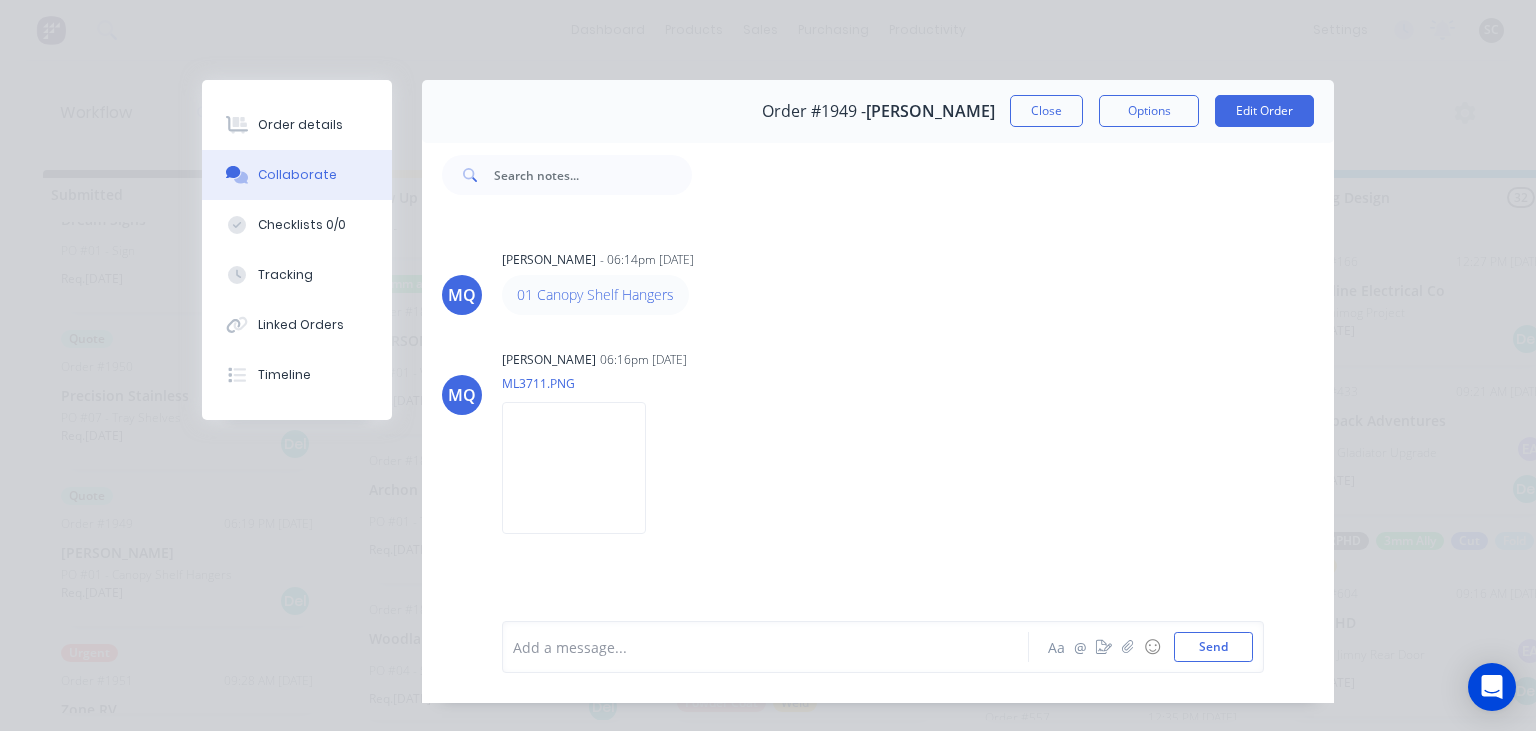 drag, startPoint x: 890, startPoint y: 350, endPoint x: 813, endPoint y: 2, distance: 356.4169 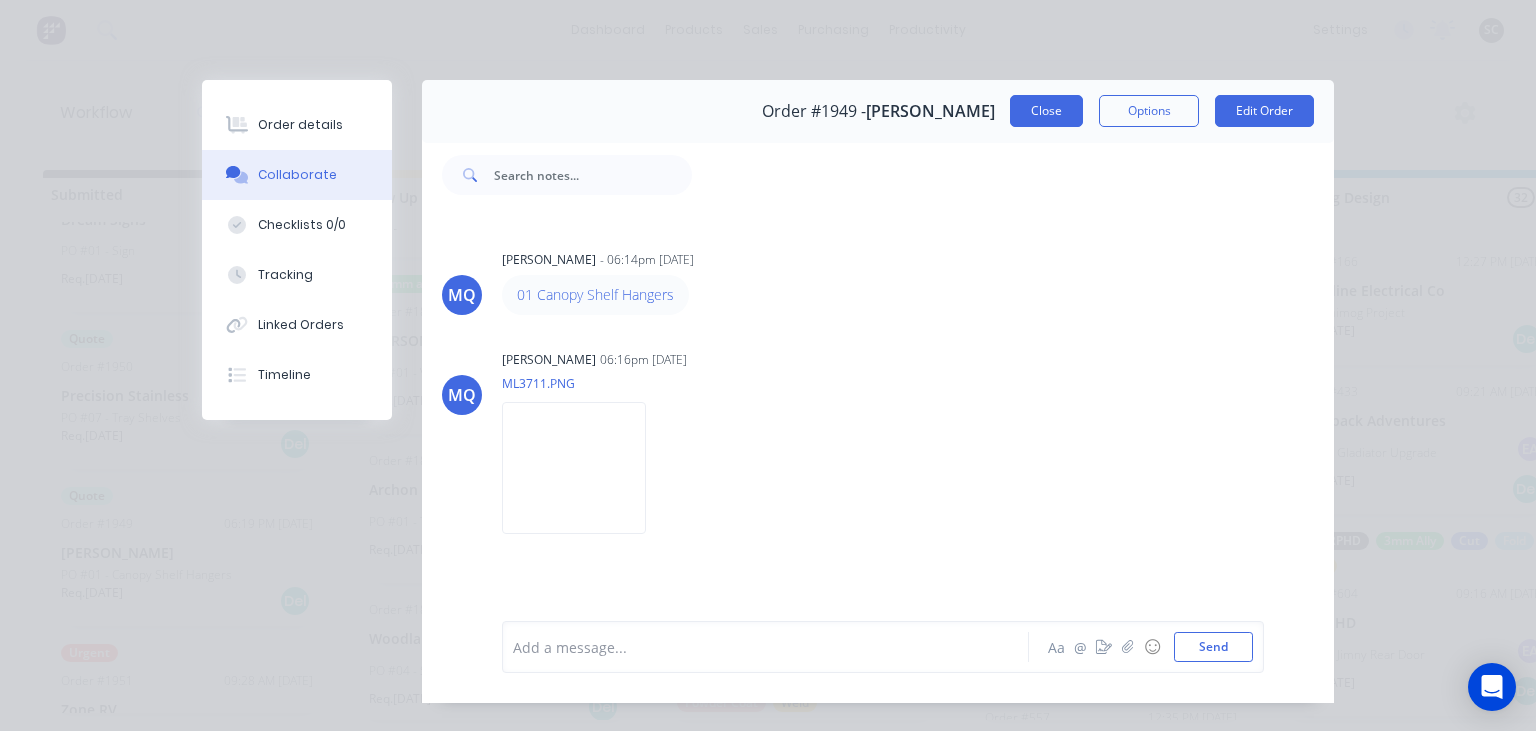 click on "Close" at bounding box center (1046, 111) 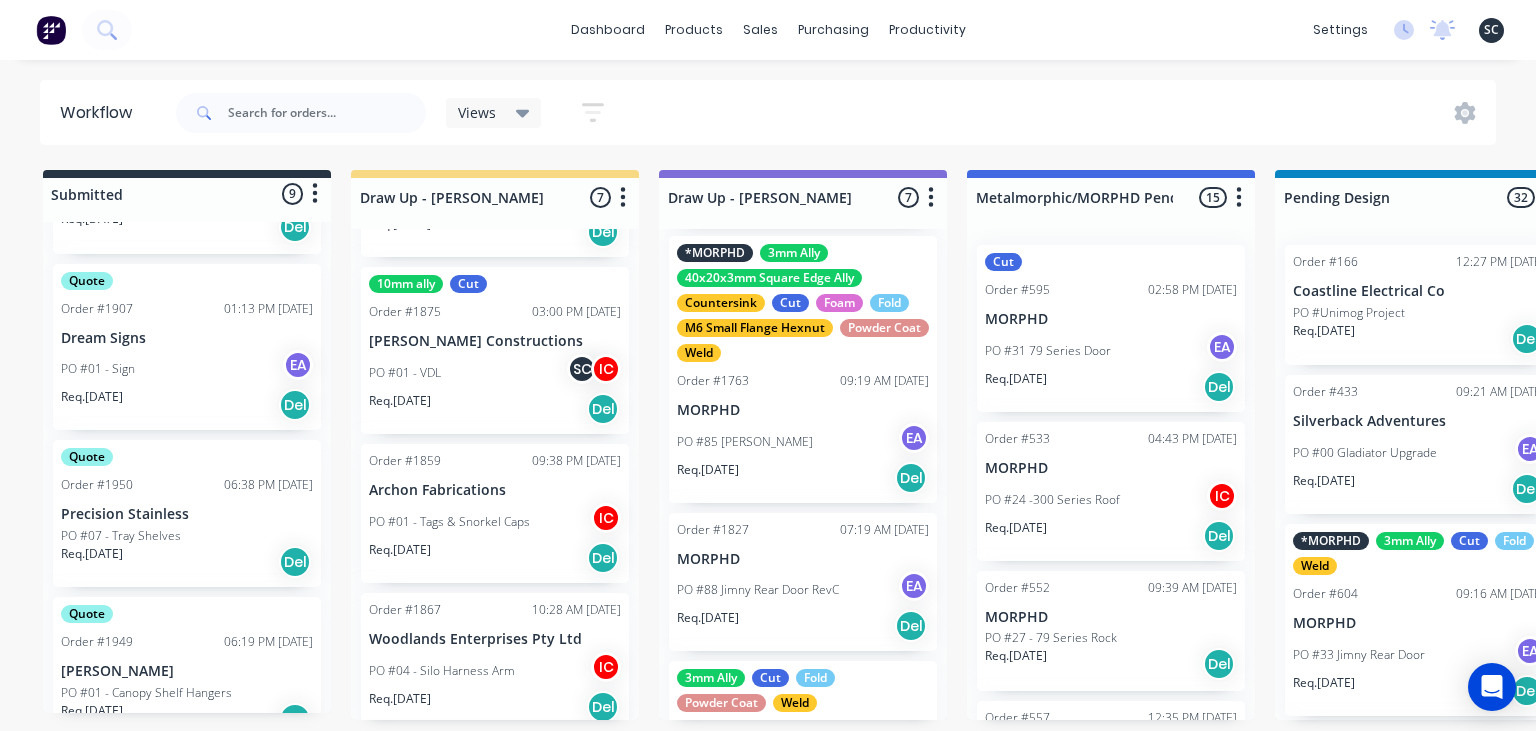scroll, scrollTop: 534, scrollLeft: 0, axis: vertical 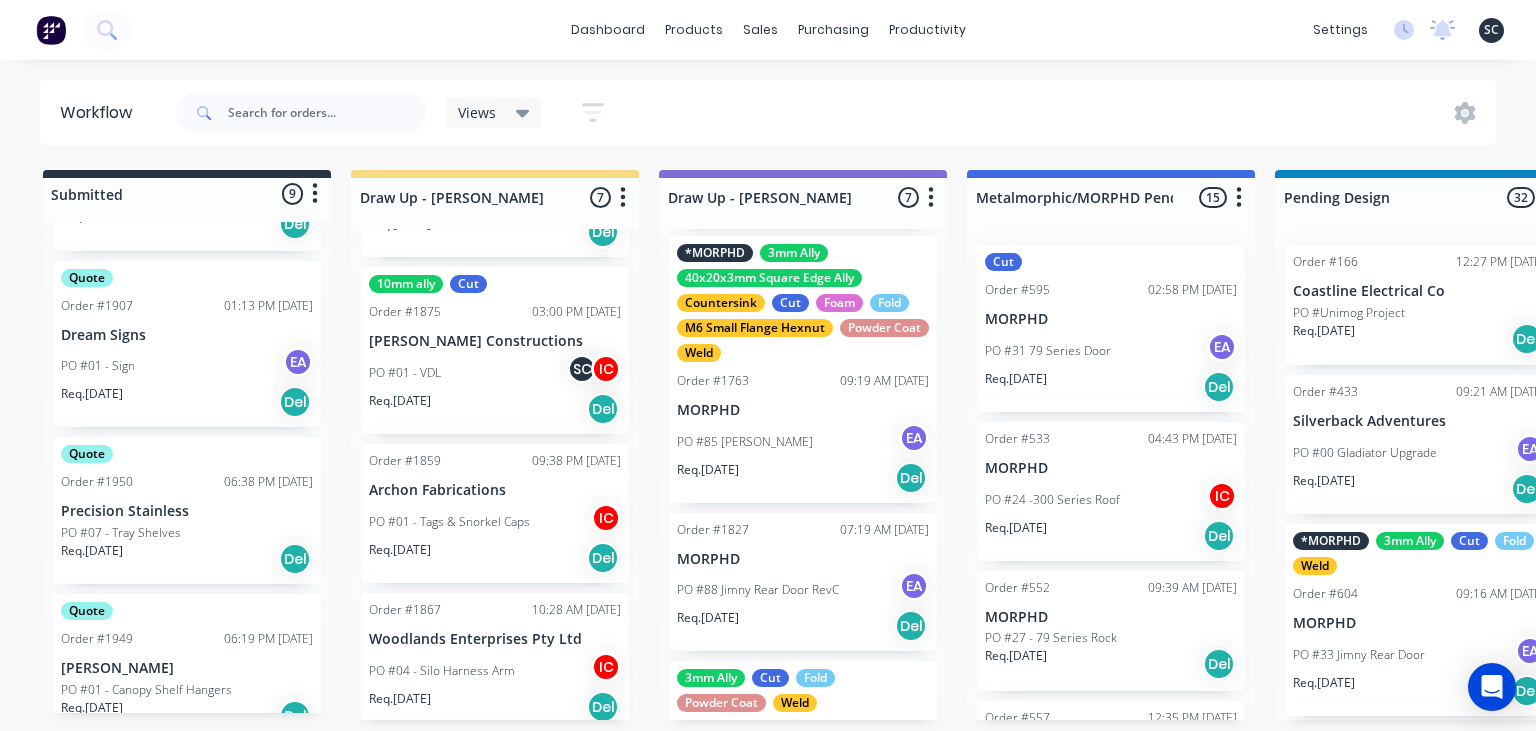 click on "Precision Stainless" at bounding box center [187, 511] 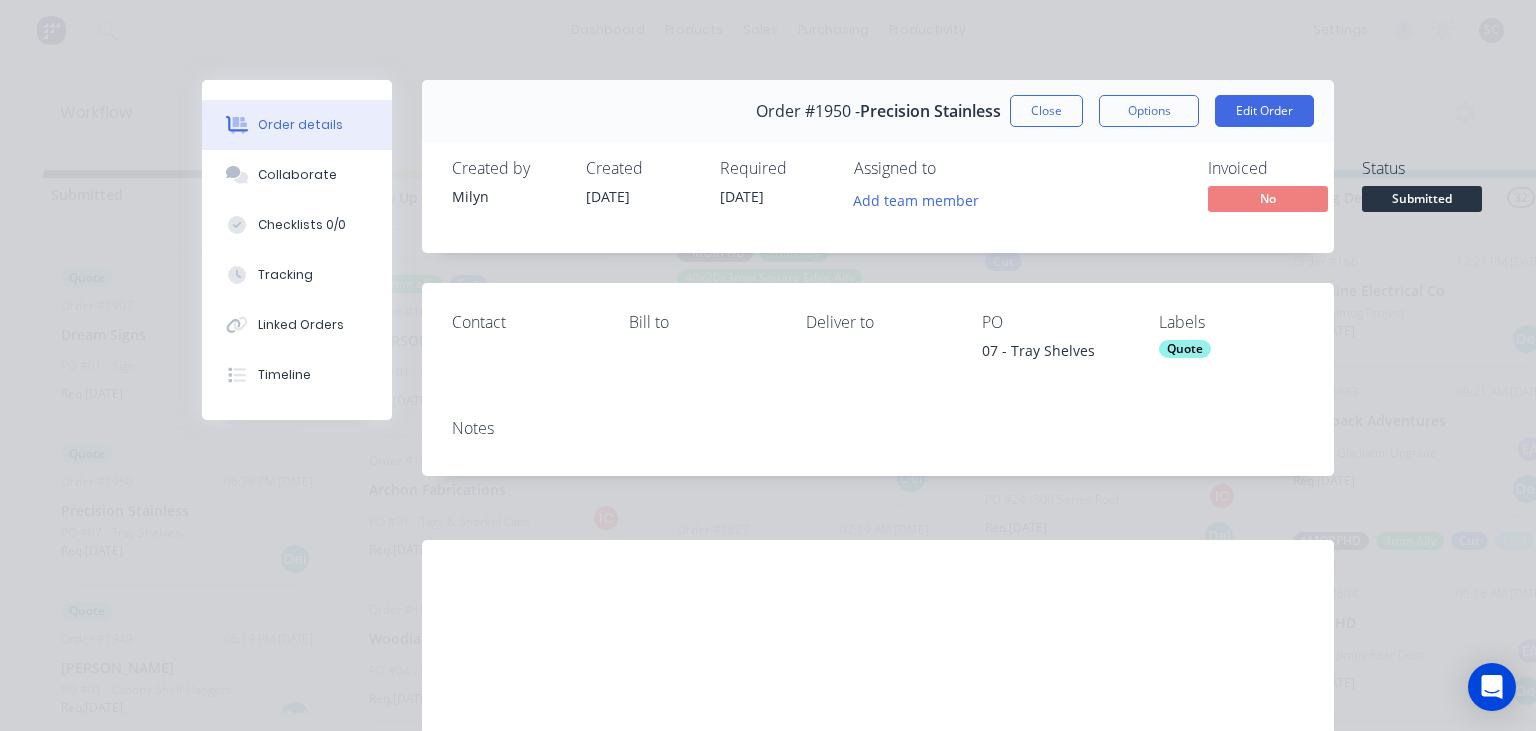 scroll, scrollTop: 115, scrollLeft: 0, axis: vertical 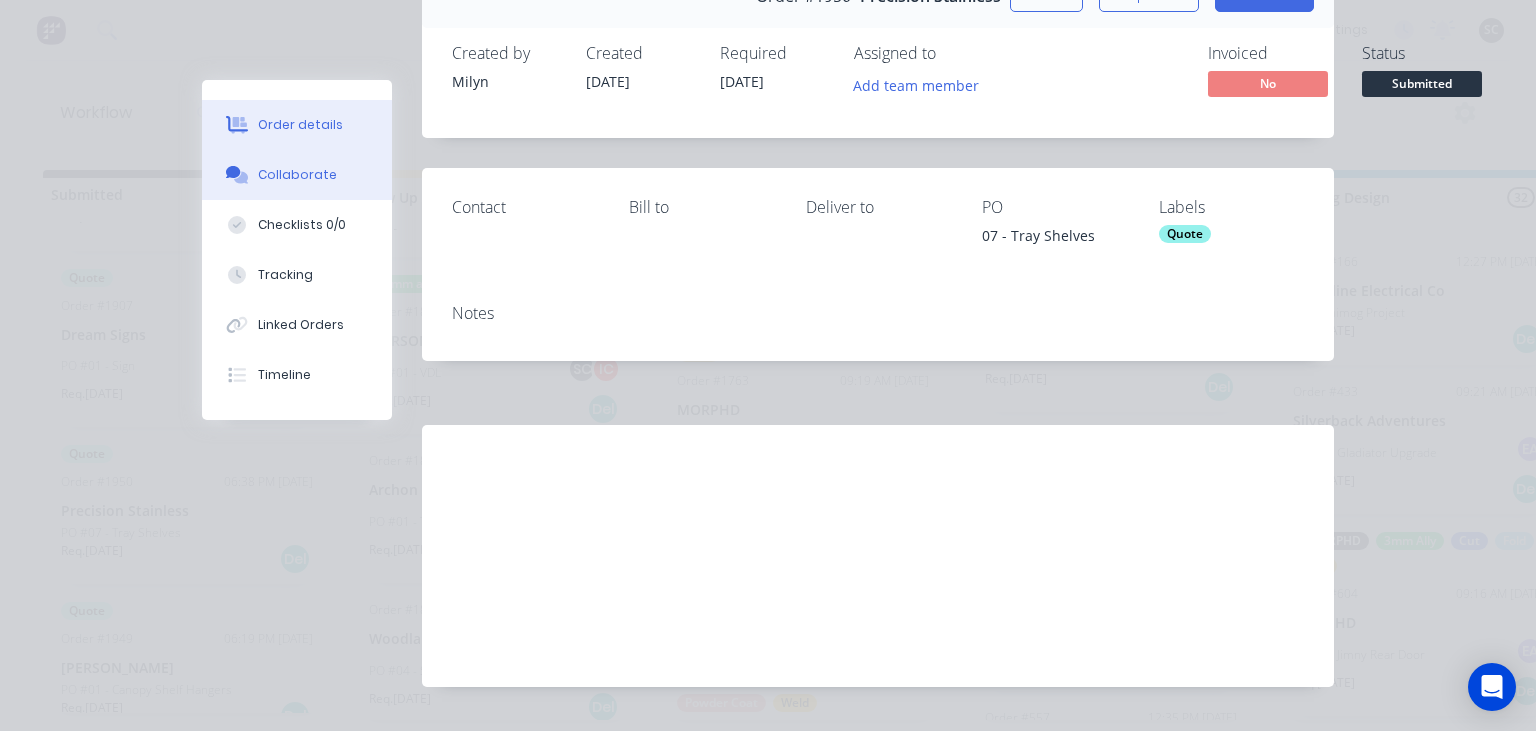 click on "Collaborate" at bounding box center [297, 175] 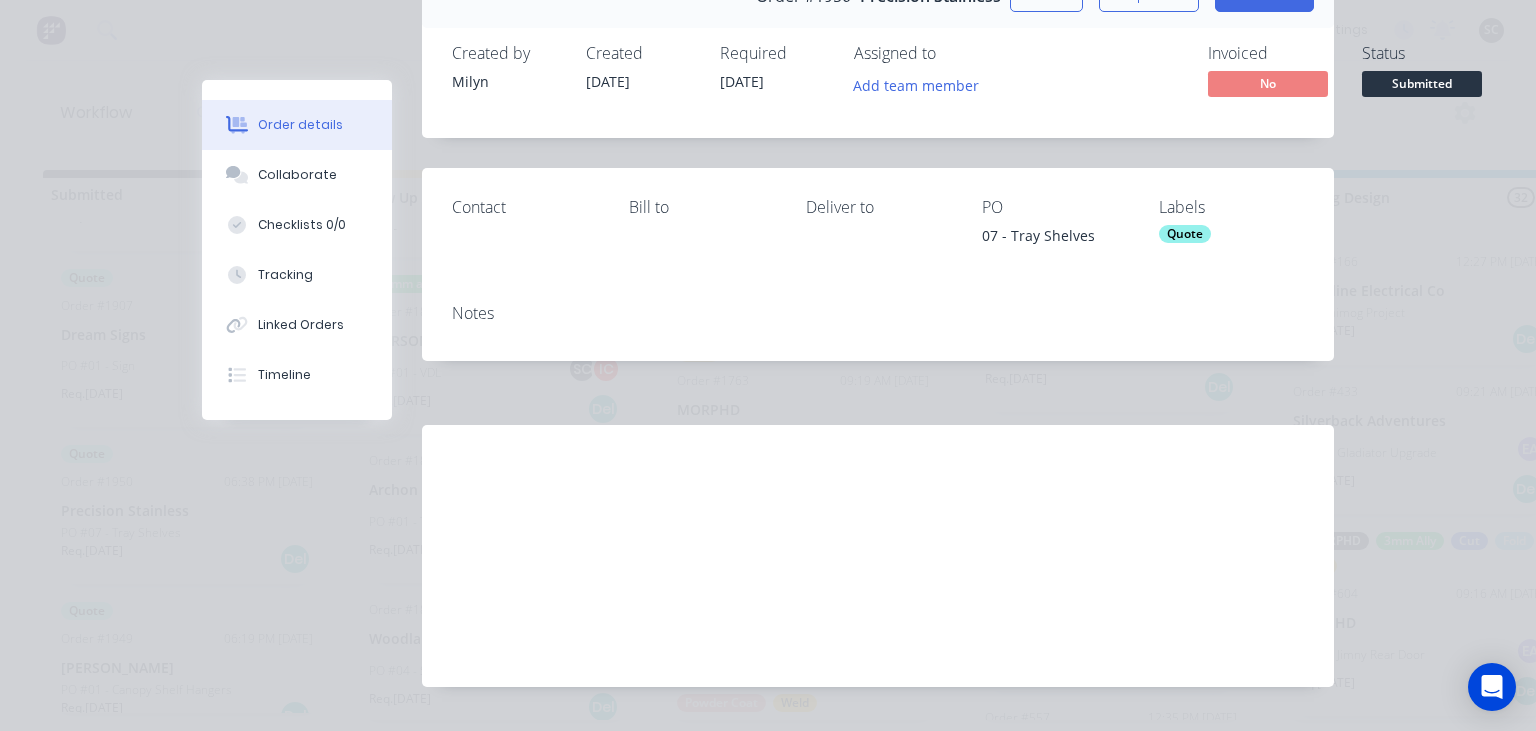 scroll, scrollTop: 0, scrollLeft: 0, axis: both 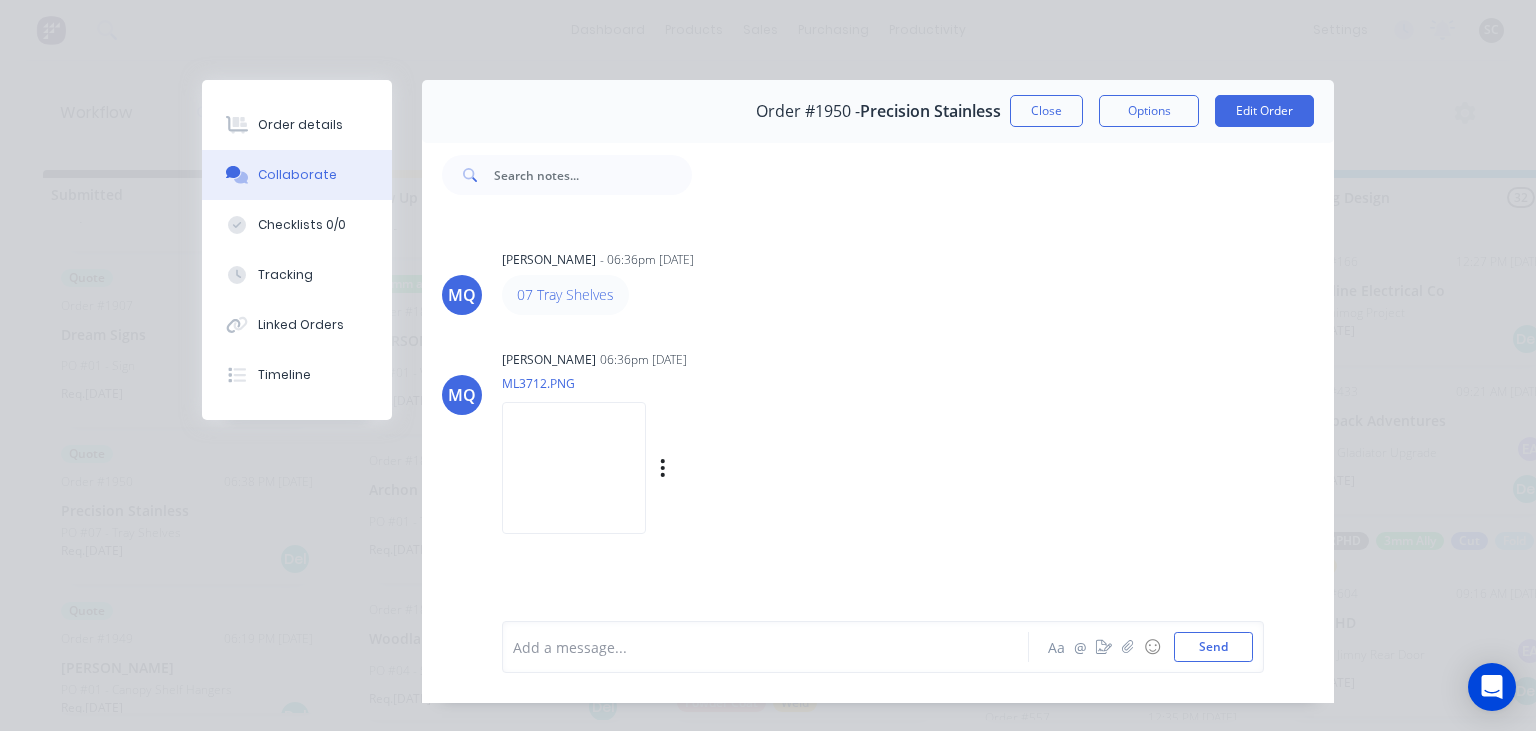 click at bounding box center (574, 467) 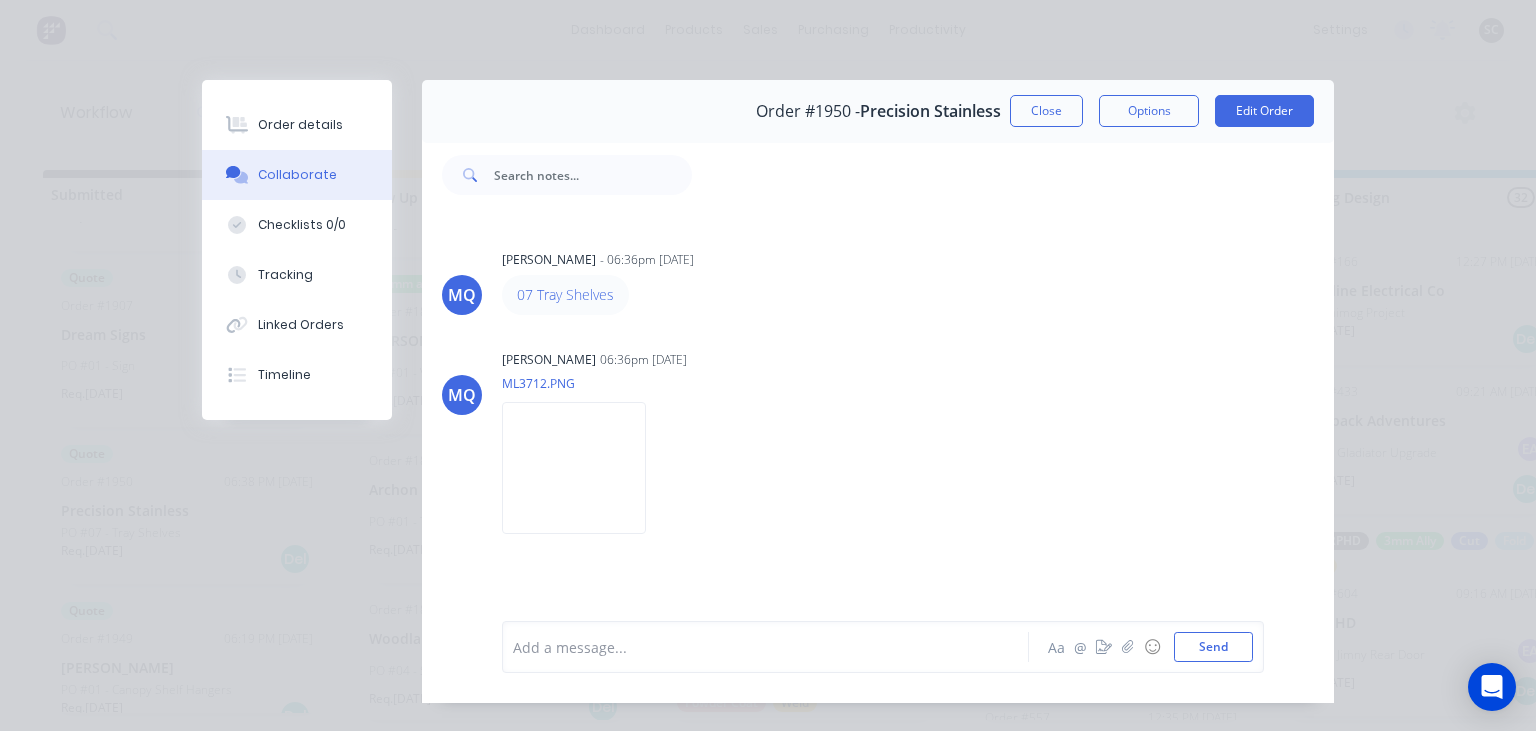 click on "MQ Milyn Quinones  - 06:36pm 10/07/25 07 Tray Shelves MQ Milyn Quinones 06:36pm 10/07/25 ML3712.PNG Download" at bounding box center (878, 403) 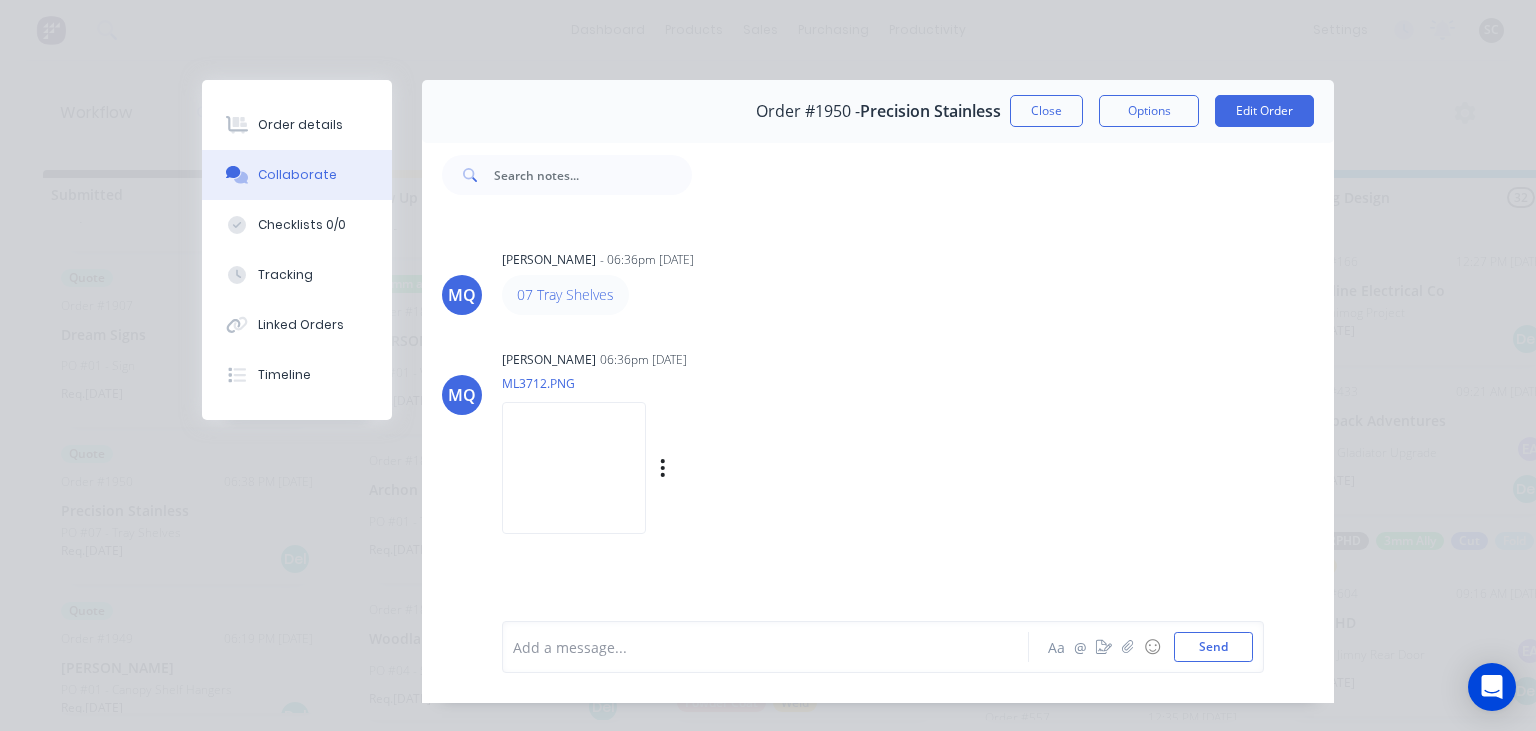 click at bounding box center [574, 467] 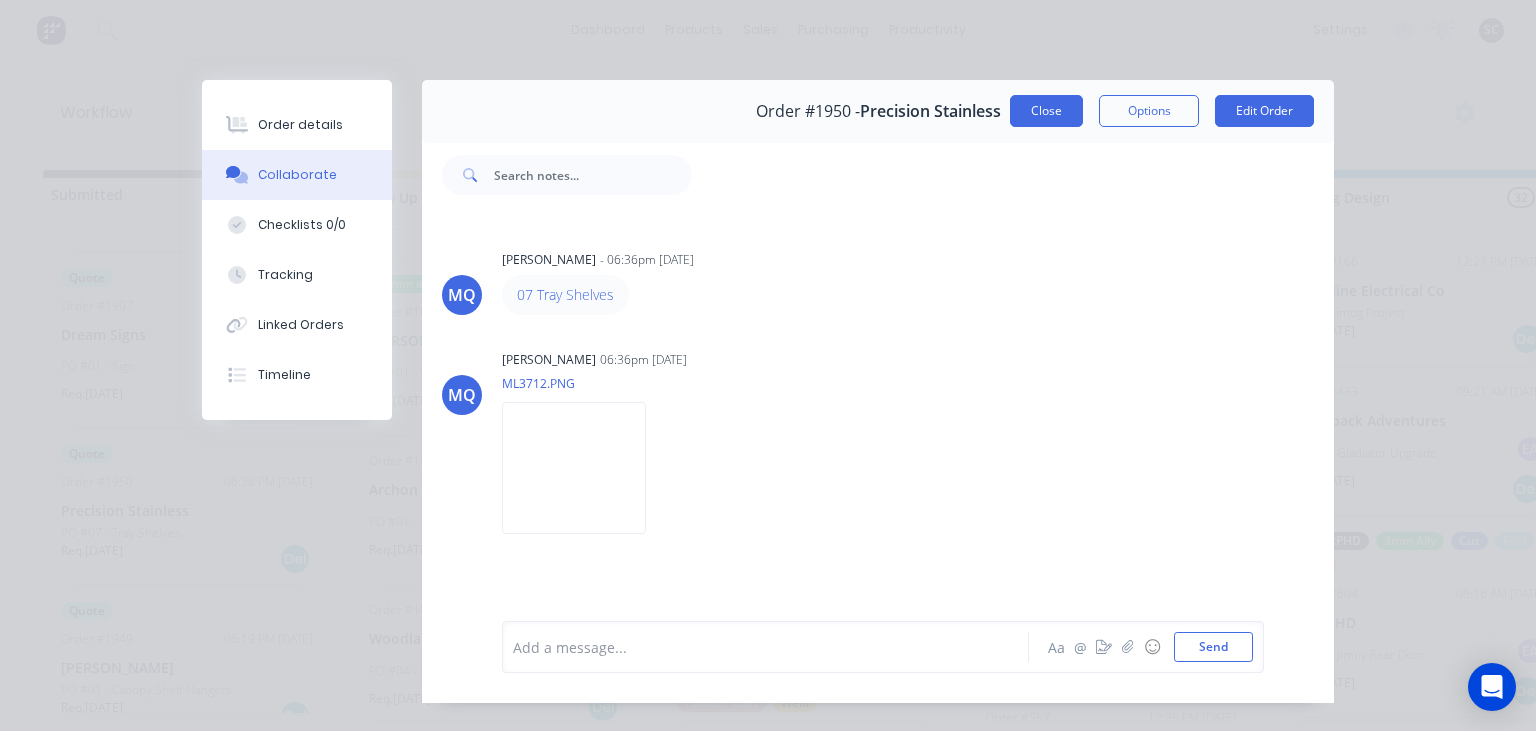 click on "Close" at bounding box center [1046, 111] 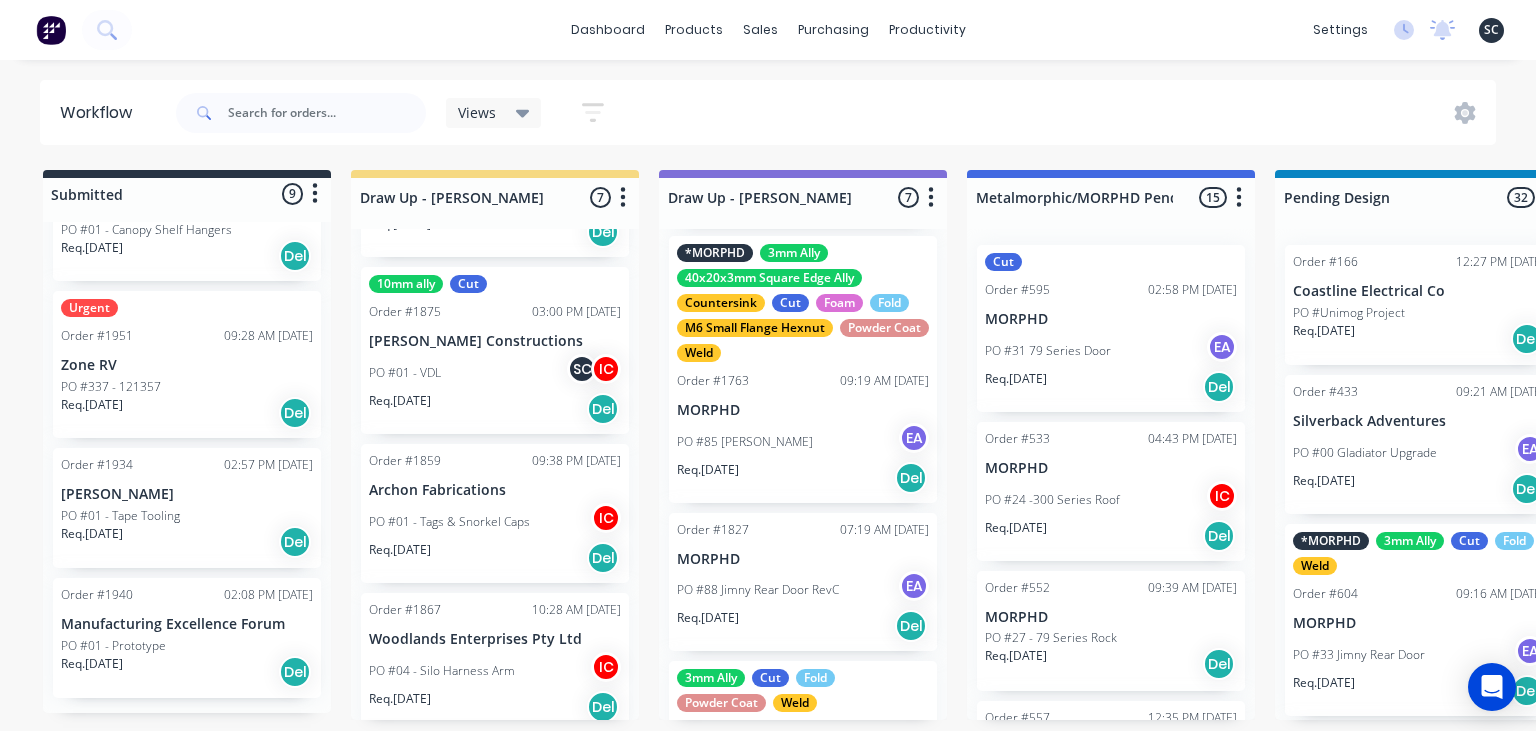 scroll, scrollTop: 994, scrollLeft: 0, axis: vertical 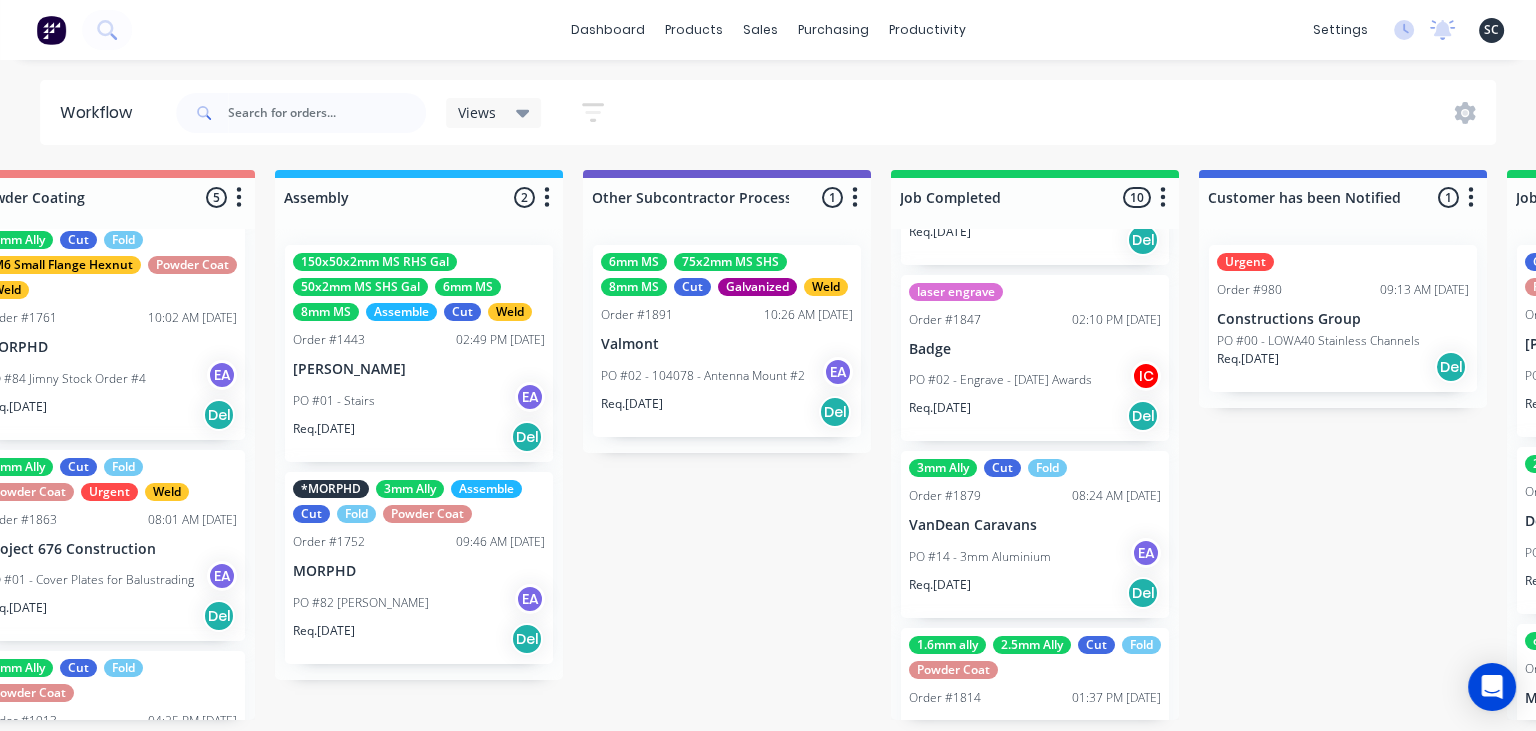 click on "PO #14 - 3mm Aluminium" at bounding box center [980, 557] 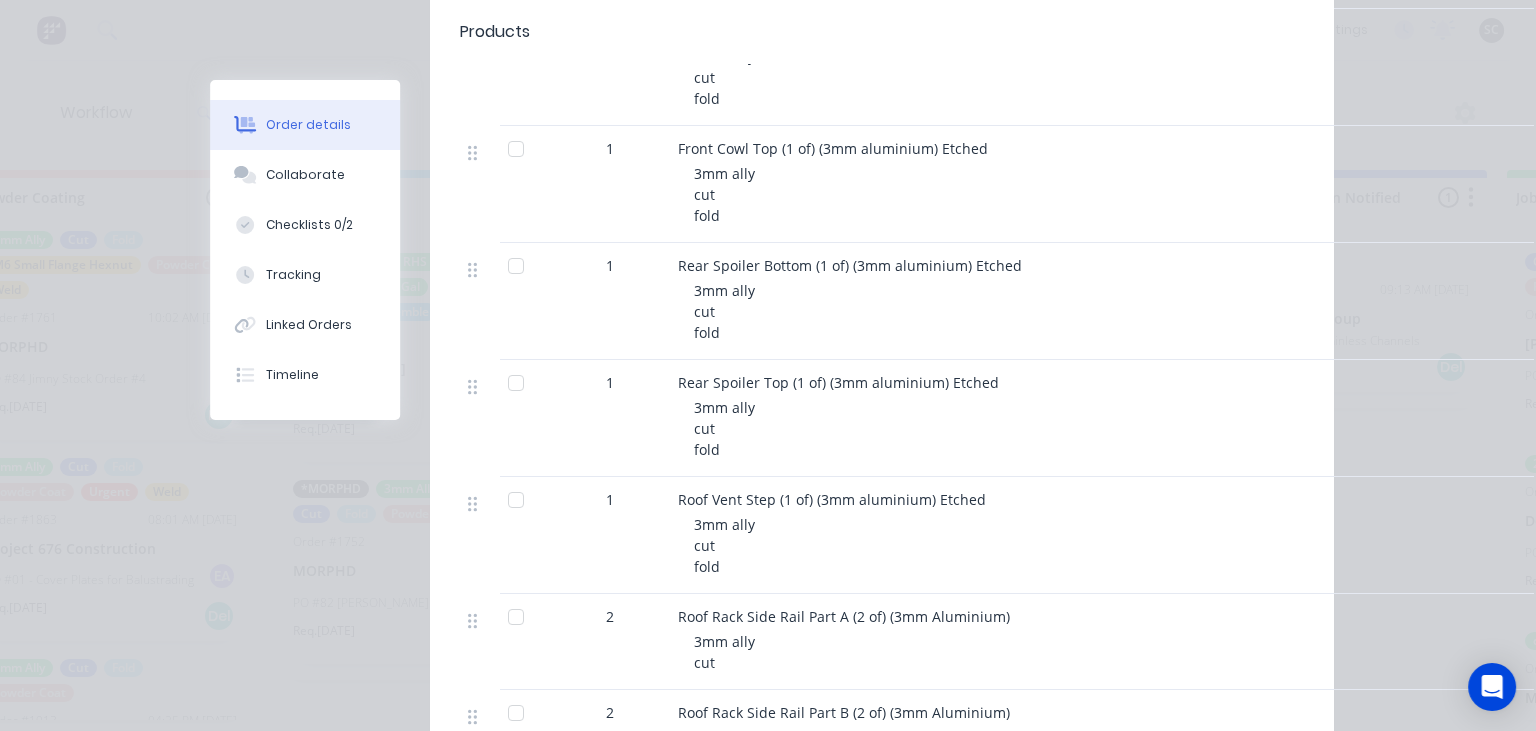 scroll, scrollTop: 806, scrollLeft: 0, axis: vertical 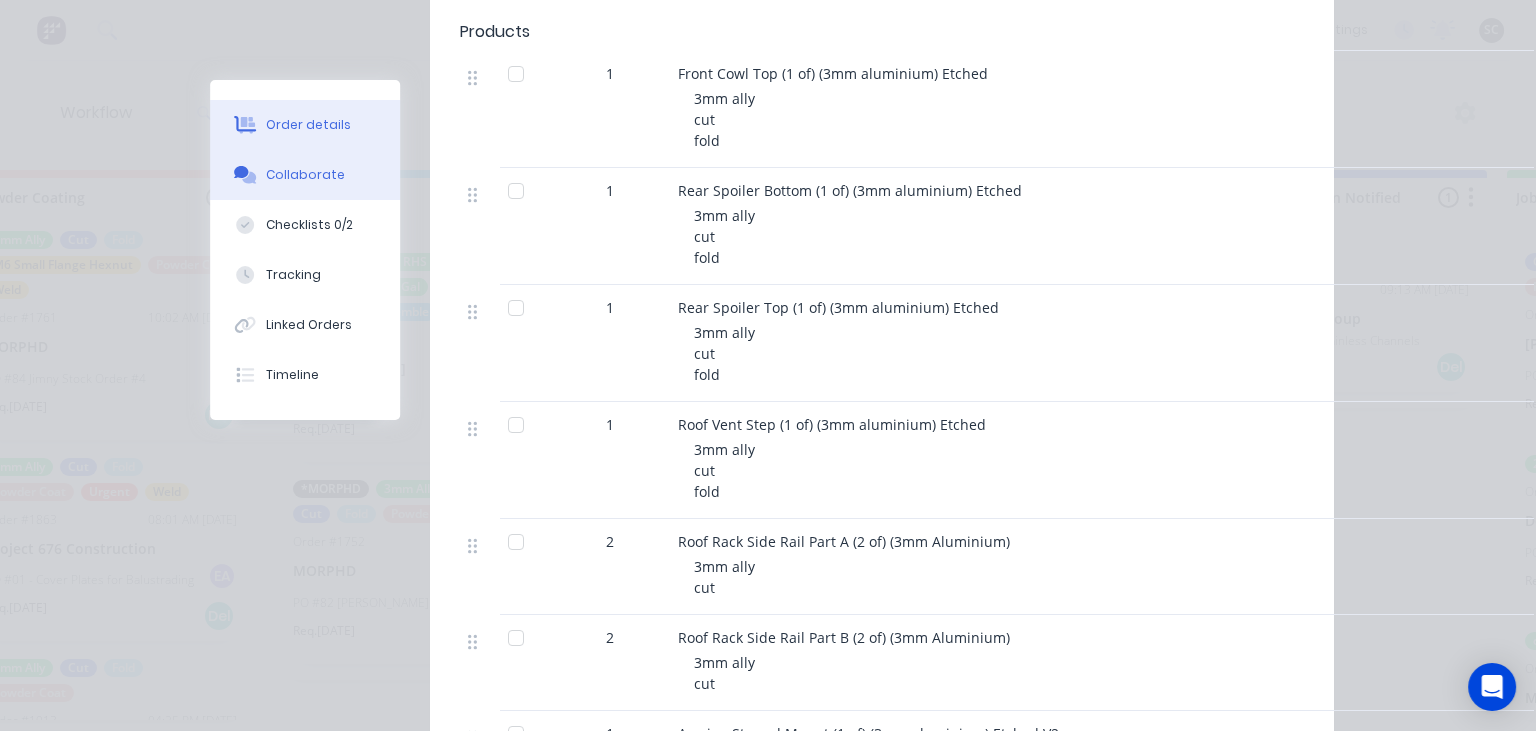click on "Collaborate" at bounding box center (305, 175) 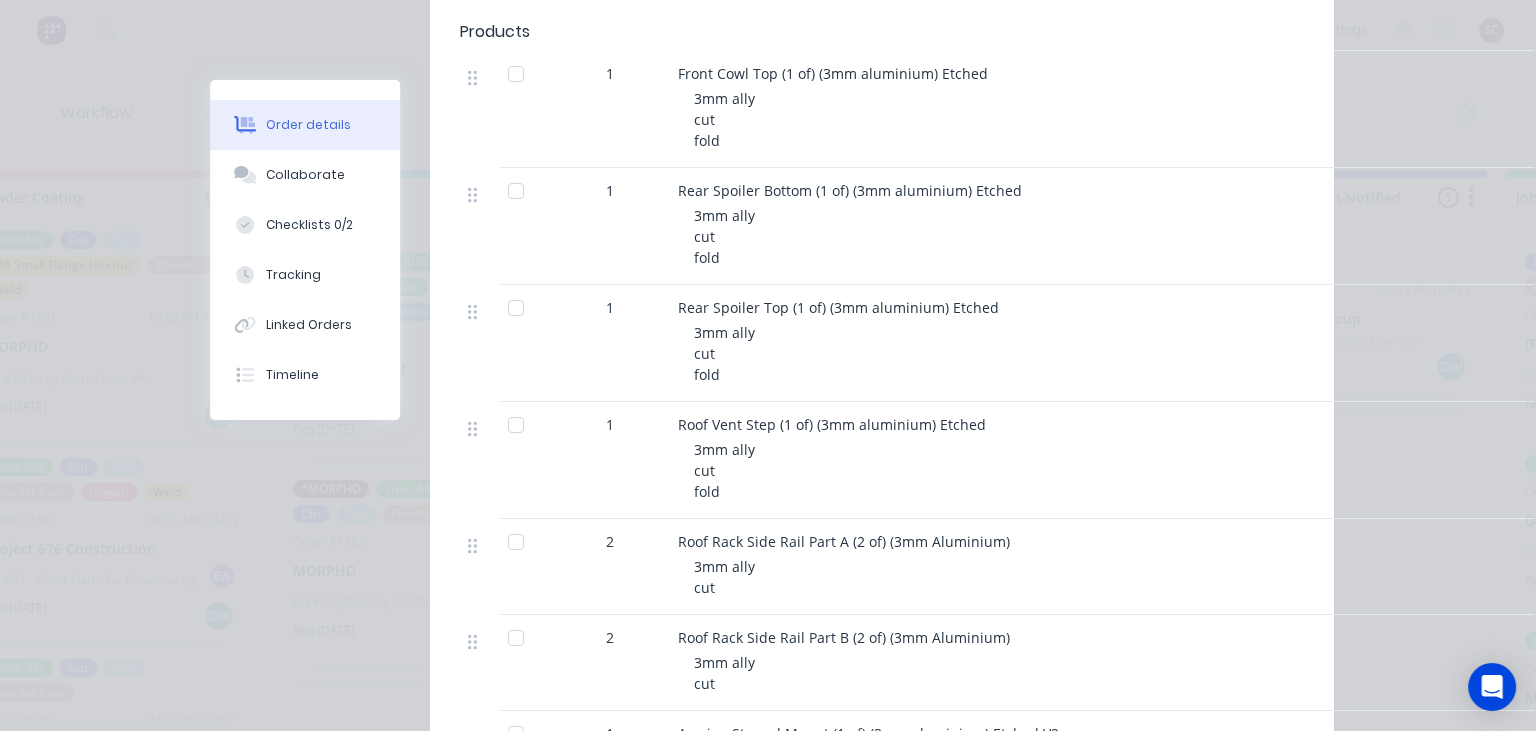 scroll, scrollTop: 0, scrollLeft: 0, axis: both 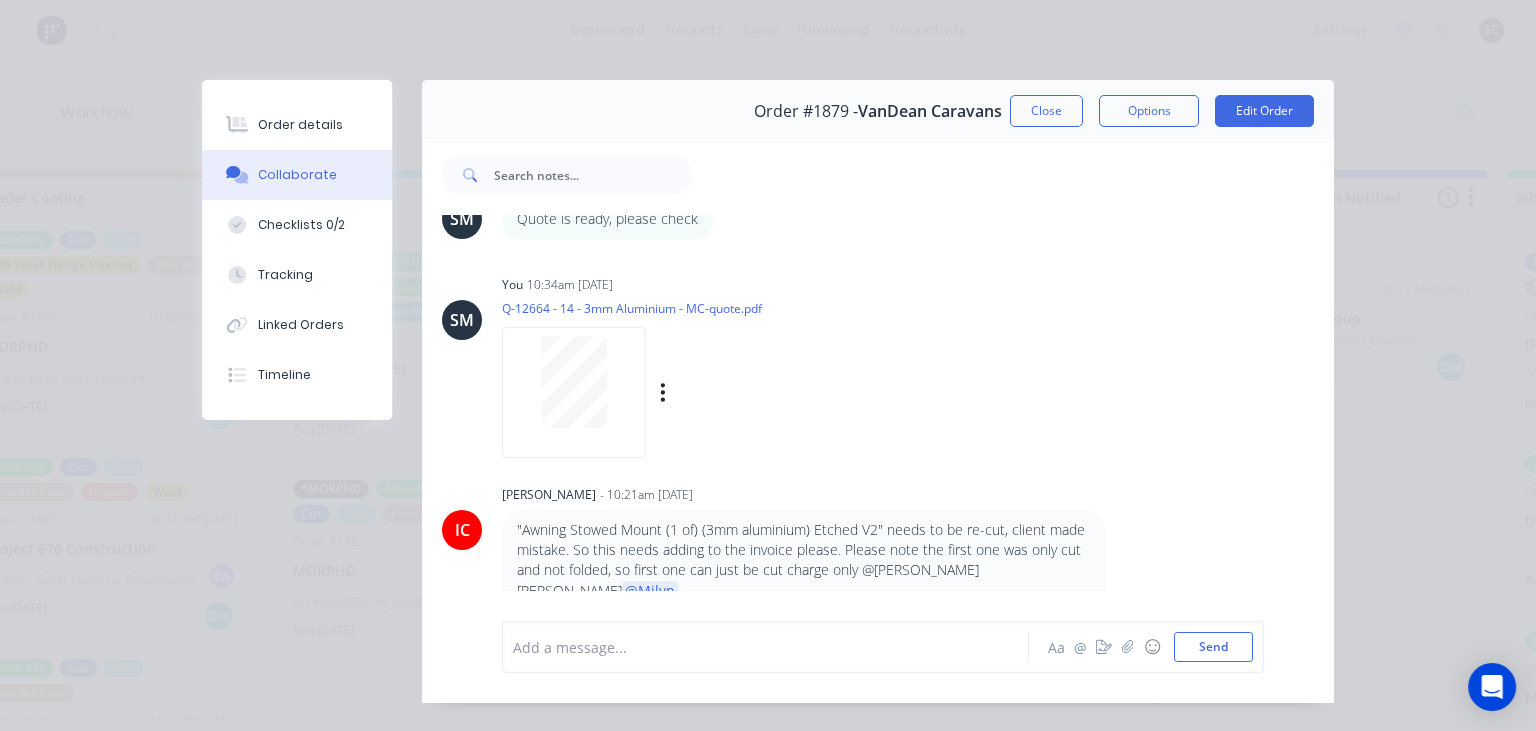 click at bounding box center (574, 382) 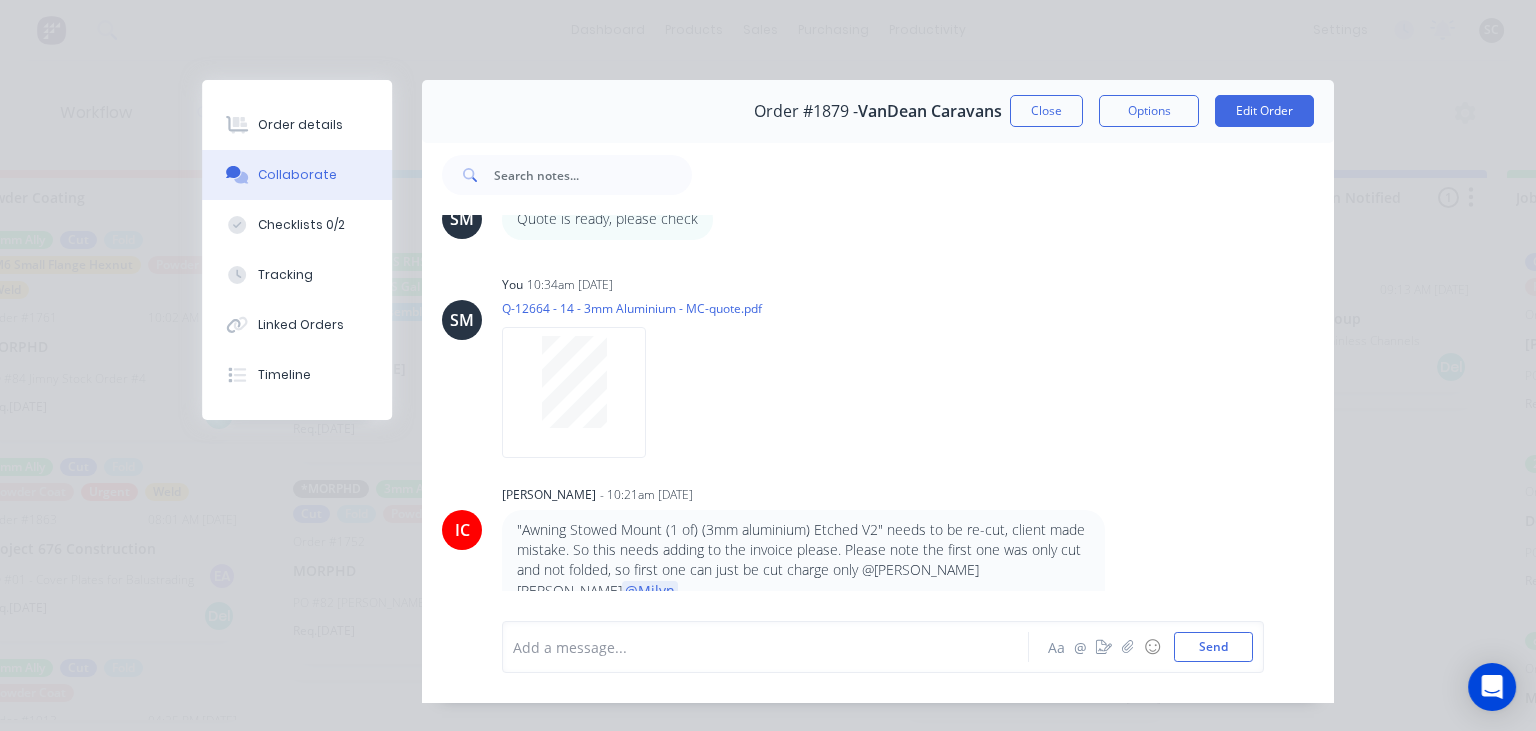 click on "Order #1879 -  VanDean Caravans Close   Options     Edit Order" at bounding box center [878, 111] 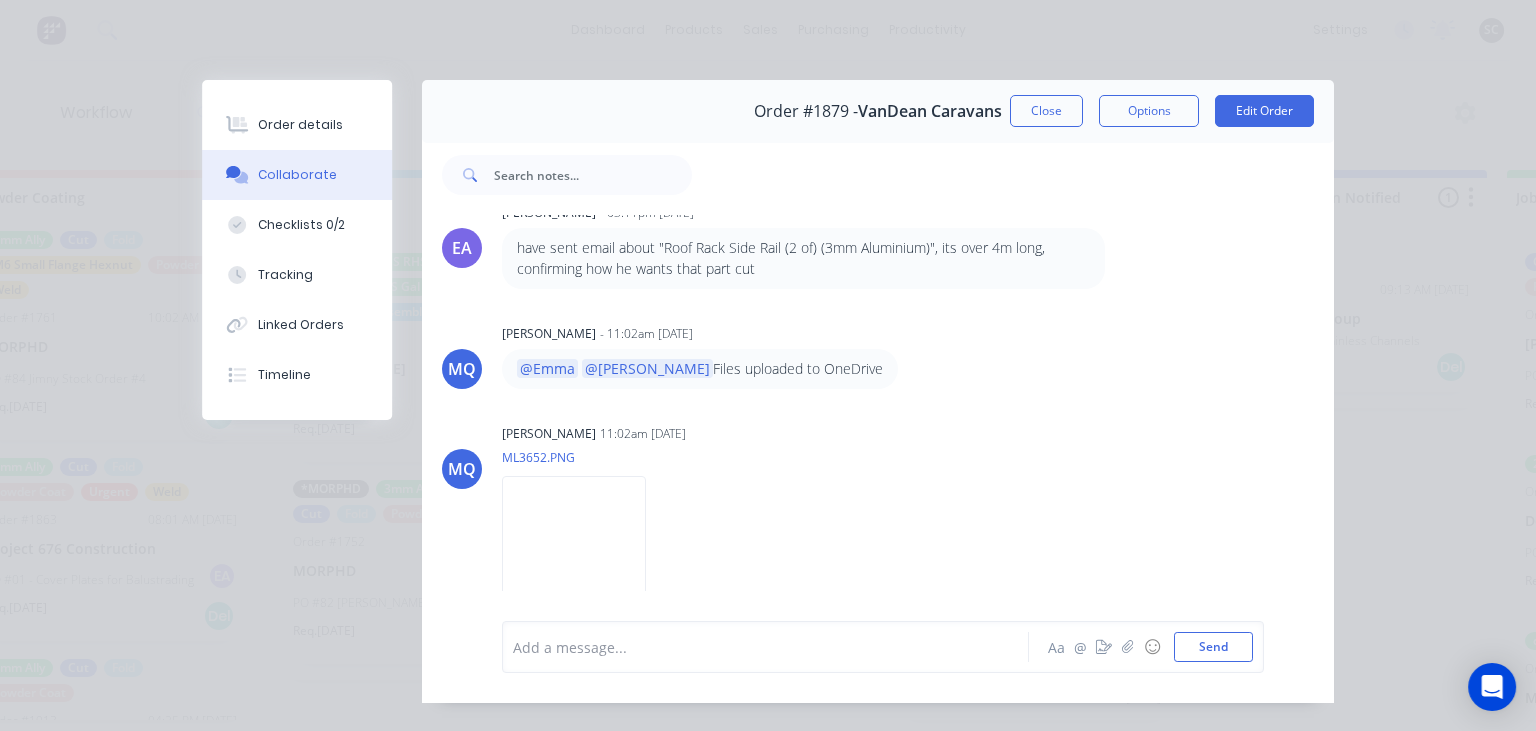 scroll, scrollTop: 356, scrollLeft: 0, axis: vertical 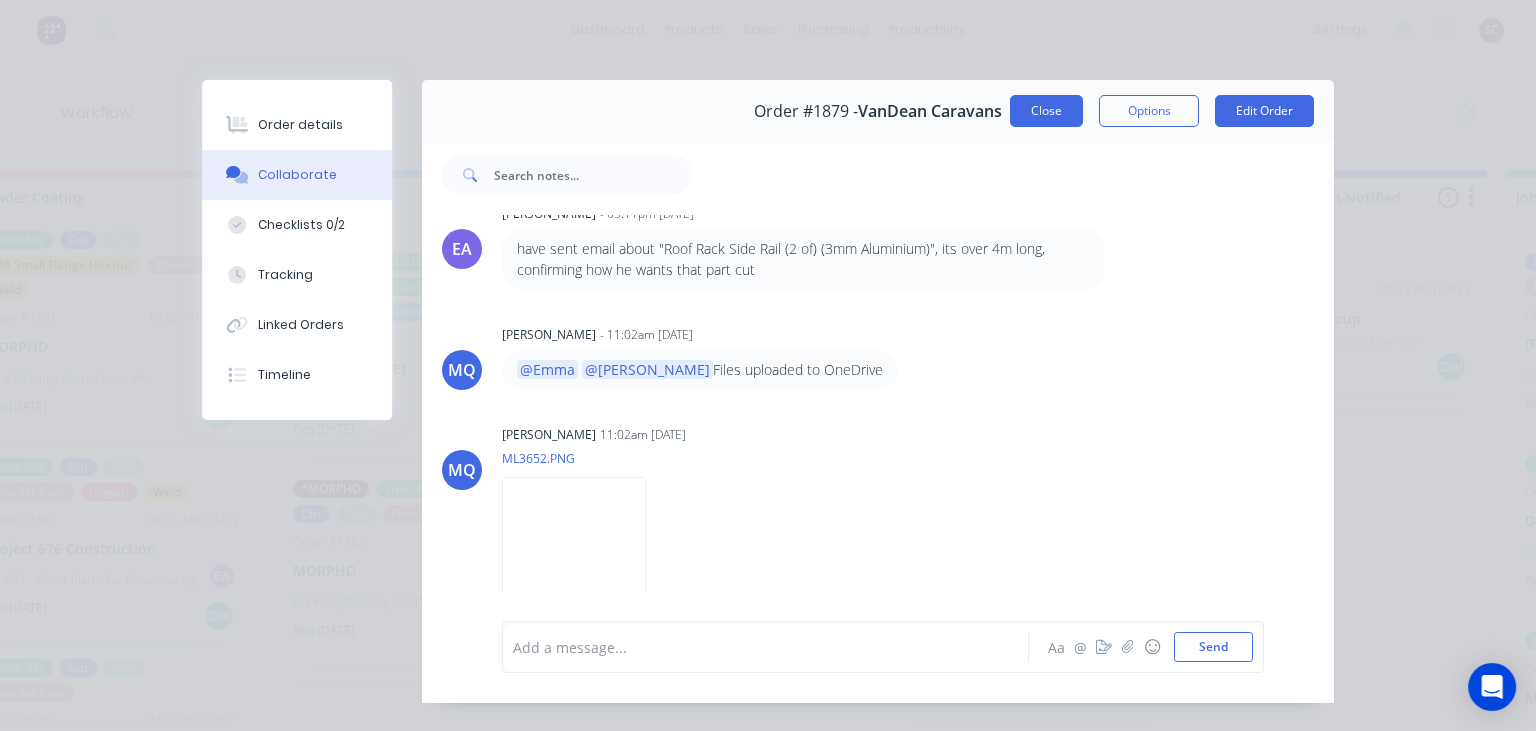 click on "Close" at bounding box center (1046, 111) 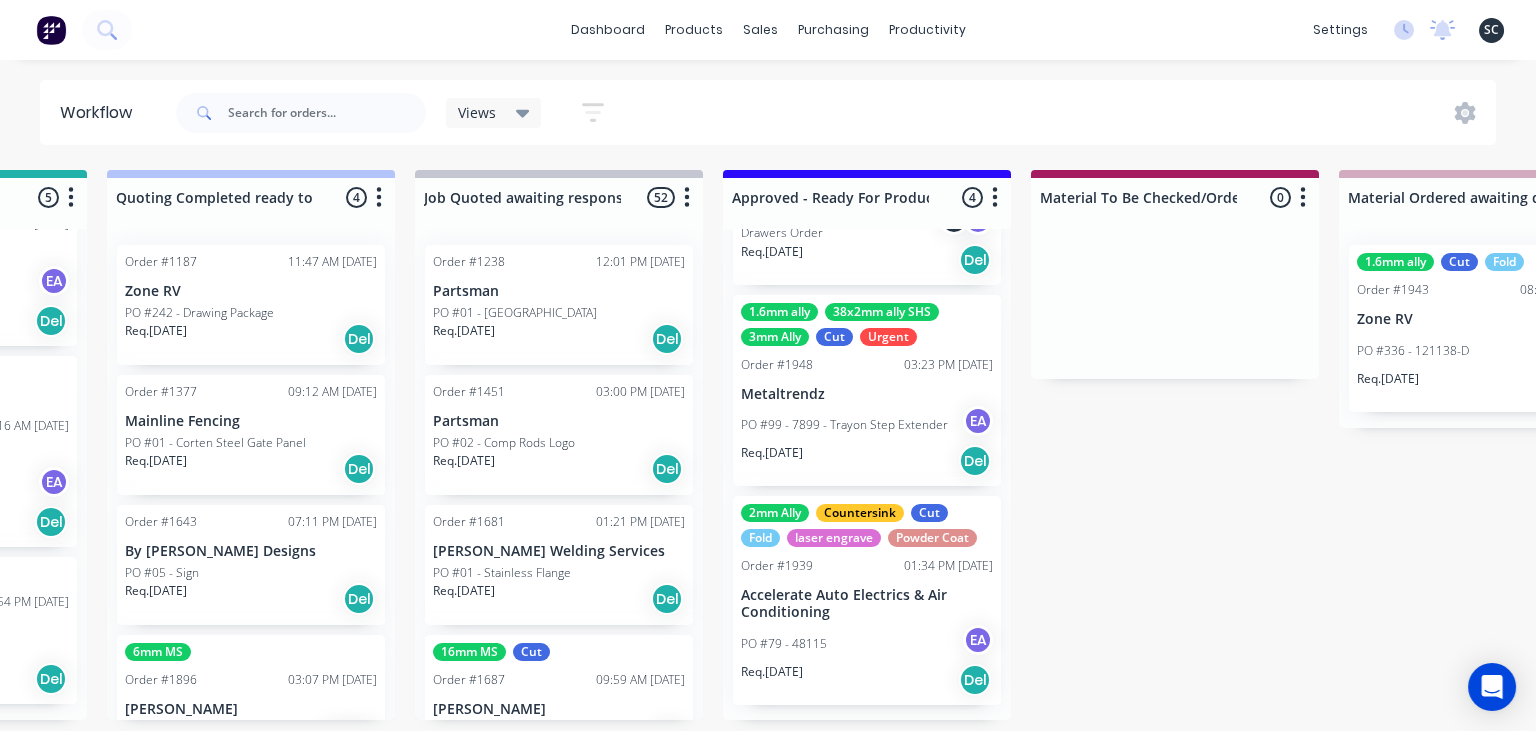 scroll, scrollTop: 0, scrollLeft: 1793, axis: horizontal 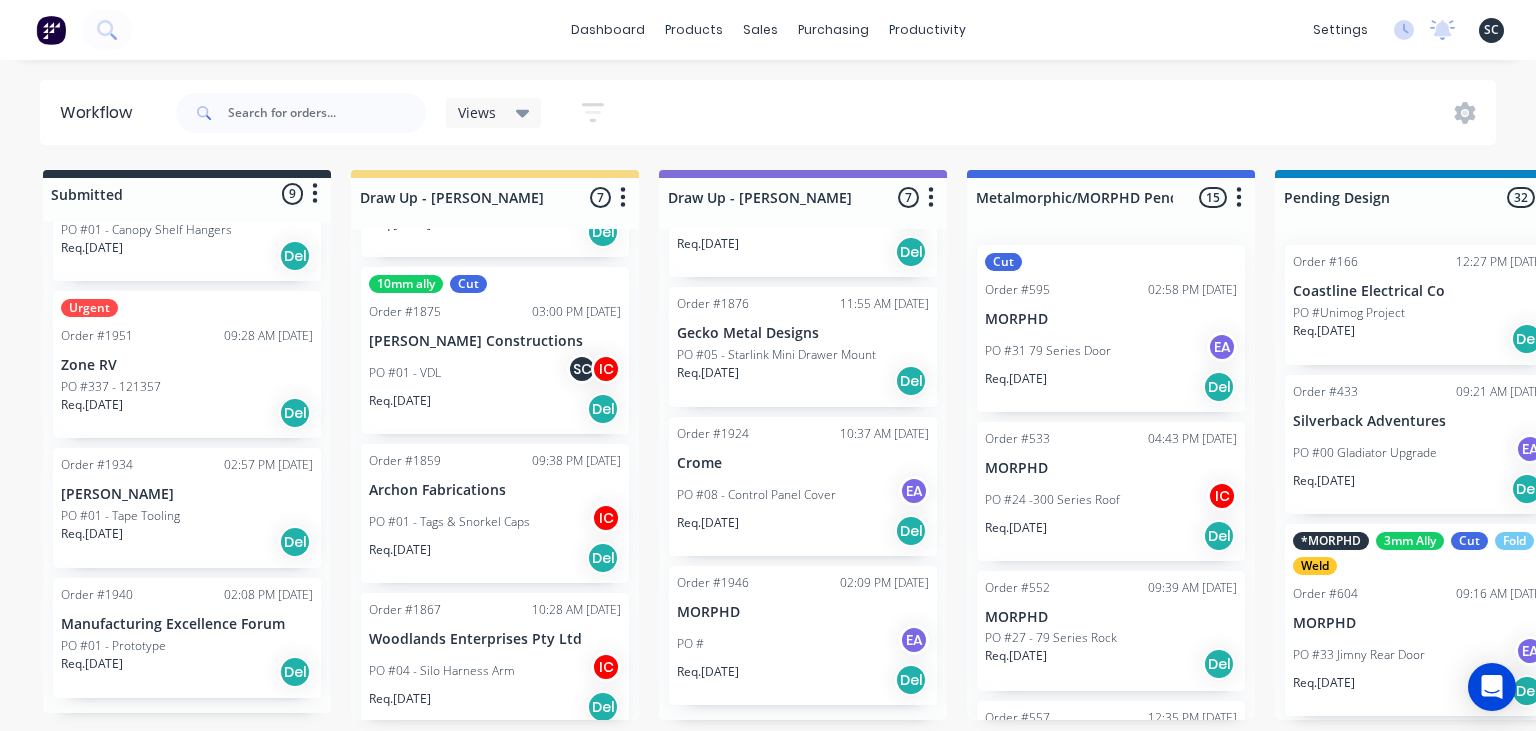 click on "PO #01 - Tape Tooling" 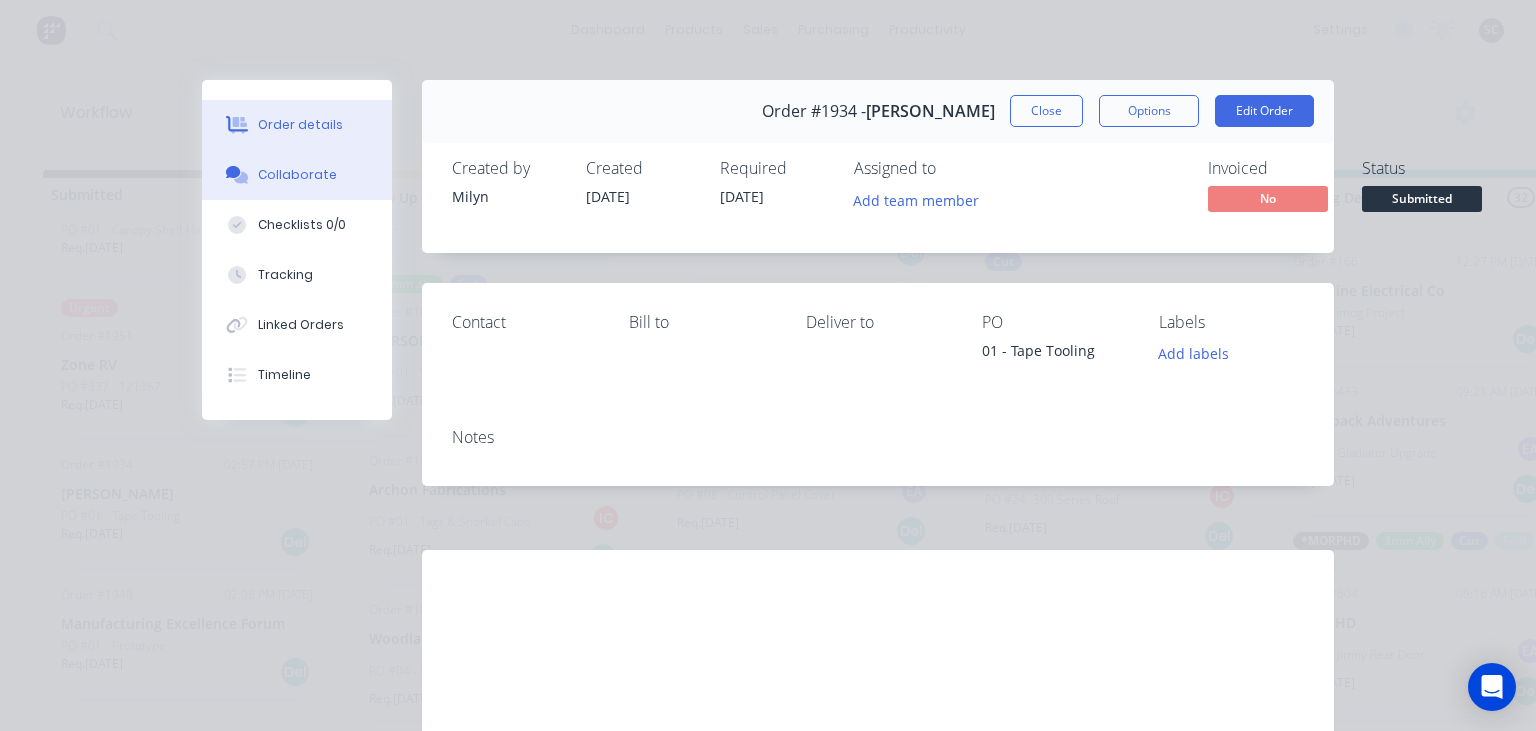 click on "Collaborate" 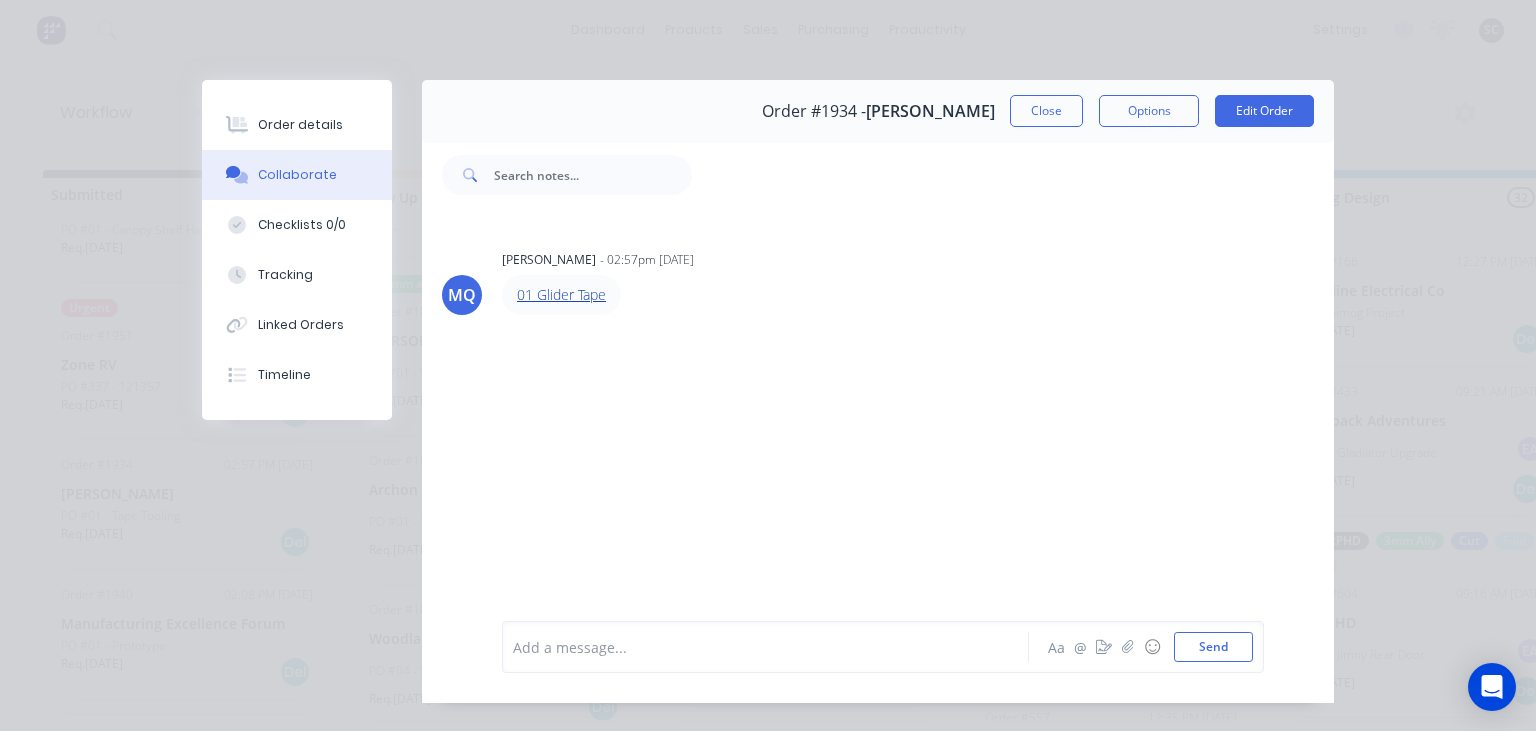 click on "01 Glider Tape" 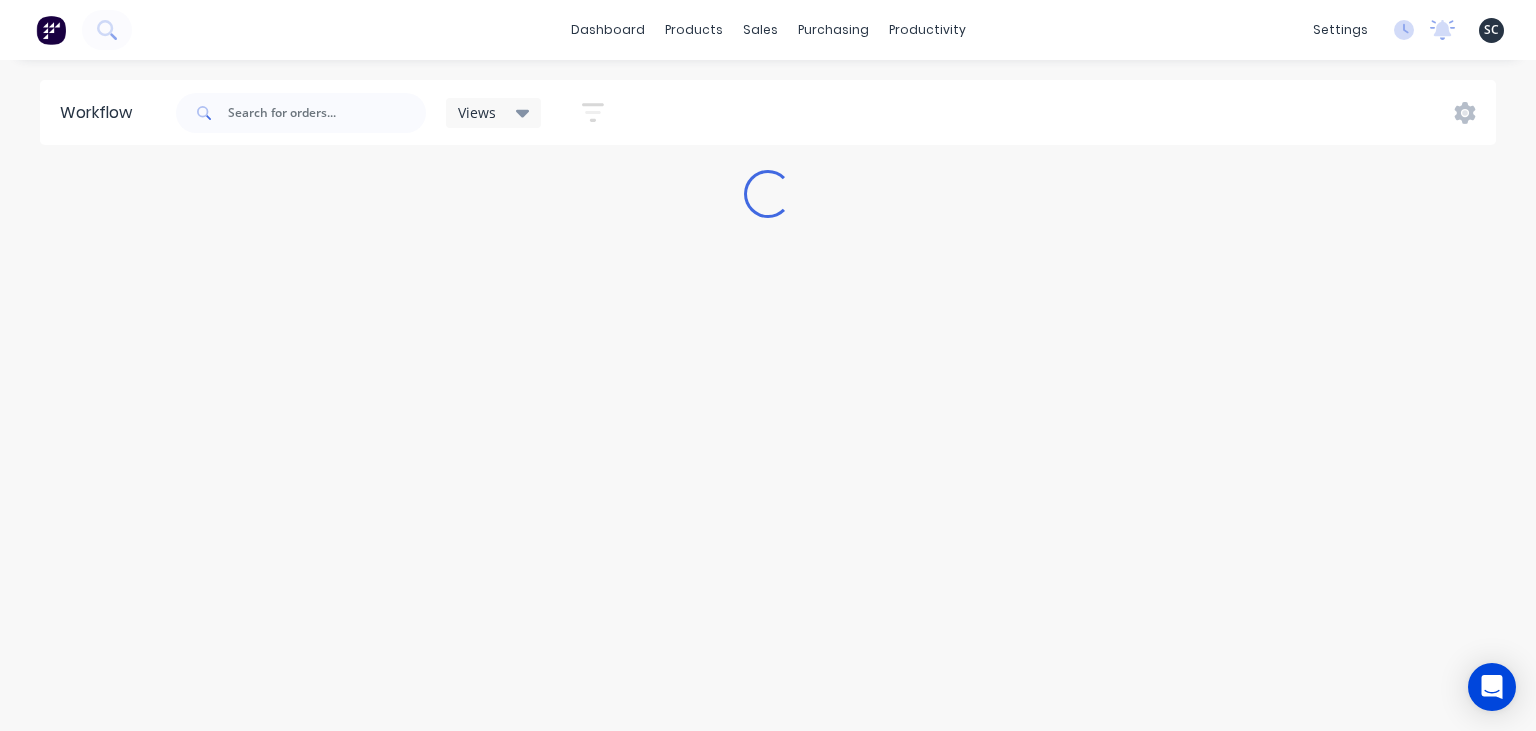 scroll, scrollTop: 0, scrollLeft: 0, axis: both 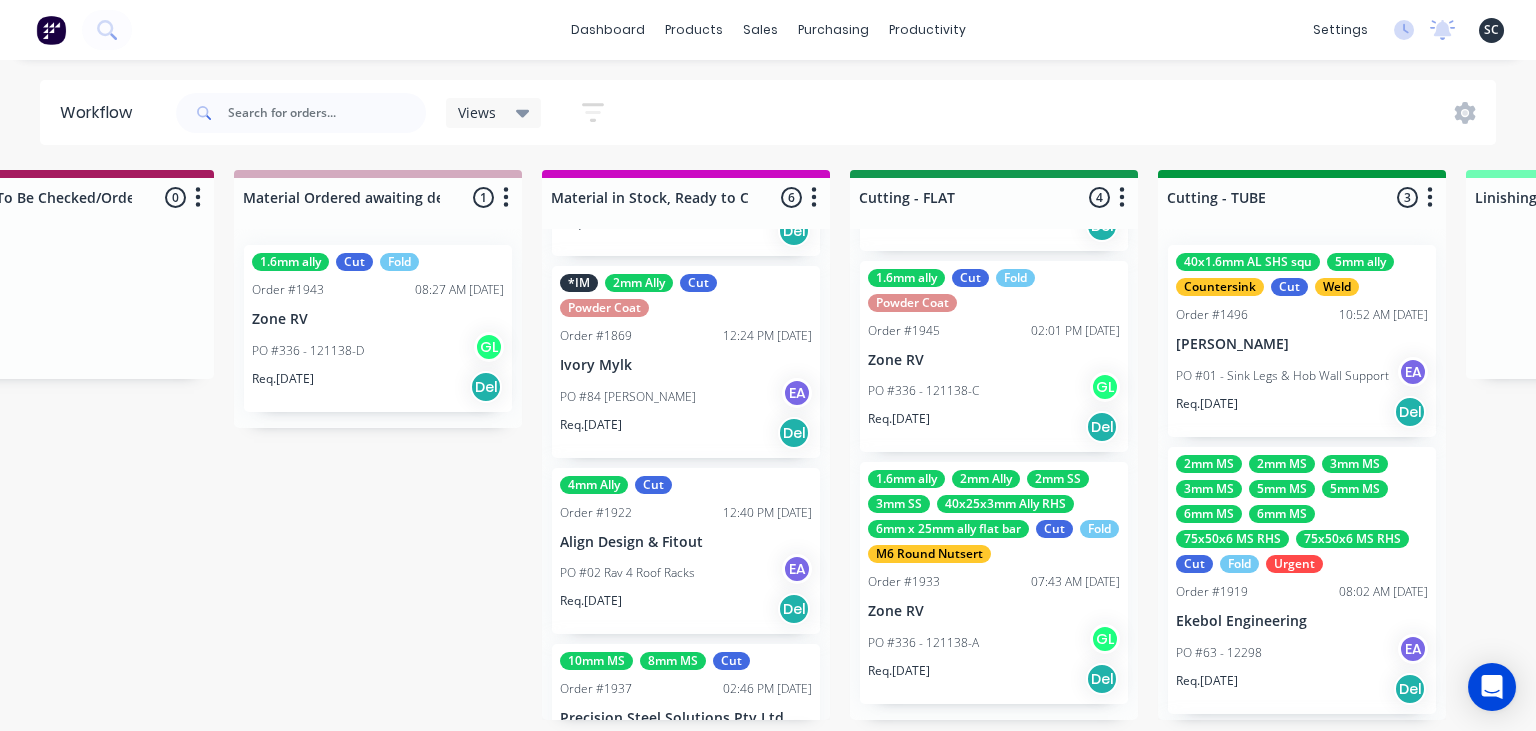 click on "4mm Ally Cut Order #1922 12:40 PM 03/07/25 Align Design & Fitout  PO #02 Rav 4 Roof Racks EA Req. 02/07/25 Del" at bounding box center (686, 551) 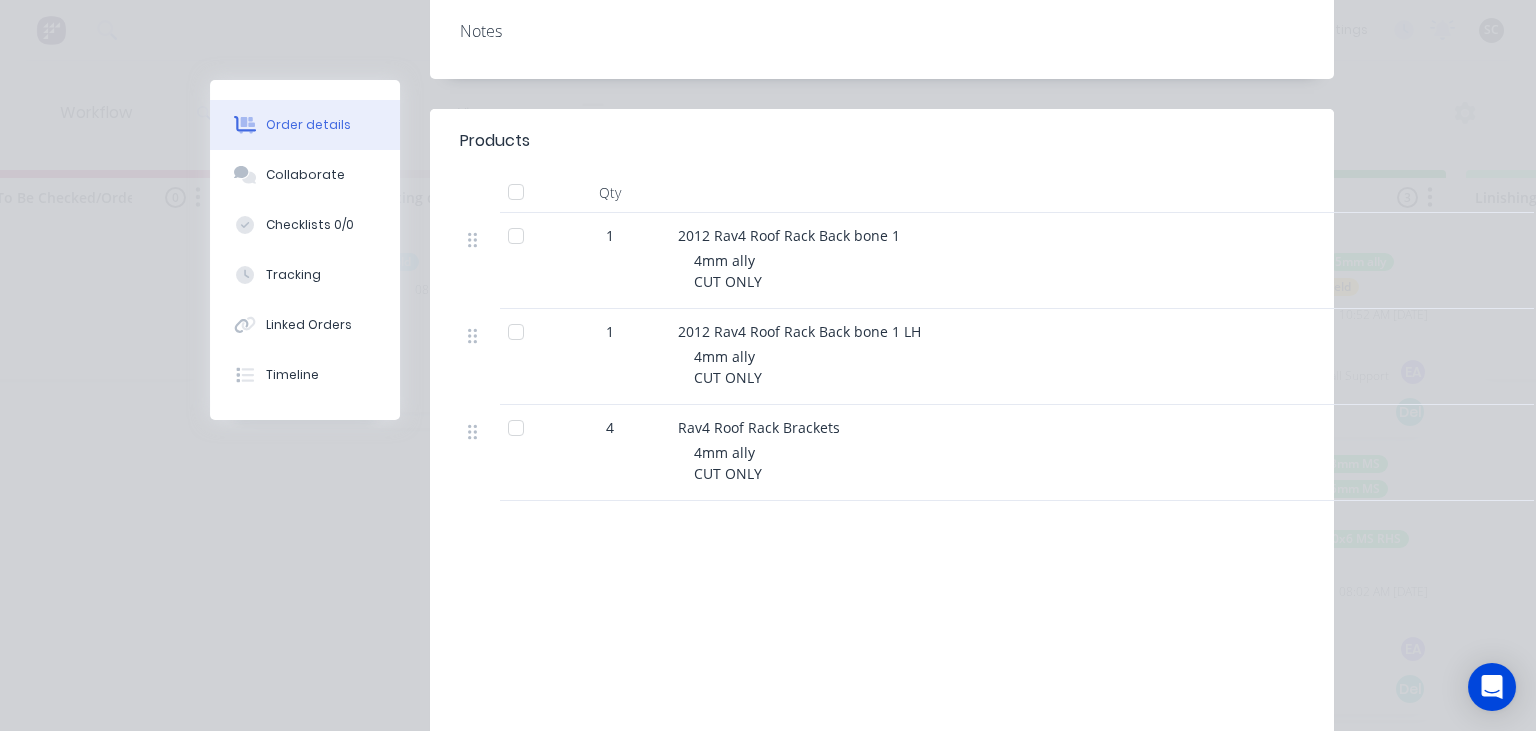 scroll, scrollTop: 461, scrollLeft: 0, axis: vertical 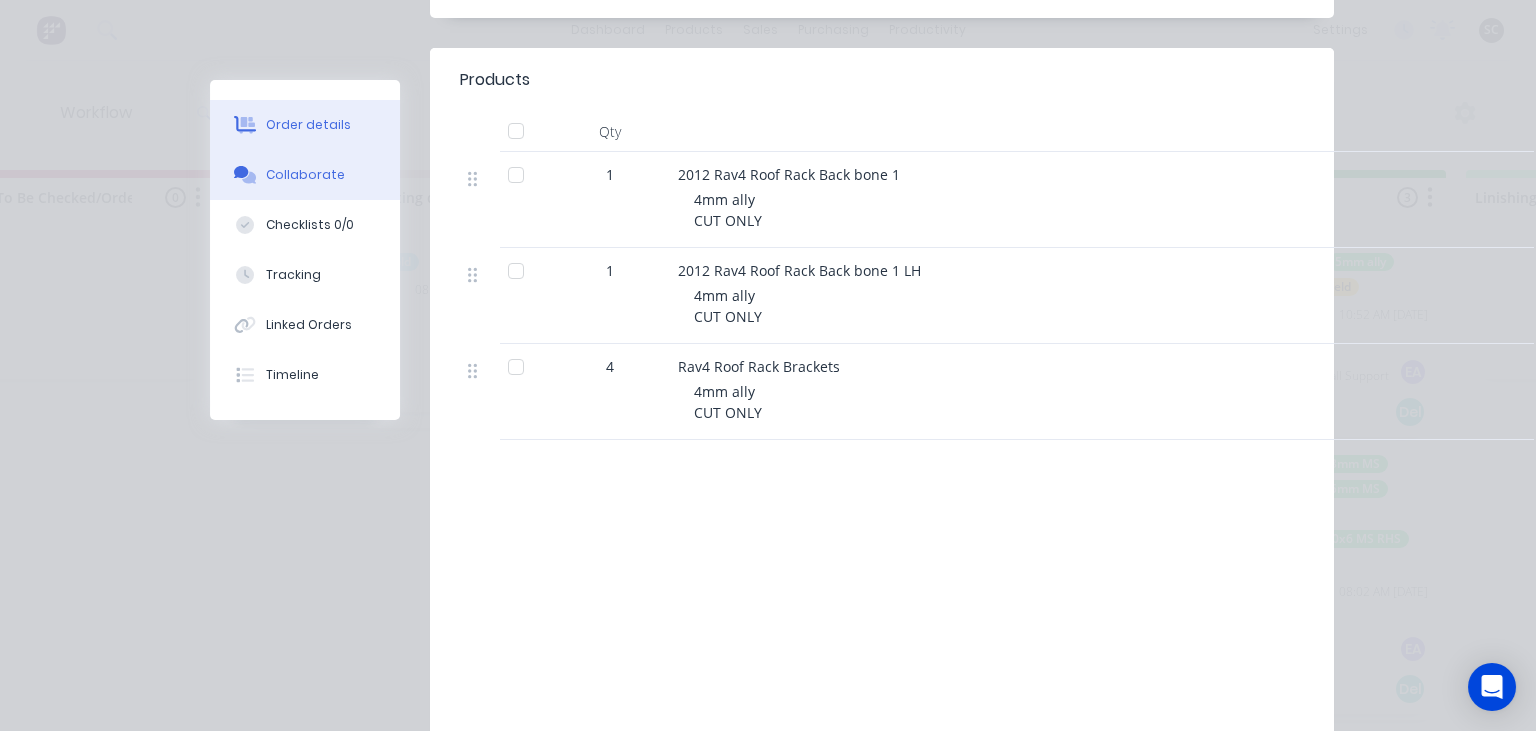 click on "Collaborate" at bounding box center (305, 175) 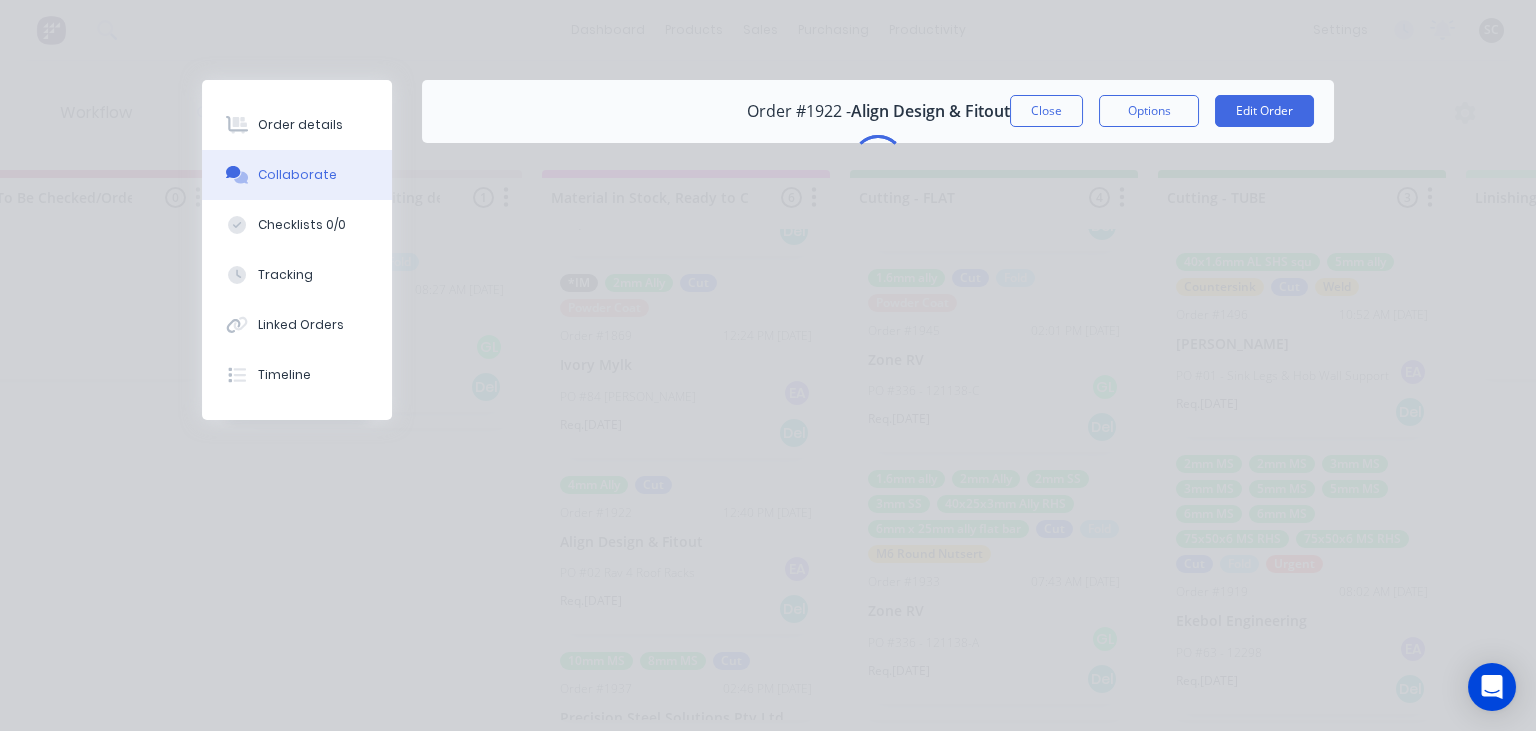 scroll, scrollTop: 0, scrollLeft: 0, axis: both 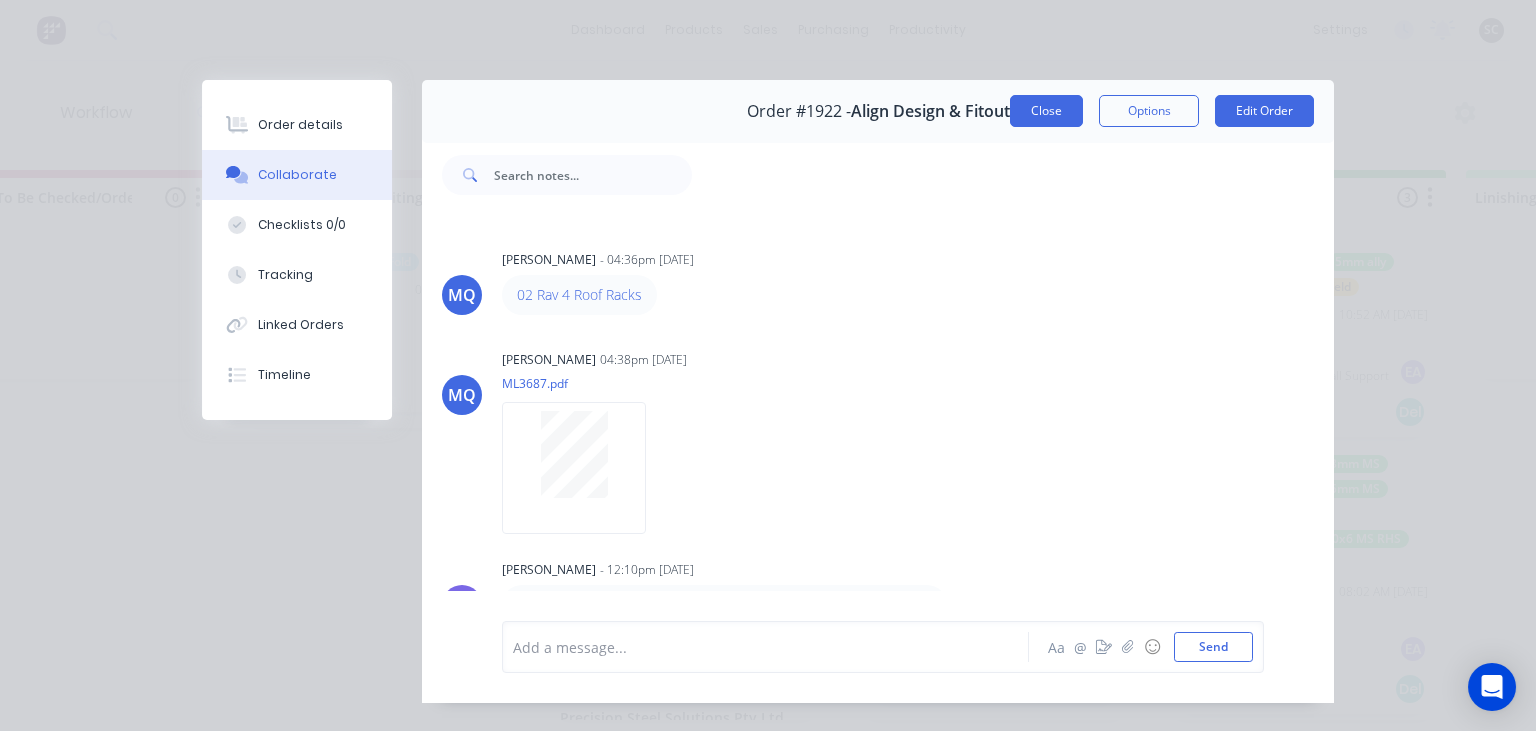 click on "Close" at bounding box center (1046, 111) 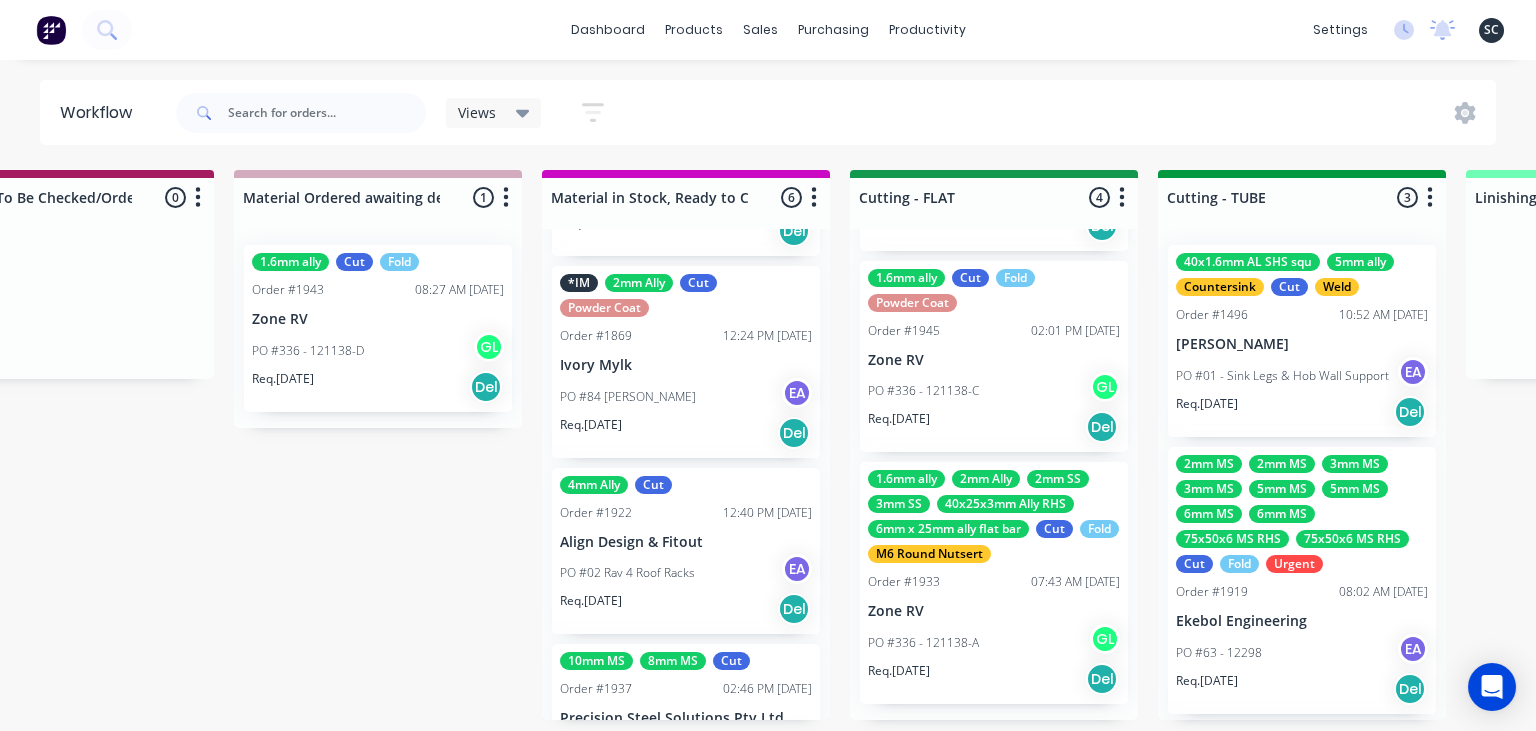 click on "Submitted 9 Status colour #273444 hex #273444 Save Cancel Summaries Total order value Invoiced to date To be invoiced Sort By Created date Required date Order number Customer name Most recent 0-Add labels for all materials and processes here 100x50x3mm ally RHS 2.5mm SS 3mm Ally Cut Fold M10 Hex Nutserts Powder Coat Order #386 09:56 AM [DATE] Metalmorphic PO #00-Template Req. [DATE] Del Quote Order #1905 02:47 PM [DATE] [PERSON_NAME] Hydraulics Pty Ltd PO #05 - Adaptor Sleeves EA Req. [DATE] Del Order #1947 01:46 PM [DATE] Ekebol Engineering PO #64 - 12358
Req. [DATE] Del Quote Order #1907 01:13 PM [DATE] Dream Signs PO #01 - Sign EA Req. [DATE] Del Quote Order #1950 06:38 PM [DATE] Precision Stainless PO #07 - Tray Shelves
Req. [DATE] Del Quote Order #1949 06:19 PM [DATE] [PERSON_NAME] PO #01 - Canopy Shelf Hangers
Req. [DATE] Del Urgent Order #1951 09:28 AM [DATE] Zone RV PO #337 - 121357
Req. [DATE] Del Order #1934 02:57 PM [DATE] [PERSON_NAME] PO #01 - Tape Tooling Req. [DATE]" at bounding box center (1228, 445) 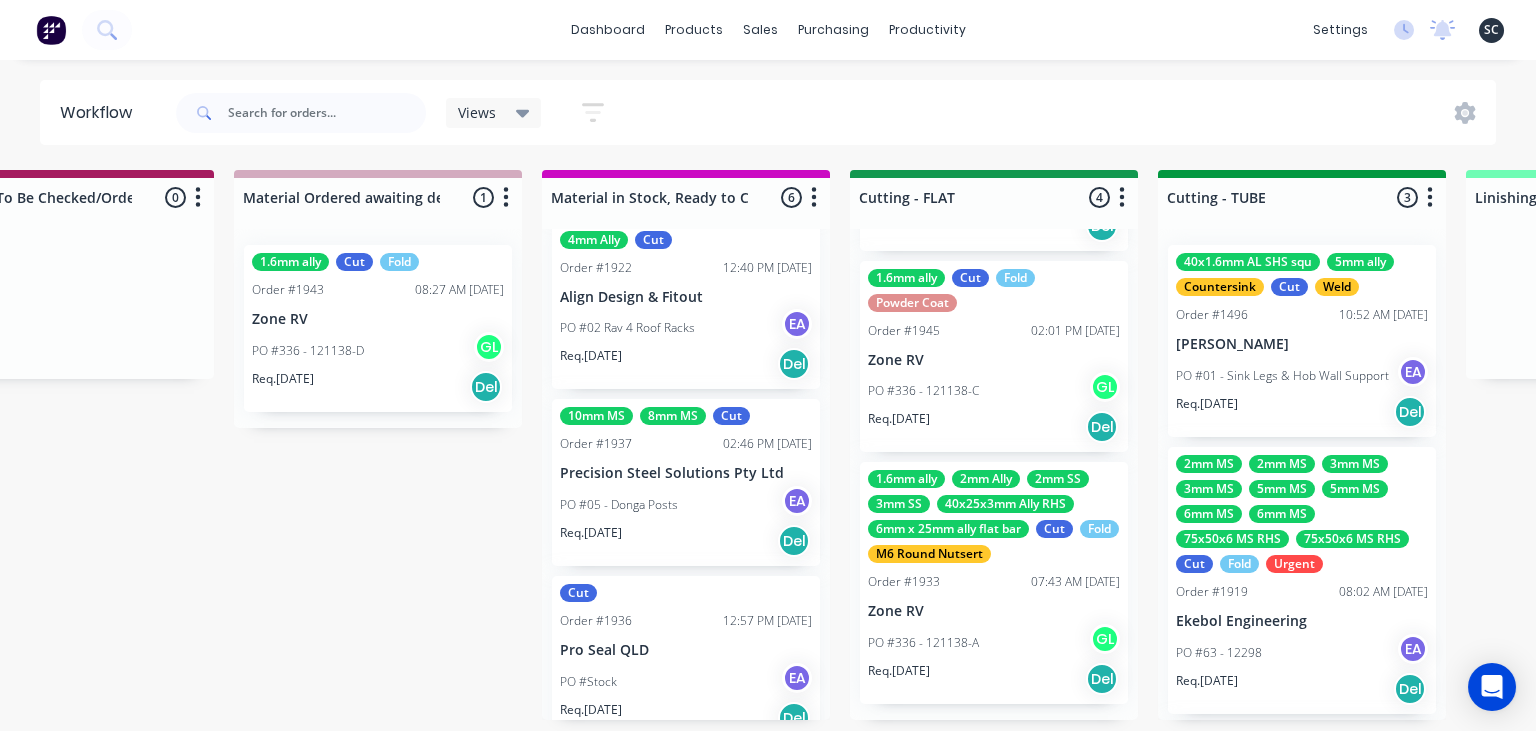 scroll, scrollTop: 296, scrollLeft: 0, axis: vertical 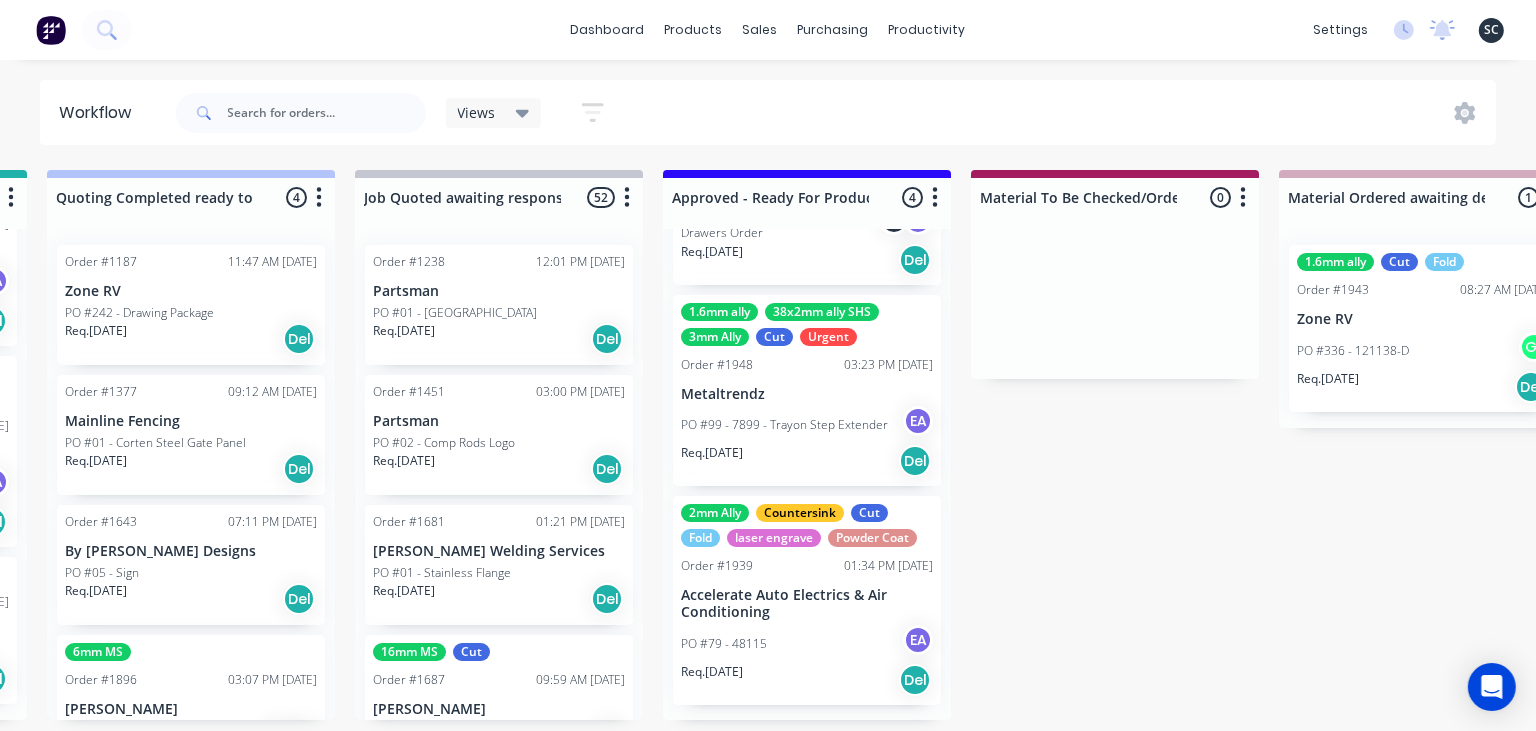 click on "PO #99 - 7899 - Trayon Step Extender
EA" at bounding box center (807, 425) 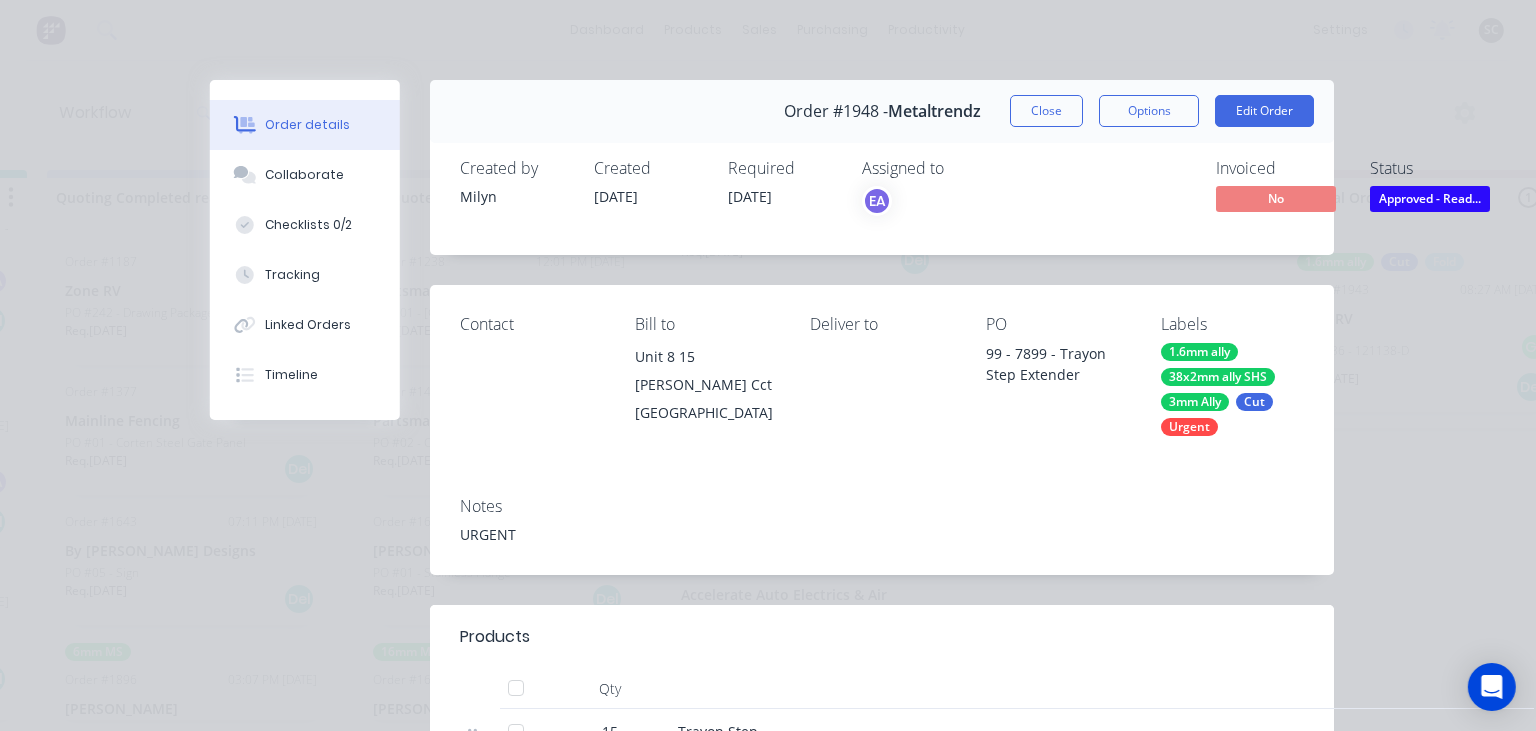 drag, startPoint x: 1060, startPoint y: 122, endPoint x: 845, endPoint y: 306, distance: 282.98587 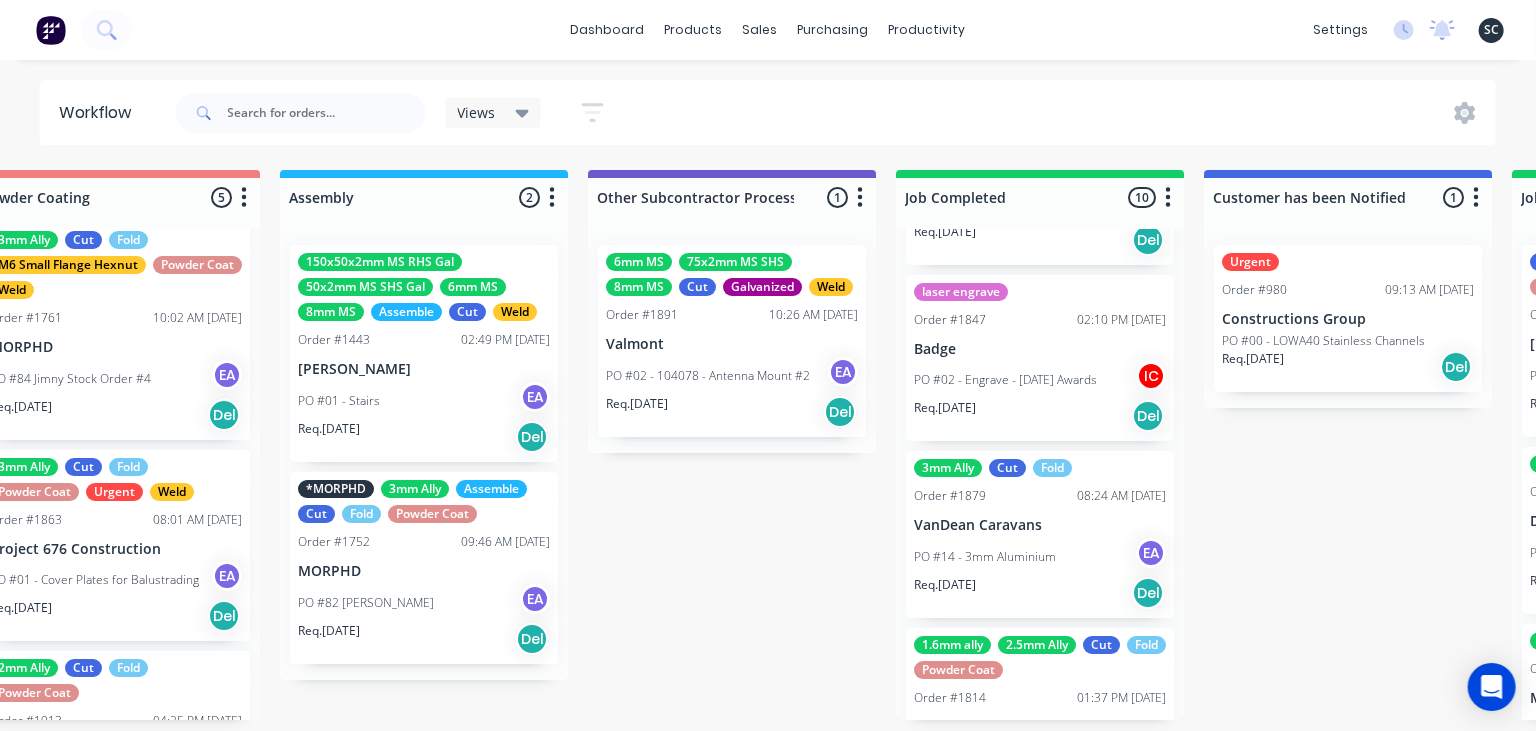 scroll, scrollTop: 0, scrollLeft: 5915, axis: horizontal 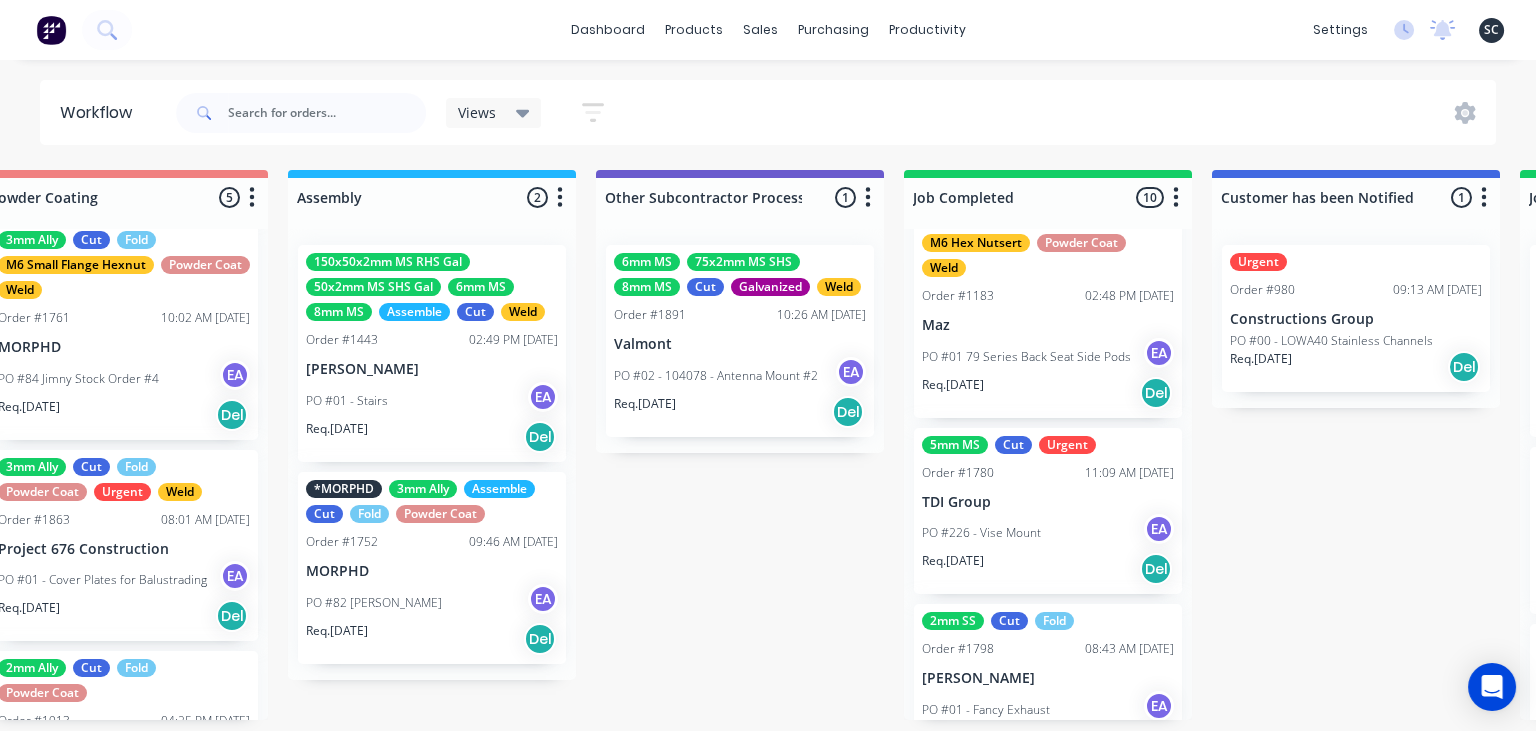 click on "Submitted 9 Status colour #273444 hex #273444 Save Cancel Summaries Total order value Invoiced to date To be invoiced Sort By Created date Required date Order number Customer name Most recent 0-Add labels for all materials and processes here 100x50x3mm ally RHS 2.5mm SS 3mm Ally Cut Fold M10 Hex Nutserts Powder Coat Order #386 09:56 AM 09/06/25 Metalmorphic PO #00-Template Req. 05/06/24 Del Quote Order #1905 02:47 PM 30/06/25 Whitelaw Hydraulics Pty Ltd PO #05 - Adaptor Sleeves EA Req. 07/07/25 Del Order #1947 01:46 PM 10/07/25 Ekebol Engineering PO #64 - 12358
Req. 15/07/25 Del Quote Order #1907 01:13 PM 10/07/25 Dream Signs PO #01 - Sign EA Req. 17/07/25 Del Quote Order #1950 06:38 PM 10/07/25 Precision Stainless PO #07 - Tray Shelves
Req. 17/07/25 Del Quote Order #1949 06:19 PM 10/07/25 Lance Keech PO #01 - Canopy Shelf Hangers
Req. 17/07/25 Del Urgent Order #1951 09:28 AM 11/07/25 Zone RV PO #337 - 121357
Req. 18/07/25 Del Order #1934 02:57 PM 07/07/25 Andrew Glider PO #01 - Tape Tooling Req. 21/07/25" at bounding box center [-1798, 445] 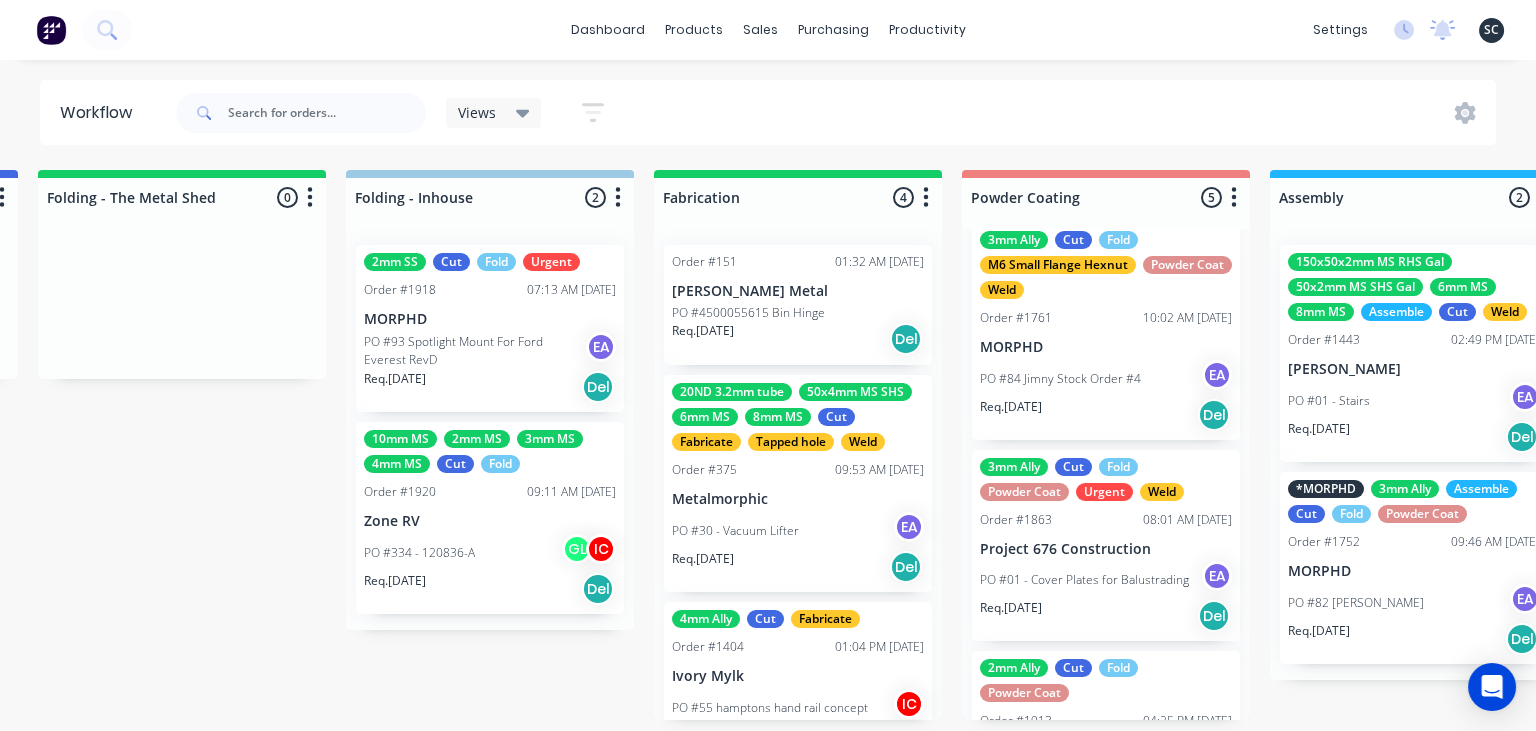 scroll, scrollTop: 0, scrollLeft: 4959, axis: horizontal 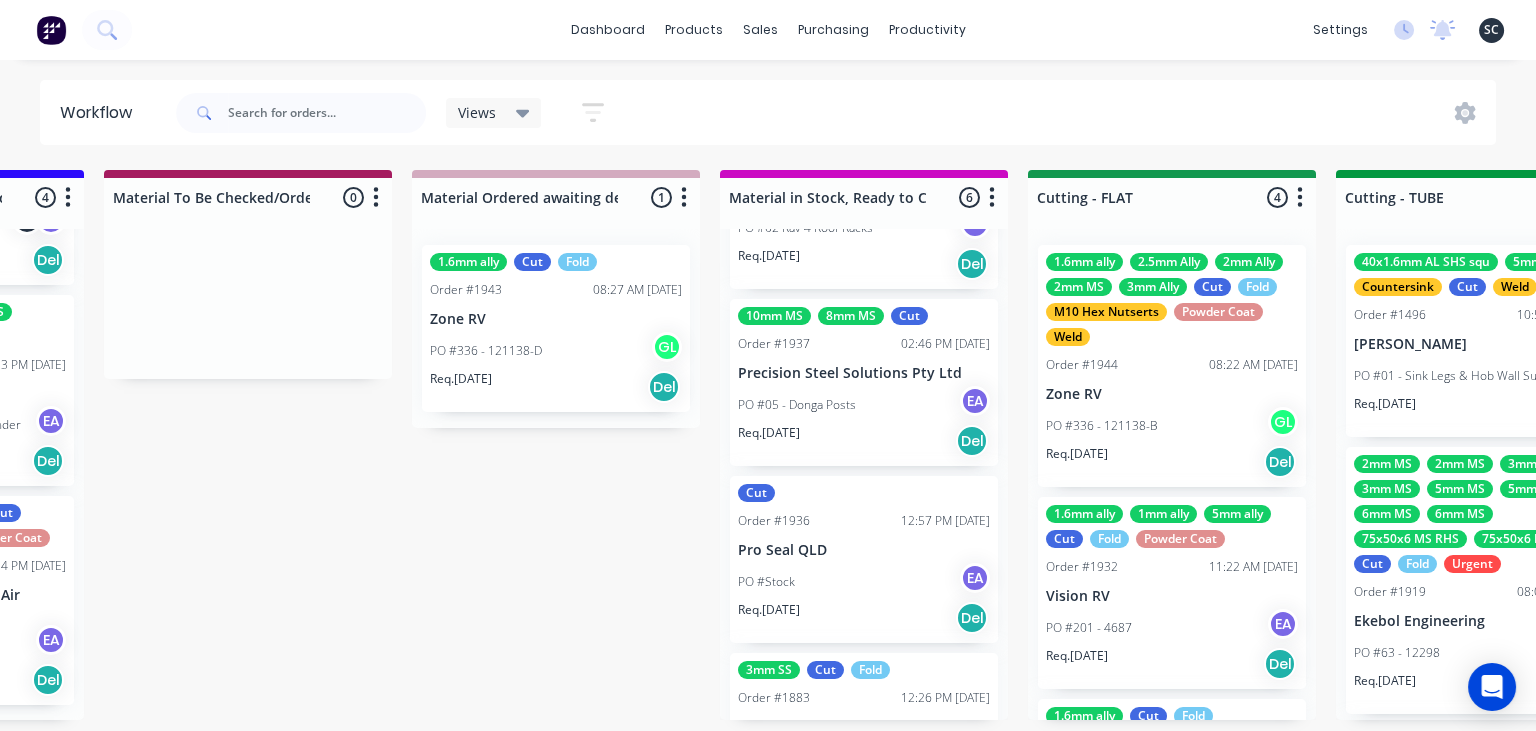 click on "PO #05 - Donga Posts" at bounding box center [797, 405] 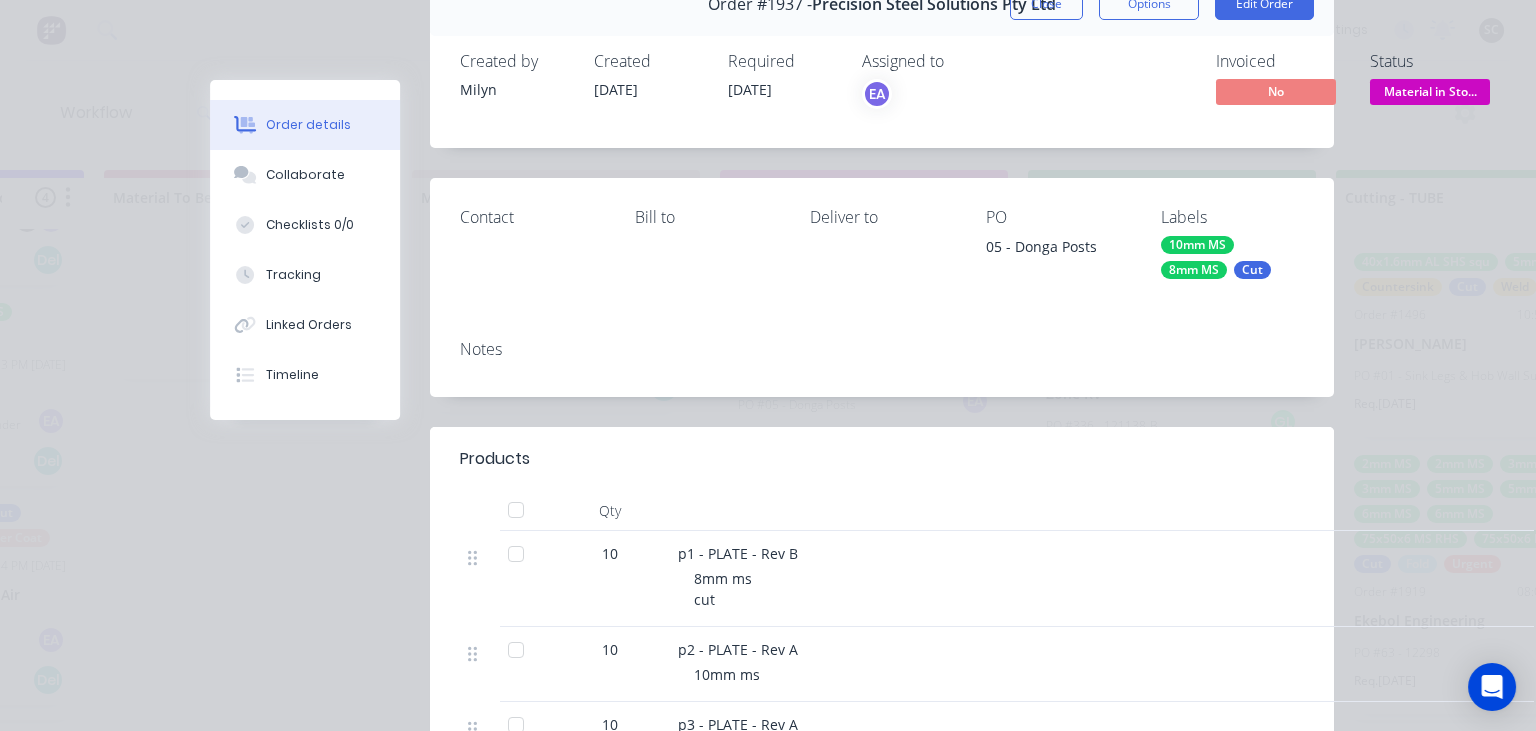 scroll, scrollTop: 115, scrollLeft: 0, axis: vertical 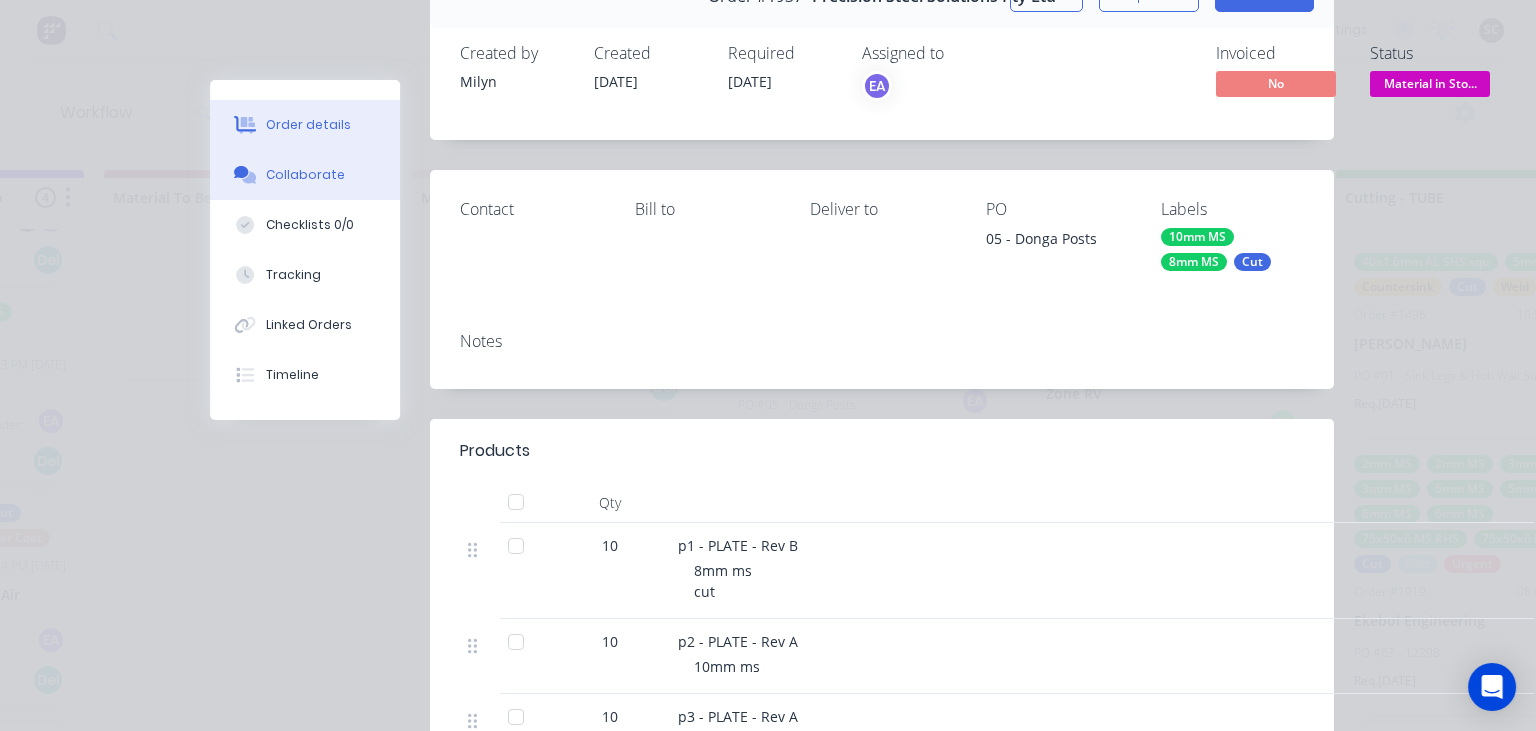 click on "Collaborate" at bounding box center (305, 175) 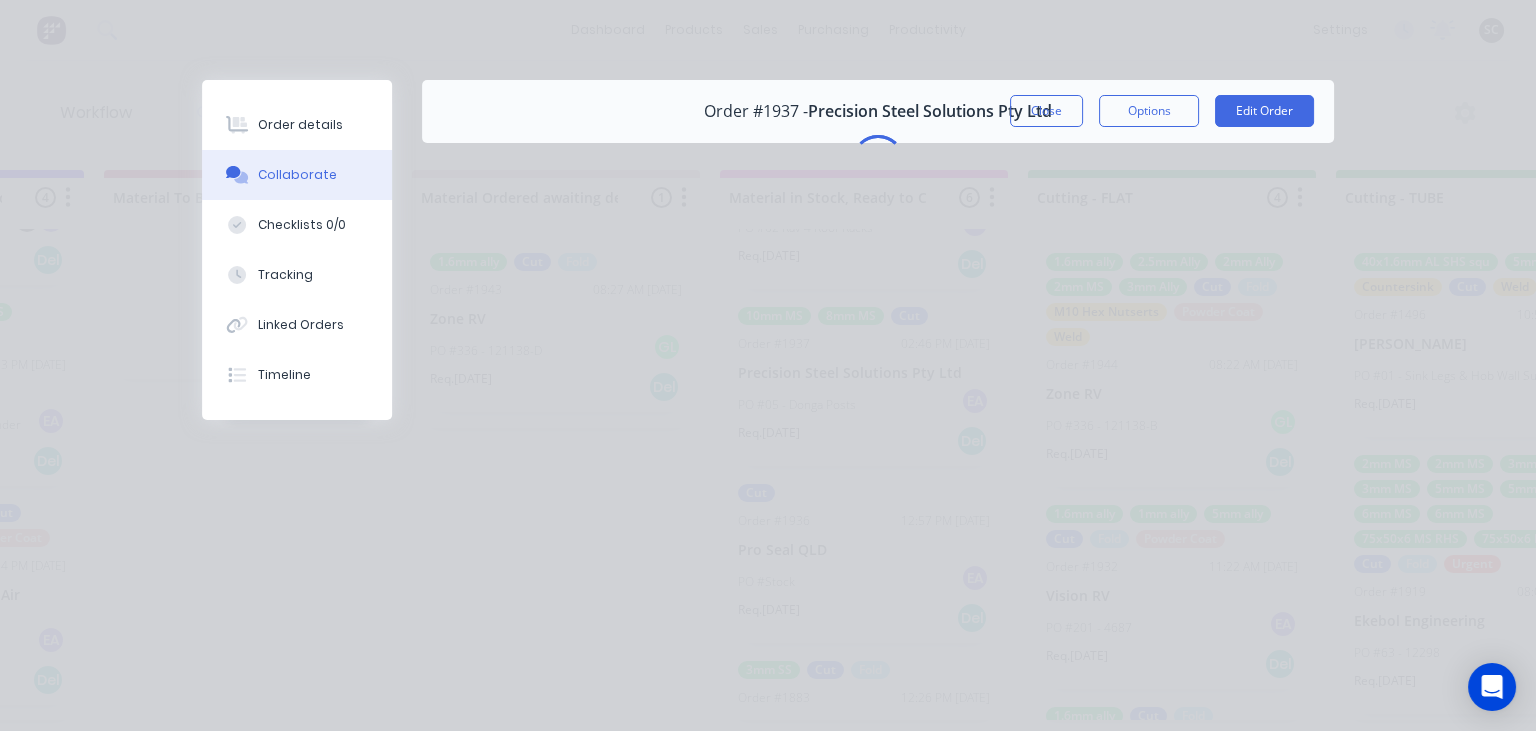 scroll, scrollTop: 0, scrollLeft: 0, axis: both 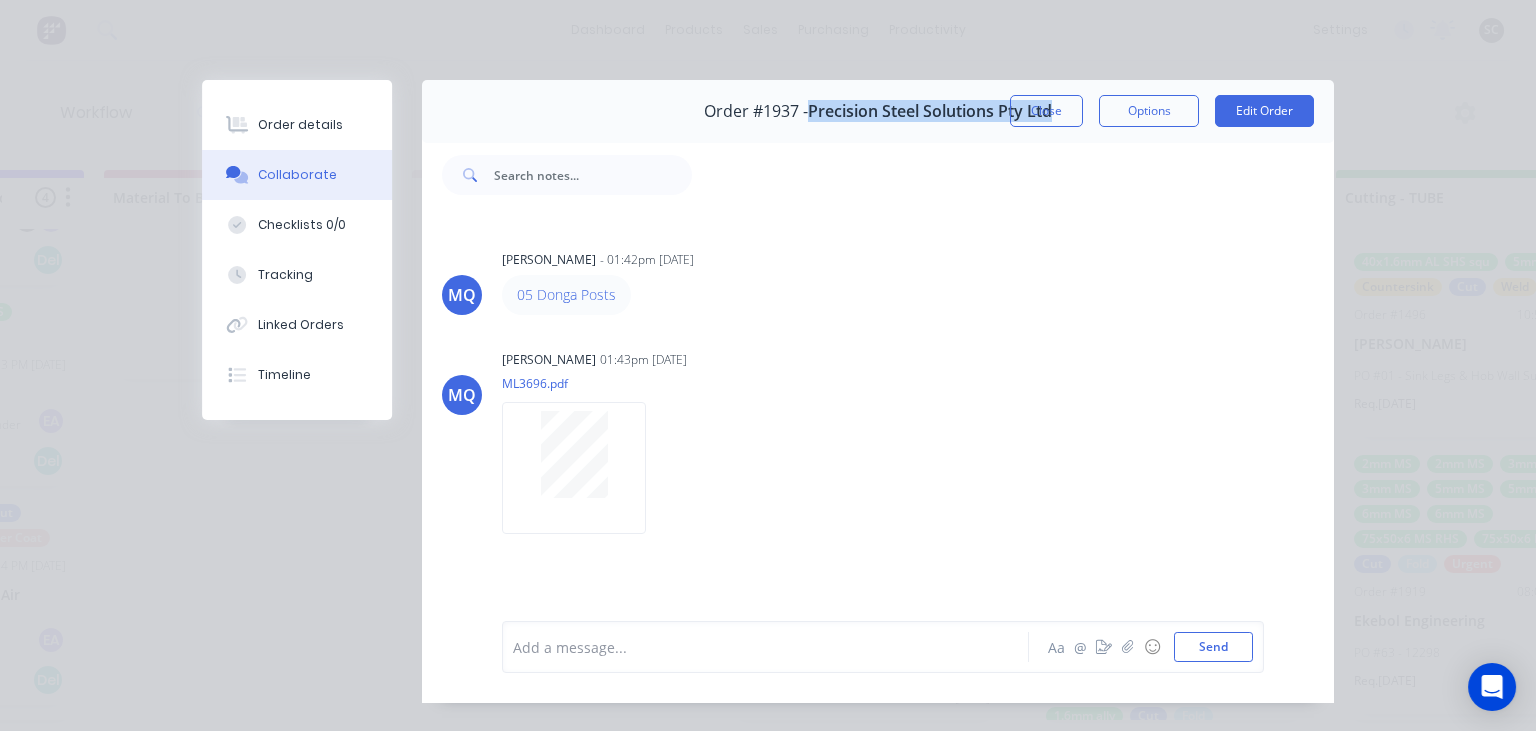 drag, startPoint x: 807, startPoint y: 111, endPoint x: 1079, endPoint y: 49, distance: 278.9767 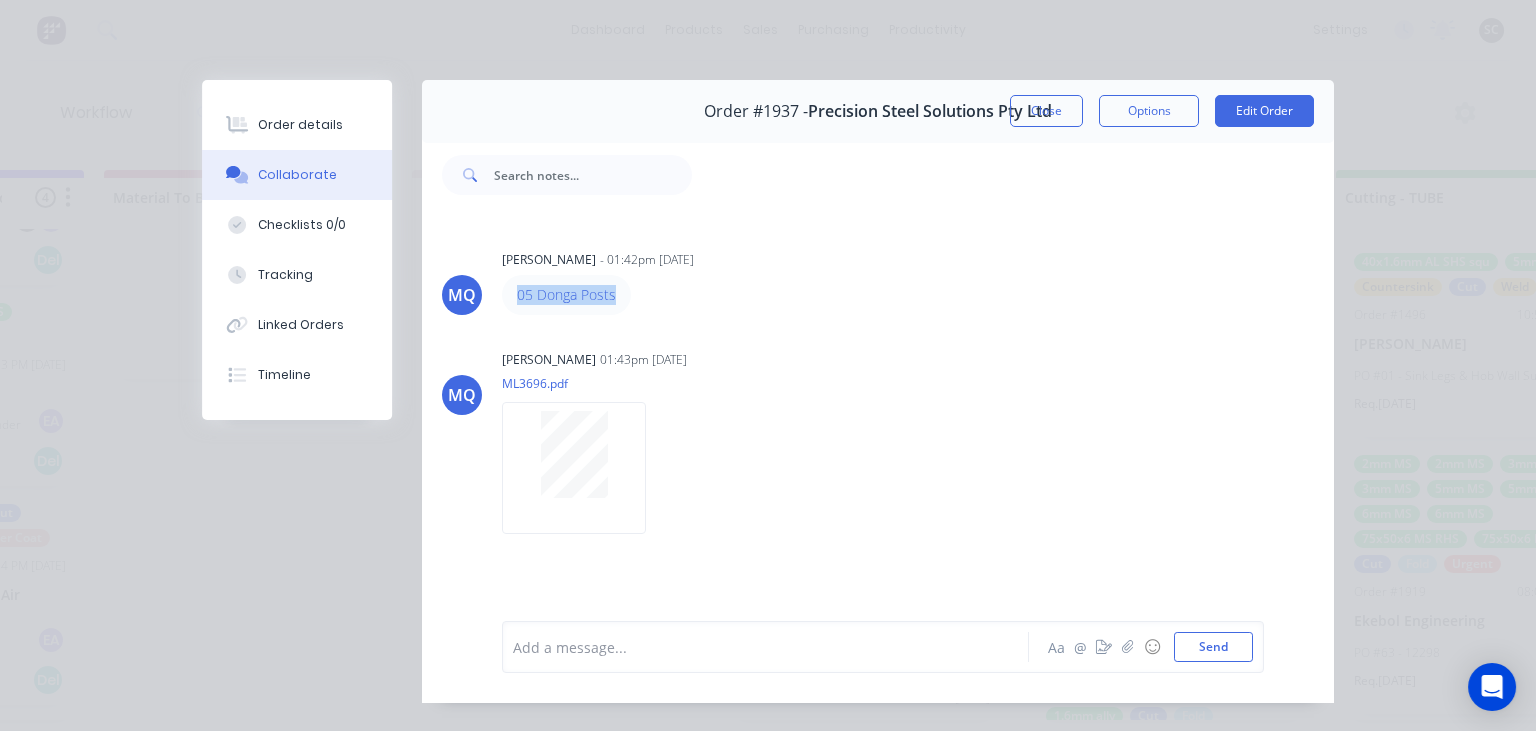 drag, startPoint x: 513, startPoint y: 301, endPoint x: 668, endPoint y: 297, distance: 155.0516 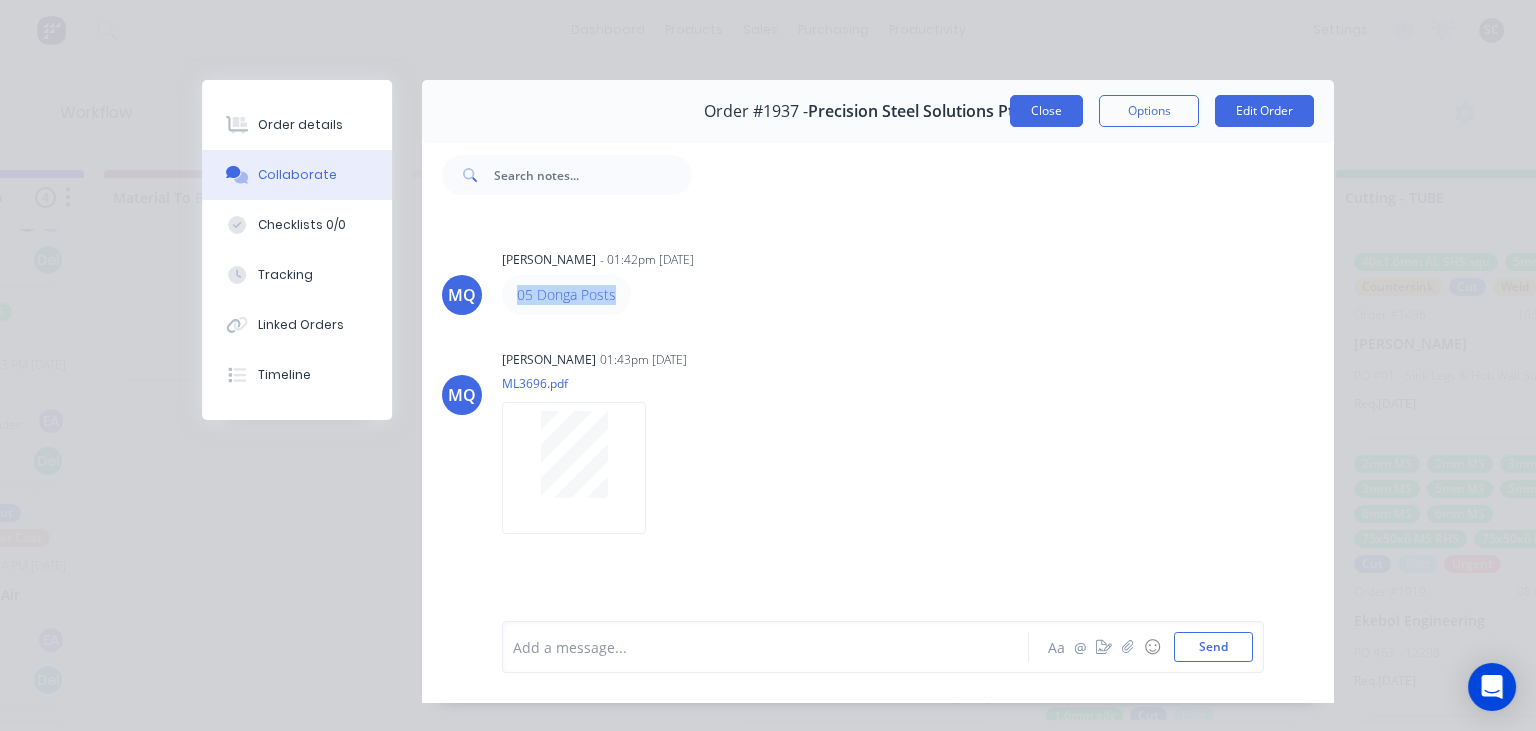 click on "Close" at bounding box center (1046, 111) 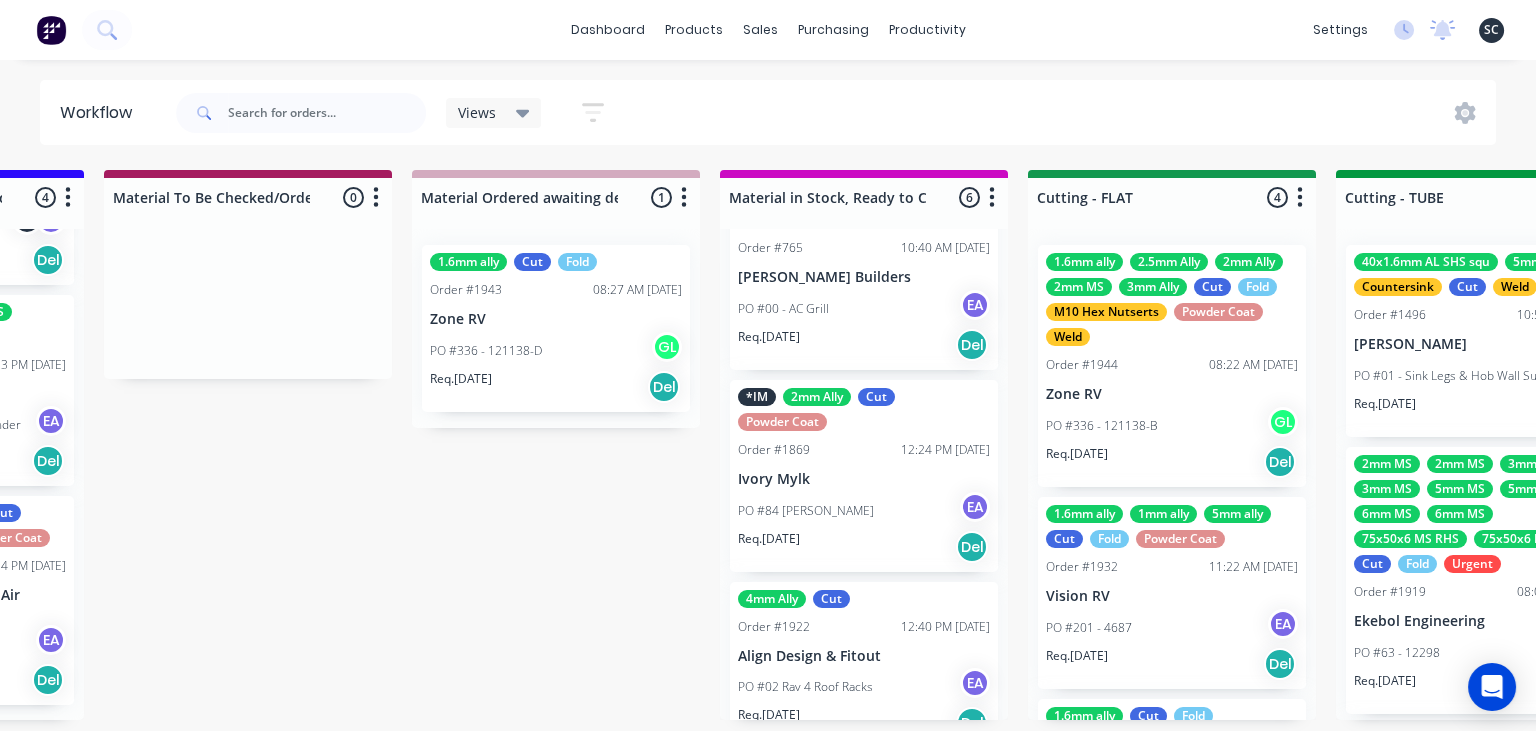 scroll, scrollTop: 66, scrollLeft: 0, axis: vertical 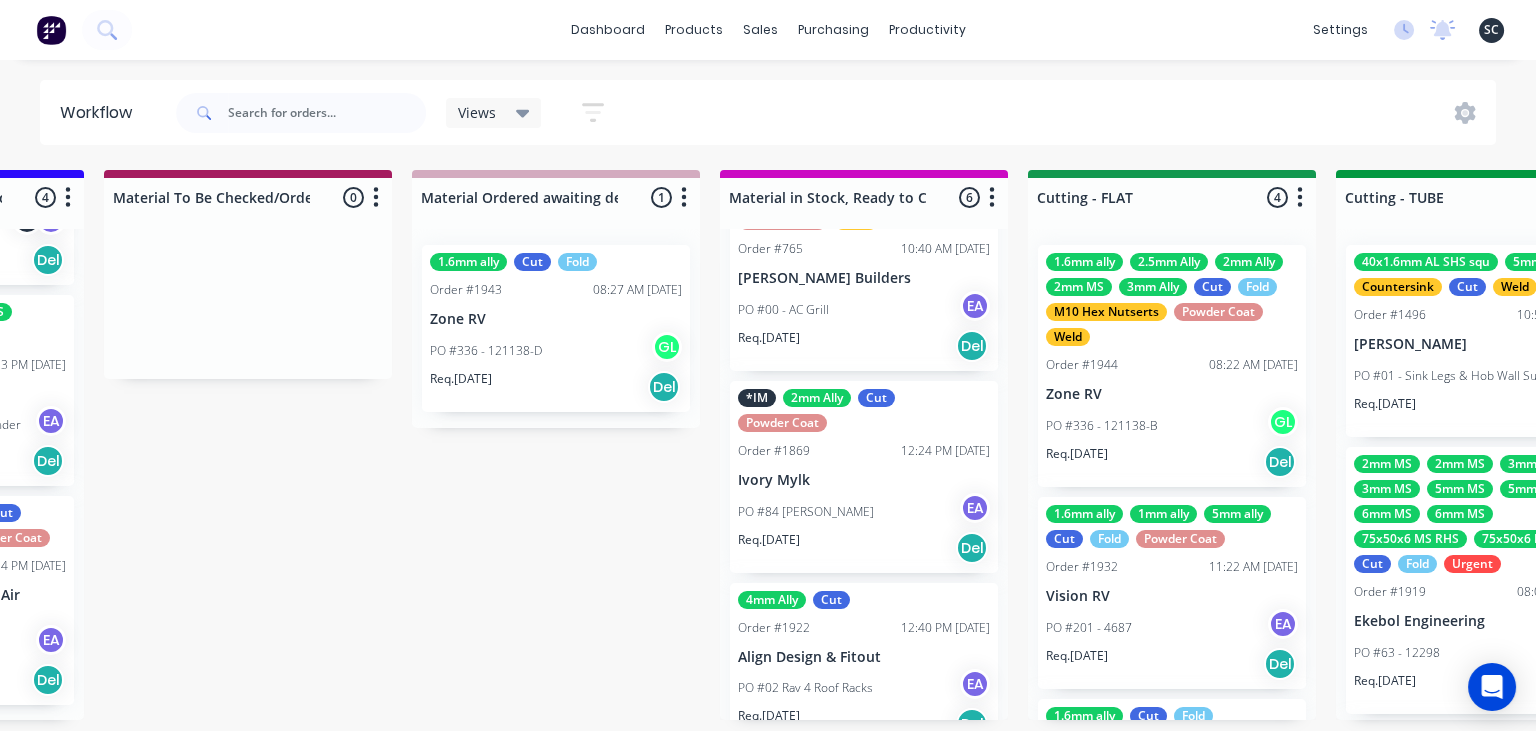 click on "dashboard products sales purchasing productivity dashboard products Product Catalogue Materials sales Sales Orders Customers Price Level Manager purchasing Purchase Orders Suppliers productivity Workflow Planner Delivery Scheduling Timesheets settings No new notifications Mark all as read [PERSON_NAME]  mentioned you in a message All Fab Order  # 1942 PO  02 - 3268 [GEOGRAPHIC_DATA] - Stainless
07:21am [DATE]   [PERSON_NAME]  mentioned you in a message [PERSON_NAME] Order  # 1890 PO  01 - Motorbike Saddle Extension
04:02pm [DATE]   [PERSON_NAME]  mentioned you in a message [PERSON_NAME] Order  # 1941 PO  01 Fire - Twirling Sword
01:28pm [DATE]   WorkShop  mentioned you in a message Vision RV Order  # 1932 PO  201 - 4687 11:48am [DATE]   [PERSON_NAME]  mentioned you in a message Vanstyn Constructions Order  # 1935 PO  01 - Plates 10:37am [DATE]   [PERSON_NAME]  mentioned you in a message Sticks and Stone Co Order  # 1931 PO  01 - [PERSON_NAME]
09:56am [DATE]   [PERSON_NAME]  mentioned you in a message Order  # 1889 PO    #" at bounding box center [-1943, 305] 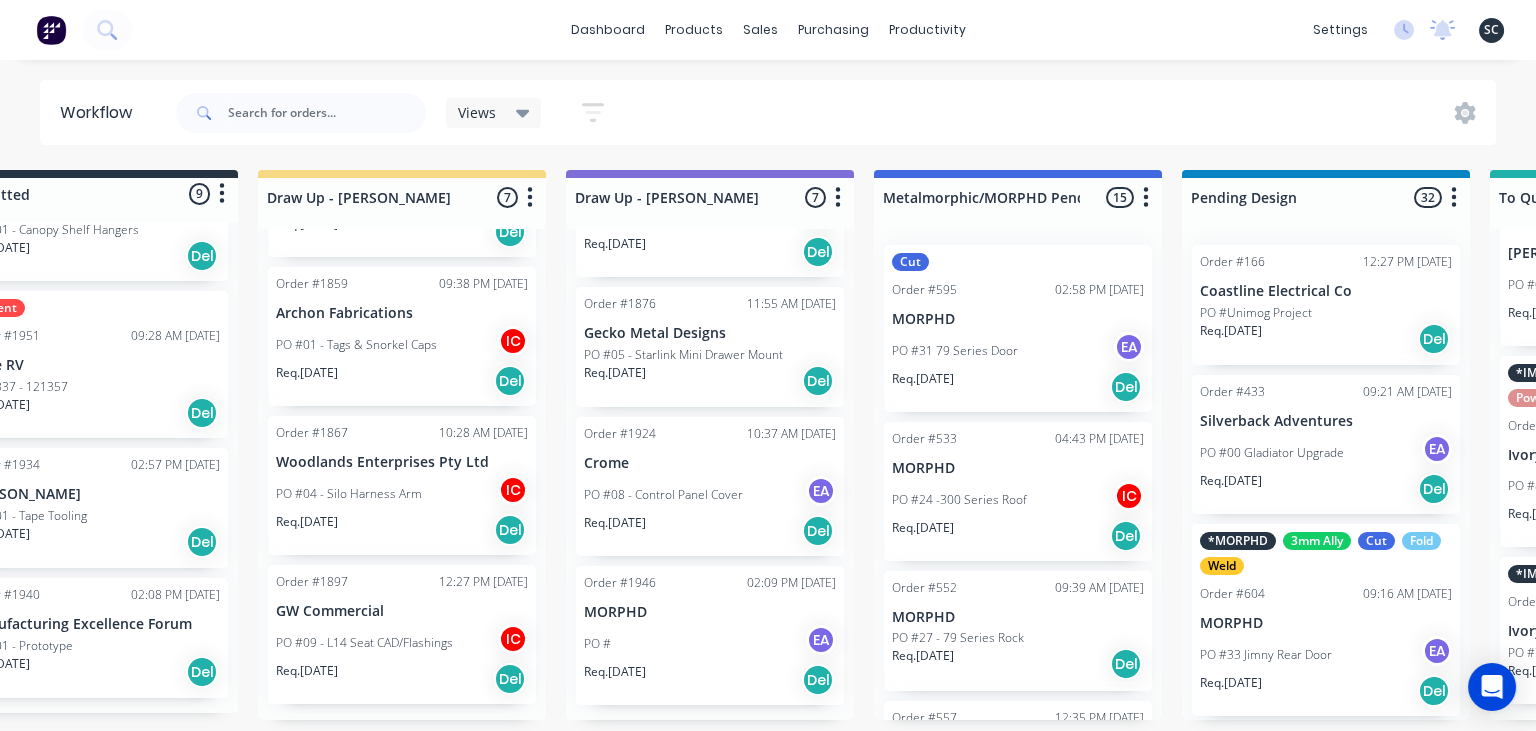 scroll, scrollTop: 0, scrollLeft: 0, axis: both 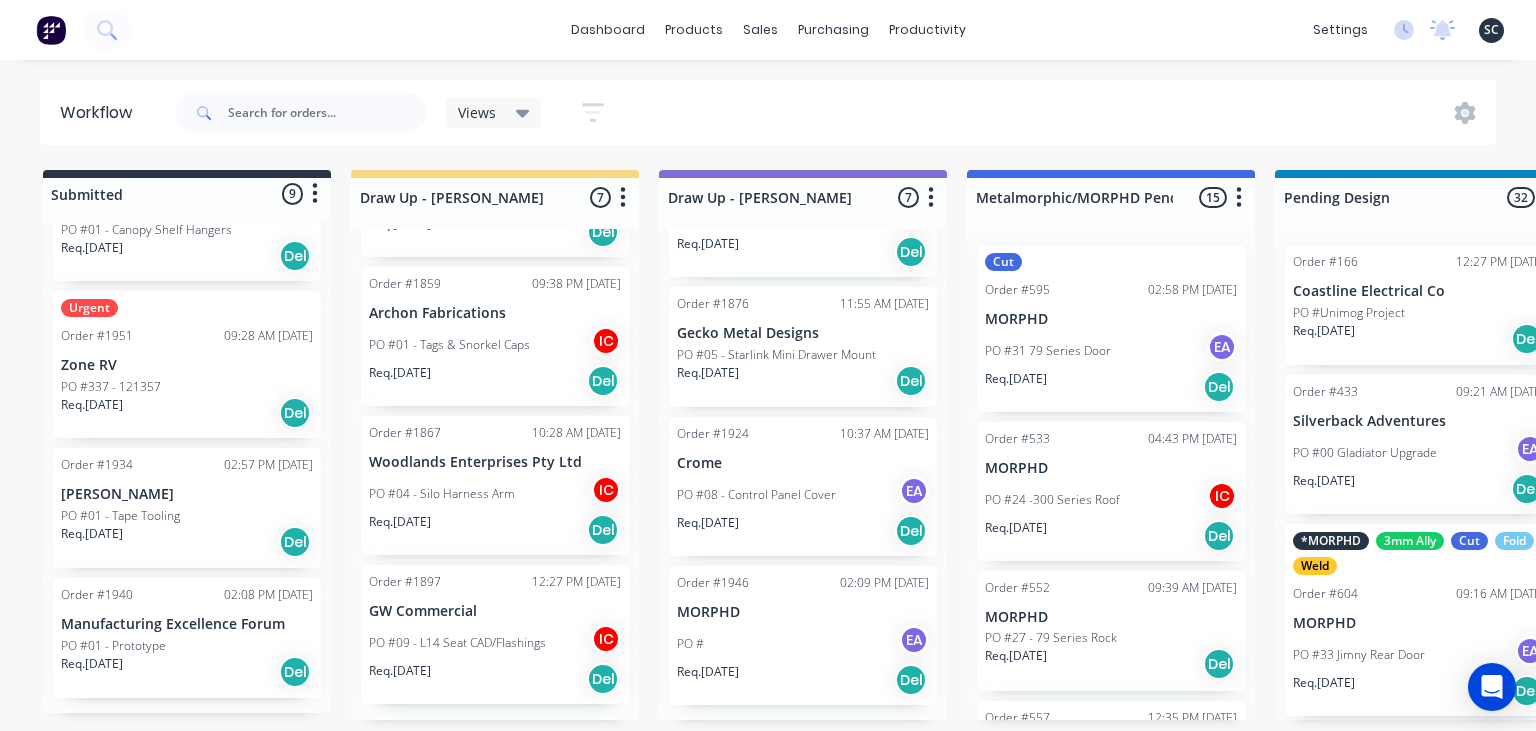 click on "dashboard products sales purchasing productivity dashboard products Product Catalogue Materials sales Sales Orders Customers Price Level Manager purchasing Purchase Orders Suppliers productivity Workflow Planner Delivery Scheduling Timesheets settings No new notifications Mark all as read [PERSON_NAME]  mentioned you in a message All Fab Order  # 1942 PO  02 - 3268 [GEOGRAPHIC_DATA] - Stainless
07:21am [DATE]   [PERSON_NAME]  mentioned you in a message [PERSON_NAME] Order  # 1890 PO  01 - Motorbike Saddle Extension
04:02pm [DATE]   [PERSON_NAME]  mentioned you in a message [PERSON_NAME] Order  # 1941 PO  01 Fire - Twirling Sword
01:28pm [DATE]   WorkShop  mentioned you in a message Vision RV Order  # 1932 PO  201 - 4687 11:48am [DATE]   [PERSON_NAME]  mentioned you in a message Vanstyn Constructions Order  # 1935 PO  01 - Plates 10:37am [DATE]   [PERSON_NAME]  mentioned you in a message Sticks and Stone Co Order  # 1931 PO  01 - [PERSON_NAME]
09:56am [DATE]   [PERSON_NAME]  mentioned you in a message Order  # 1889 PO    #" at bounding box center (768, 30) 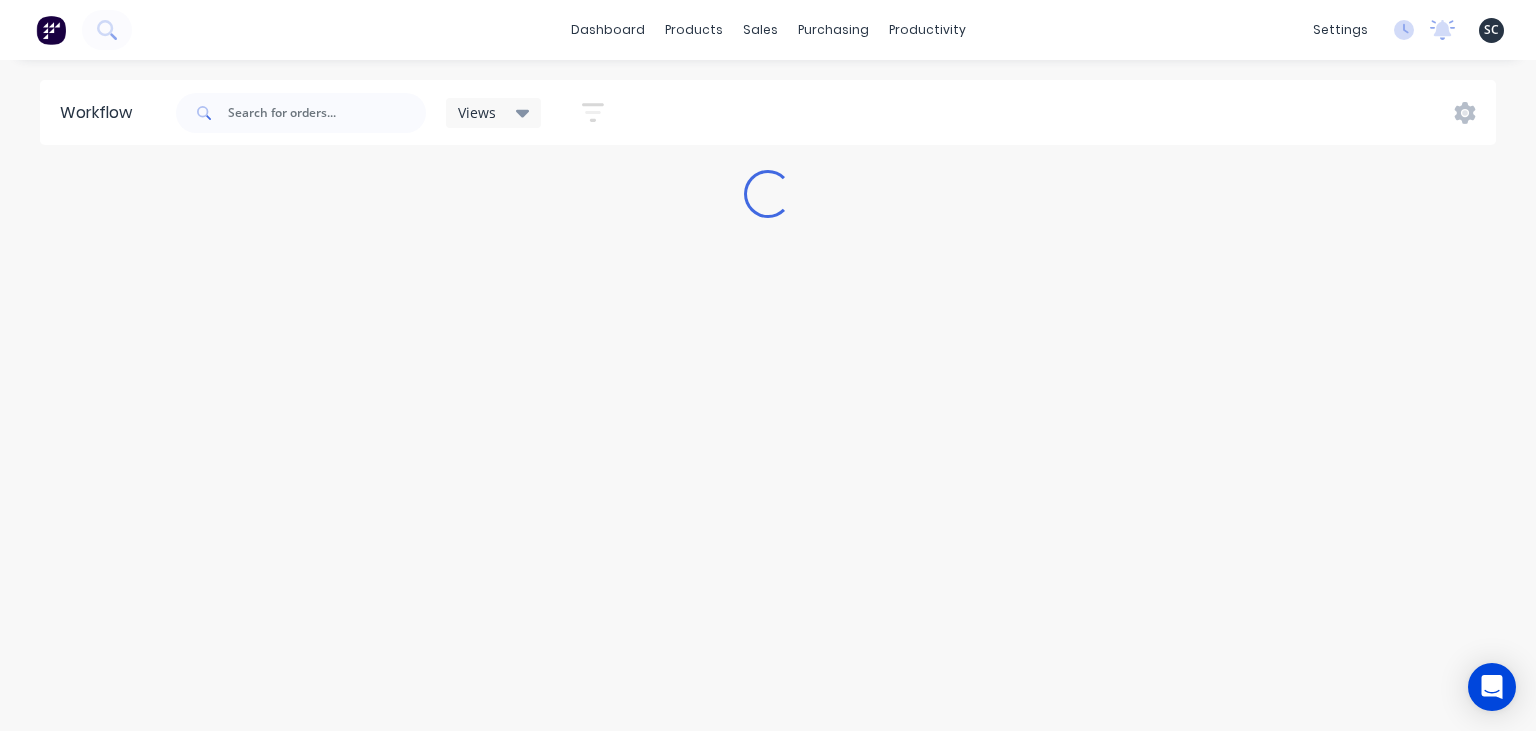 scroll, scrollTop: 0, scrollLeft: 0, axis: both 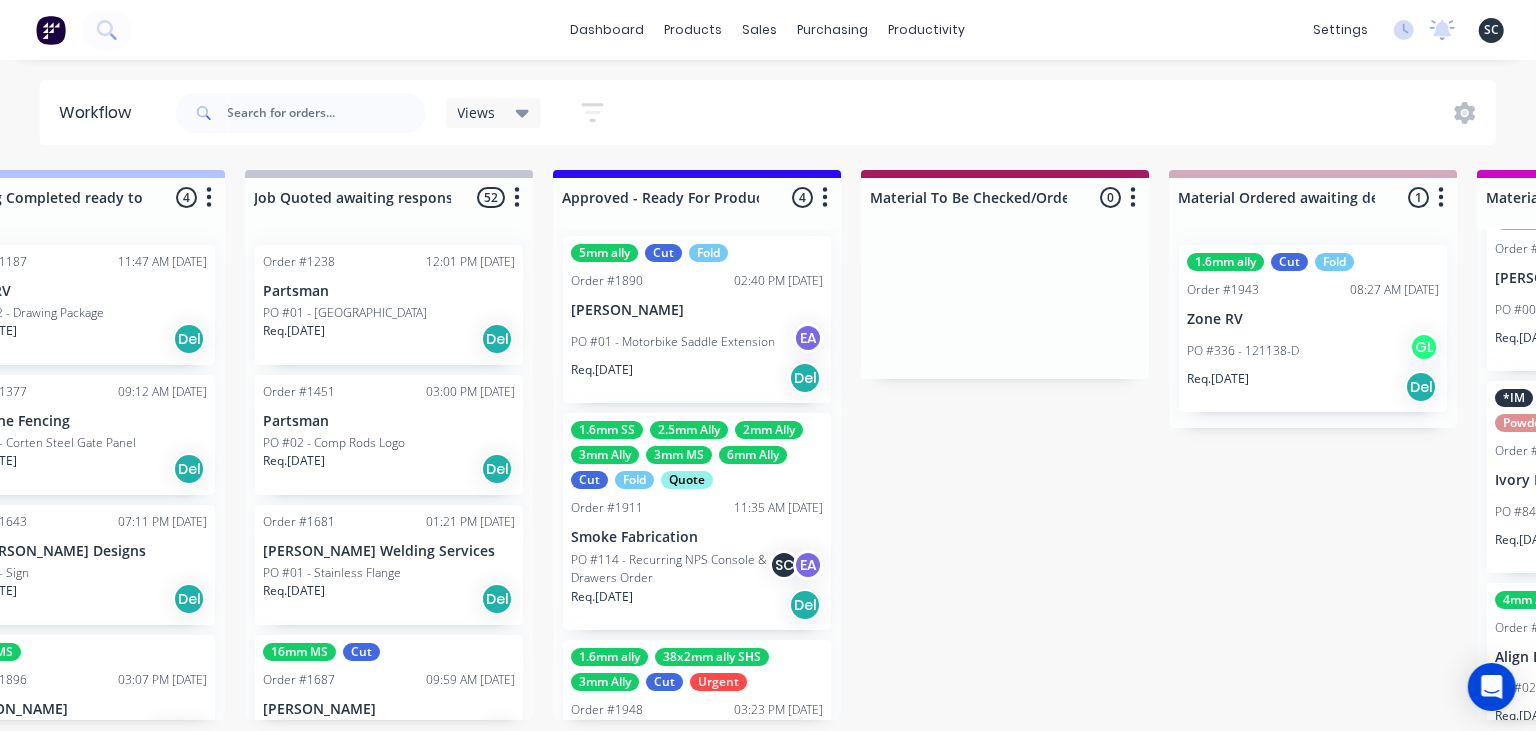 click on "Submitted 9 Status colour #273444 hex #273444 Save Cancel Summaries Total order value Invoiced to date To be invoiced Sort By Created date Required date Order number Customer name Most recent 0-Add labels for all materials and processes here 100x50x3mm ally RHS 2.5mm SS 3mm Ally Cut Fold M10 Hex Nutserts Powder Coat Order #386 09:56 AM [DATE] Metalmorphic PO #00-Template Req. [DATE] Del Quote Order #1905 02:47 PM [DATE] [PERSON_NAME] Hydraulics Pty Ltd PO #05 - Adaptor Sleeves EA Req. [DATE] Del Order #1947 01:46 PM [DATE] Ekebol Engineering PO #64 - 12358
Req. [DATE] Del Quote Order #1907 01:13 PM [DATE] Dream Signs PO #01 - Sign EA Req. [DATE] Del Quote Order #1950 06:38 PM [DATE] Precision Stainless PO #07 - Tray Shelves
Req. [DATE] Del Quote Order #1949 06:19 PM [DATE] [PERSON_NAME] PO #01 - Canopy Shelf Hangers
Req. [DATE] Del Urgent Order #1951 09:28 AM [DATE] Zone RV PO #337 - 121357
Req. [DATE] Del Order #1934 02:57 PM [DATE] [PERSON_NAME] PO #01 - Tape Tooling Req. [DATE]" at bounding box center [2163, 445] 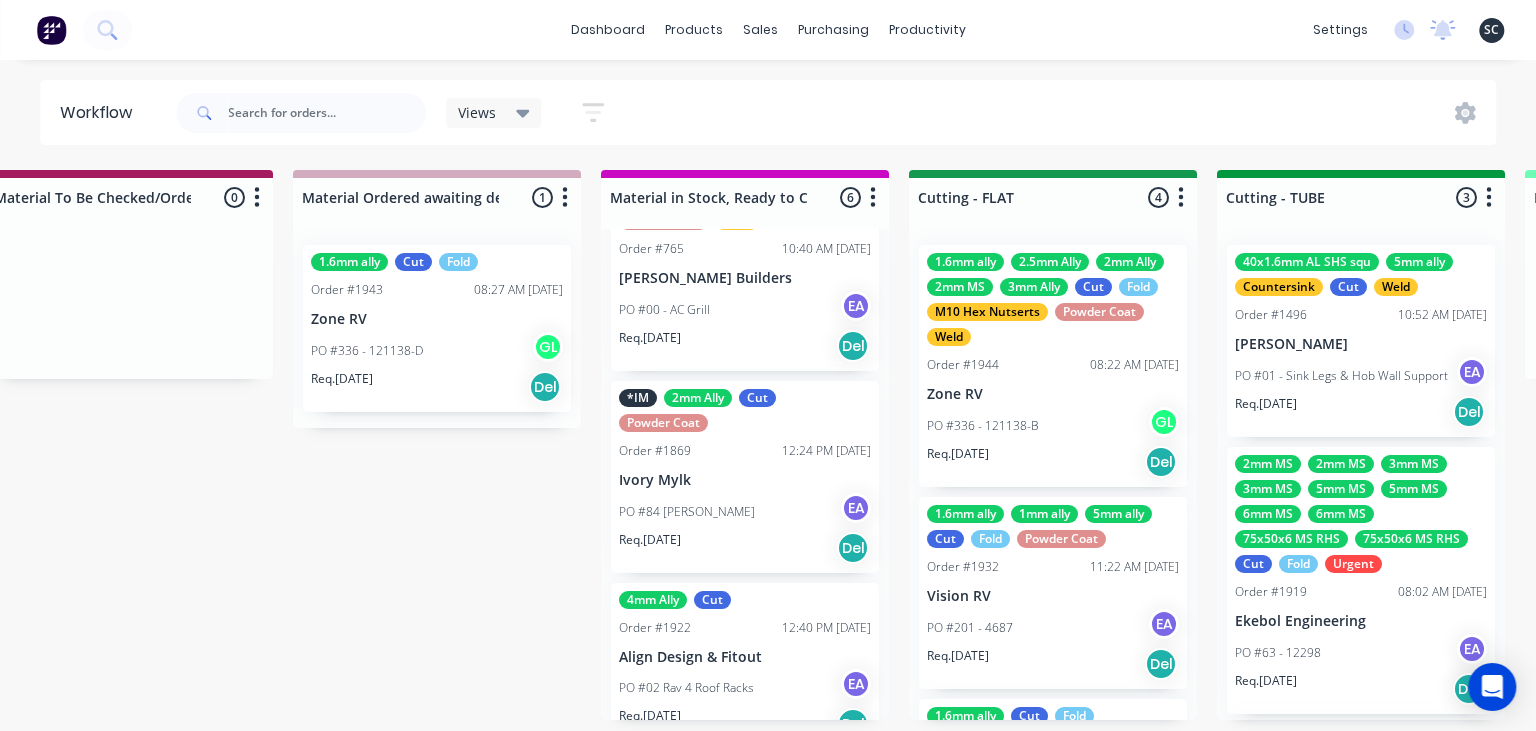 scroll, scrollTop: 0, scrollLeft: 2880, axis: horizontal 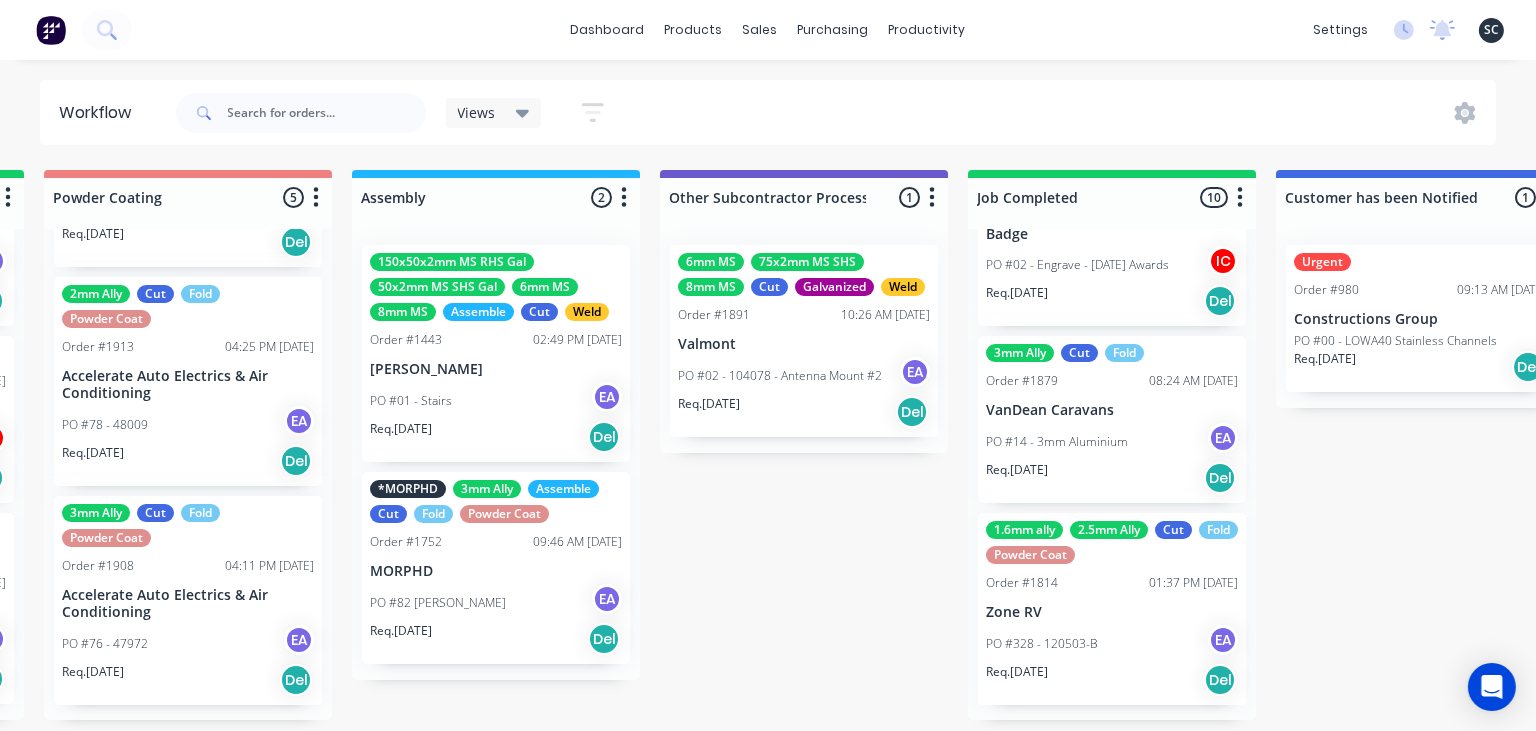 click on "Submitted 9 Status colour #273444 hex #273444 Save Cancel Summaries Total order value Invoiced to date To be invoiced Sort By Created date Required date Order number Customer name Most recent 0-Add labels for all materials and processes here 100x50x3mm ally RHS 2.5mm SS 3mm Ally Cut Fold M10 Hex Nutserts Powder Coat Order #386 09:56 AM [DATE] Metalmorphic PO #00-Template Req. [DATE] Del Quote Order #1905 02:47 PM [DATE] [PERSON_NAME] Hydraulics Pty Ltd PO #05 - Adaptor Sleeves EA Req. [DATE] Del Order #1947 01:46 PM [DATE] Ekebol Engineering PO #64 - 12358
Req. [DATE] Del Quote Order #1907 01:13 PM [DATE] Dream Signs PO #01 - Sign EA Req. [DATE] Del Quote Order #1950 06:38 PM [DATE] Precision Stainless PO #07 - Tray Shelves
Req. [DATE] Del Quote Order #1949 06:19 PM [DATE] [PERSON_NAME] PO #01 - Canopy Shelf Hangers
Req. [DATE] Del Urgent Order #1951 09:28 AM [DATE] Zone RV PO #337 - 121357
Req. [DATE] Del Order #1934 02:57 PM [DATE] [PERSON_NAME] PO #01 - Tape Tooling Req. [DATE]" at bounding box center [-1734, 445] 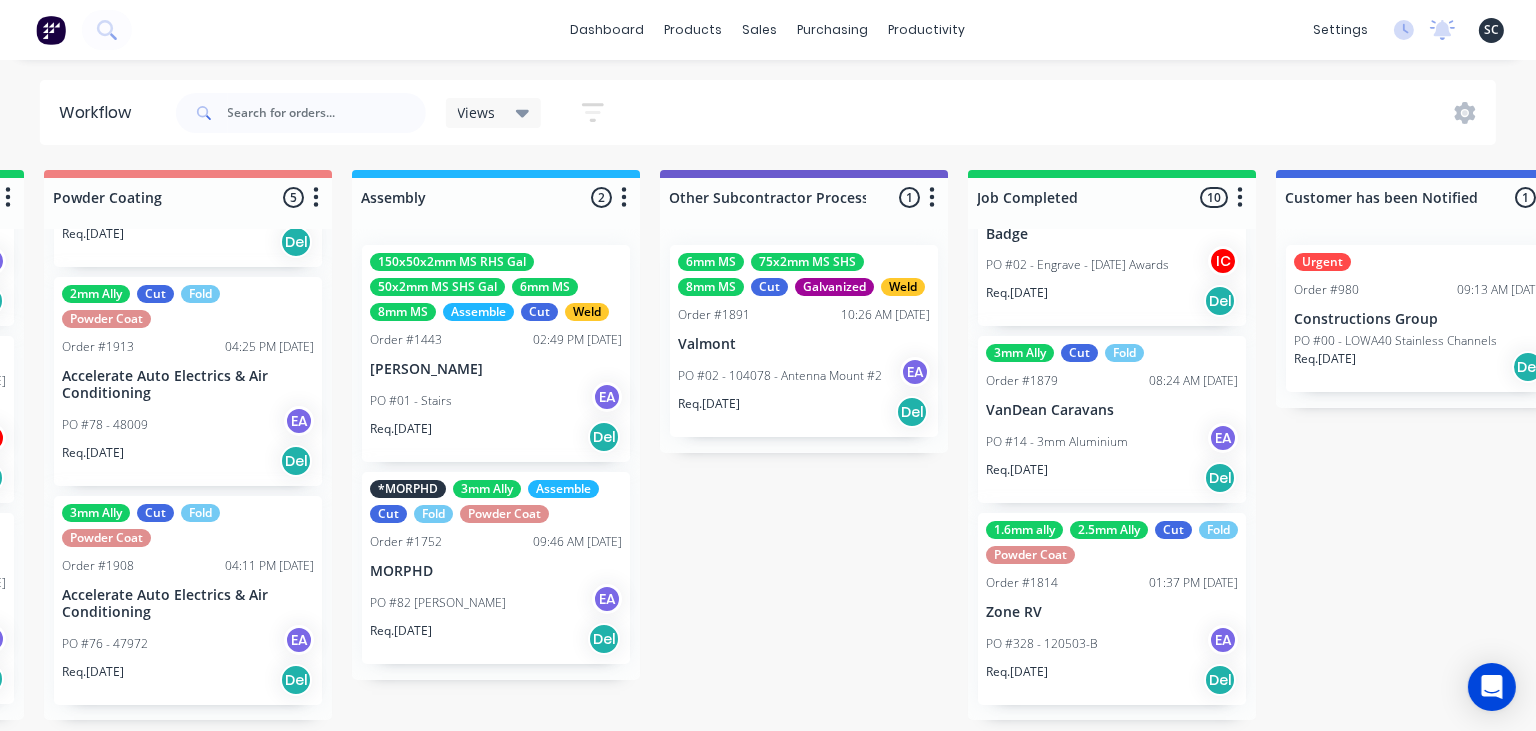scroll, scrollTop: 1398, scrollLeft: 0, axis: vertical 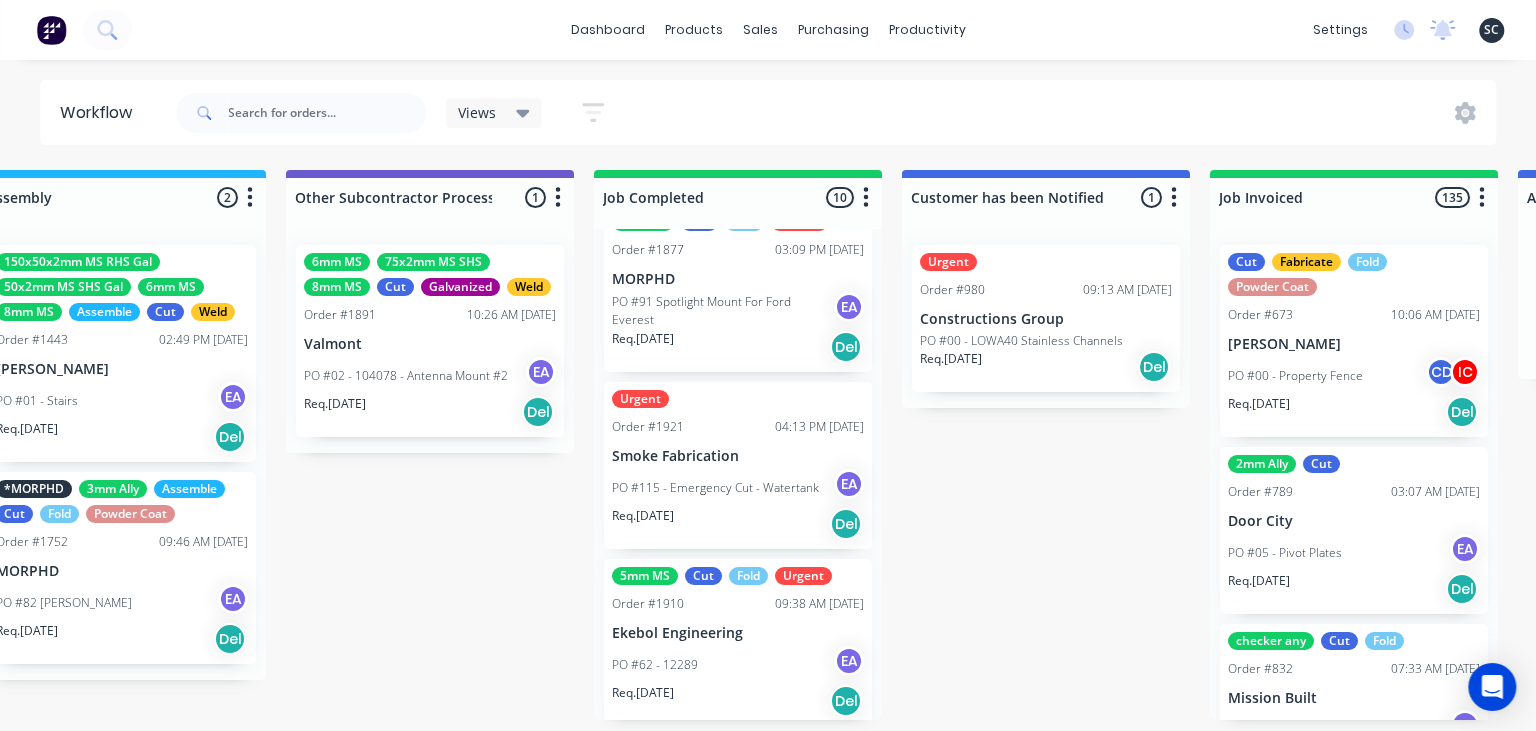 click on "Ekebol Engineering" at bounding box center (738, 633) 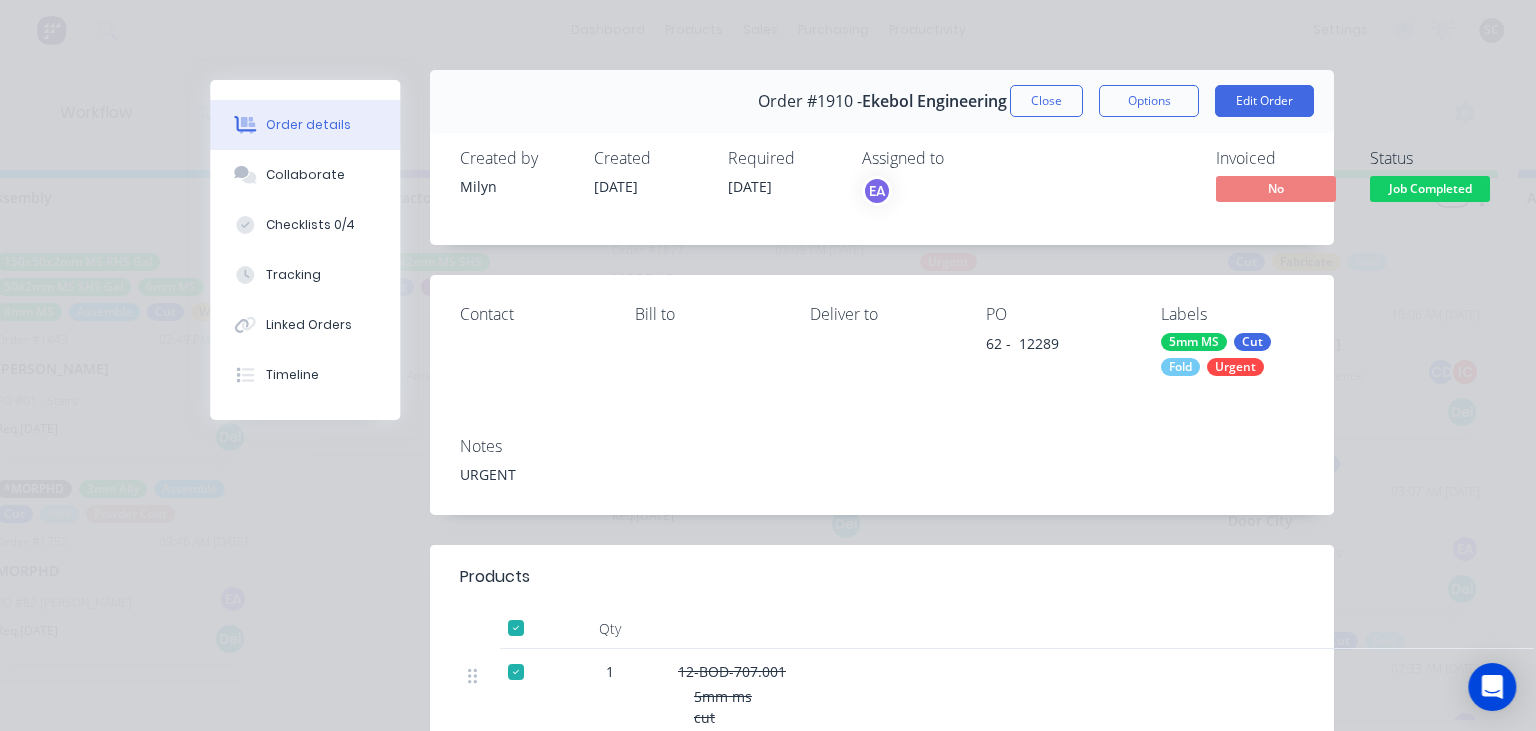 scroll, scrollTop: 0, scrollLeft: 0, axis: both 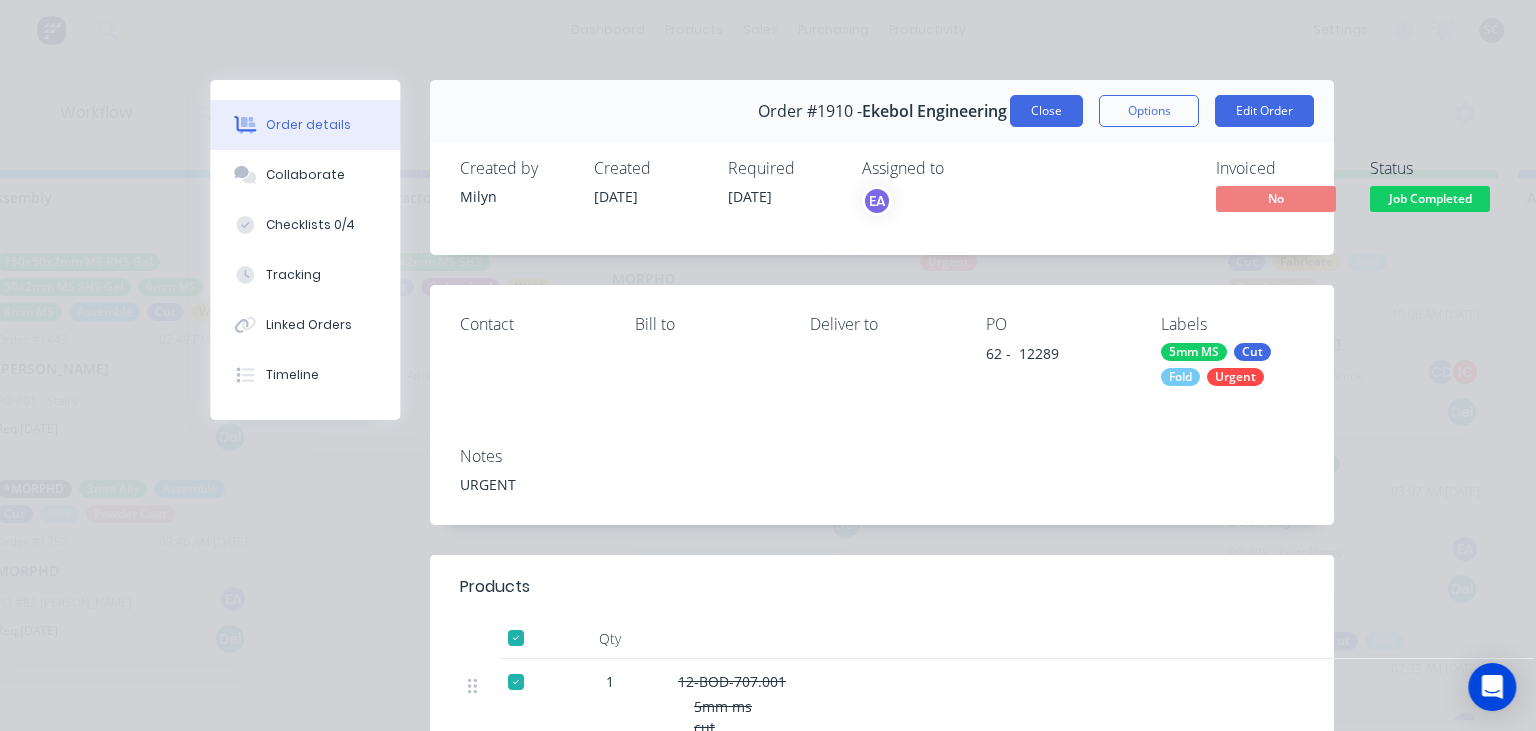 click on "Close" at bounding box center (1046, 111) 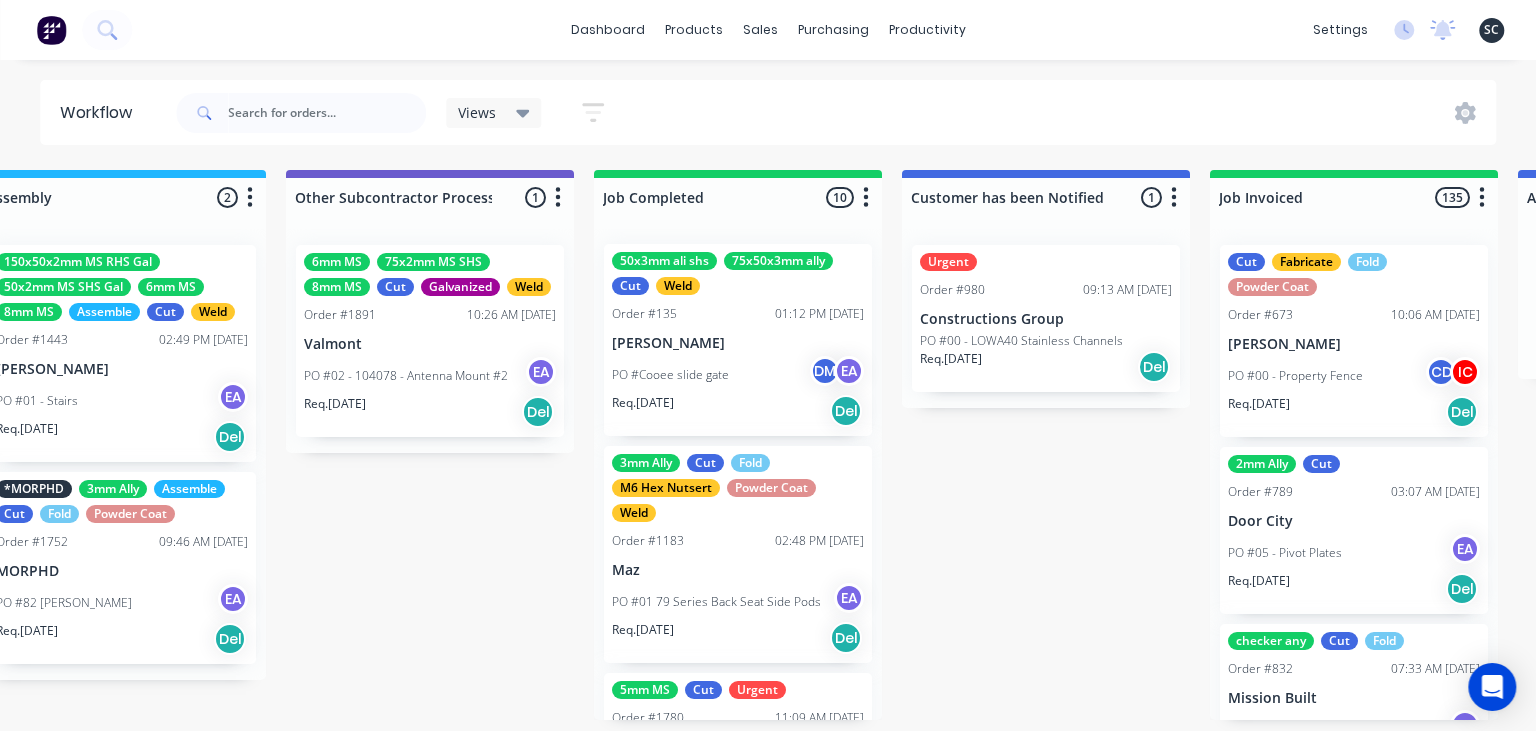scroll, scrollTop: 0, scrollLeft: 0, axis: both 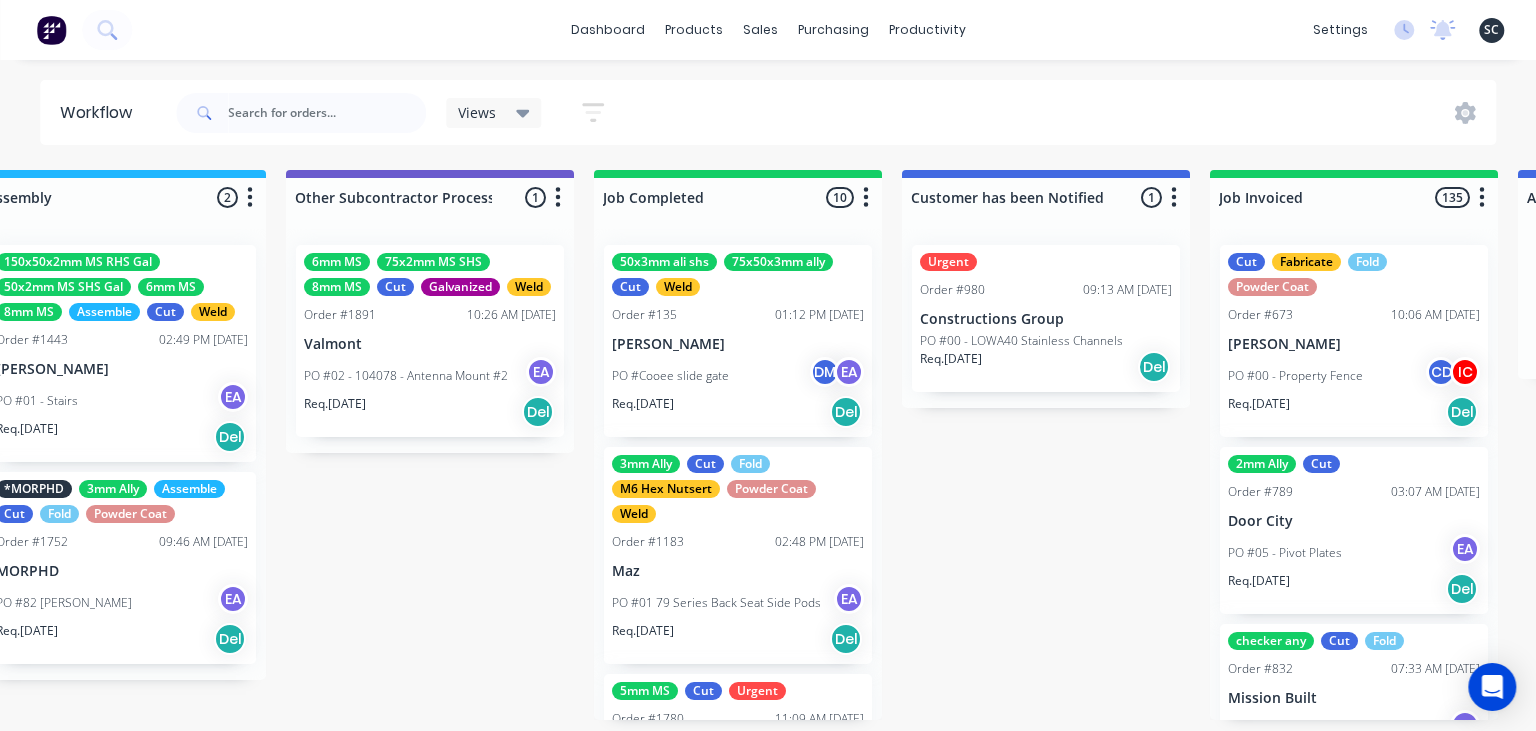 click on "Req. 06/06/24 Del" at bounding box center [738, 412] 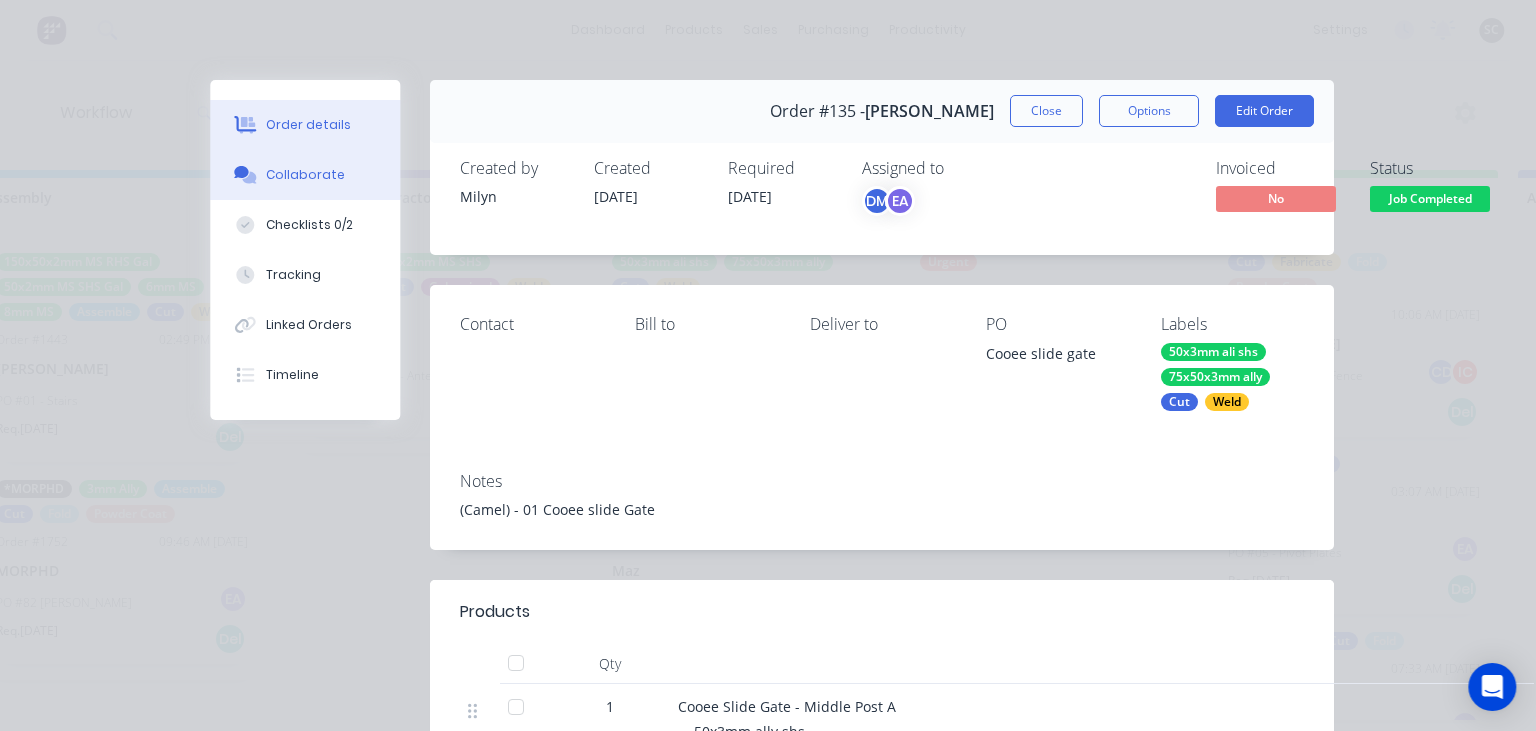 click on "Collaborate" at bounding box center (305, 175) 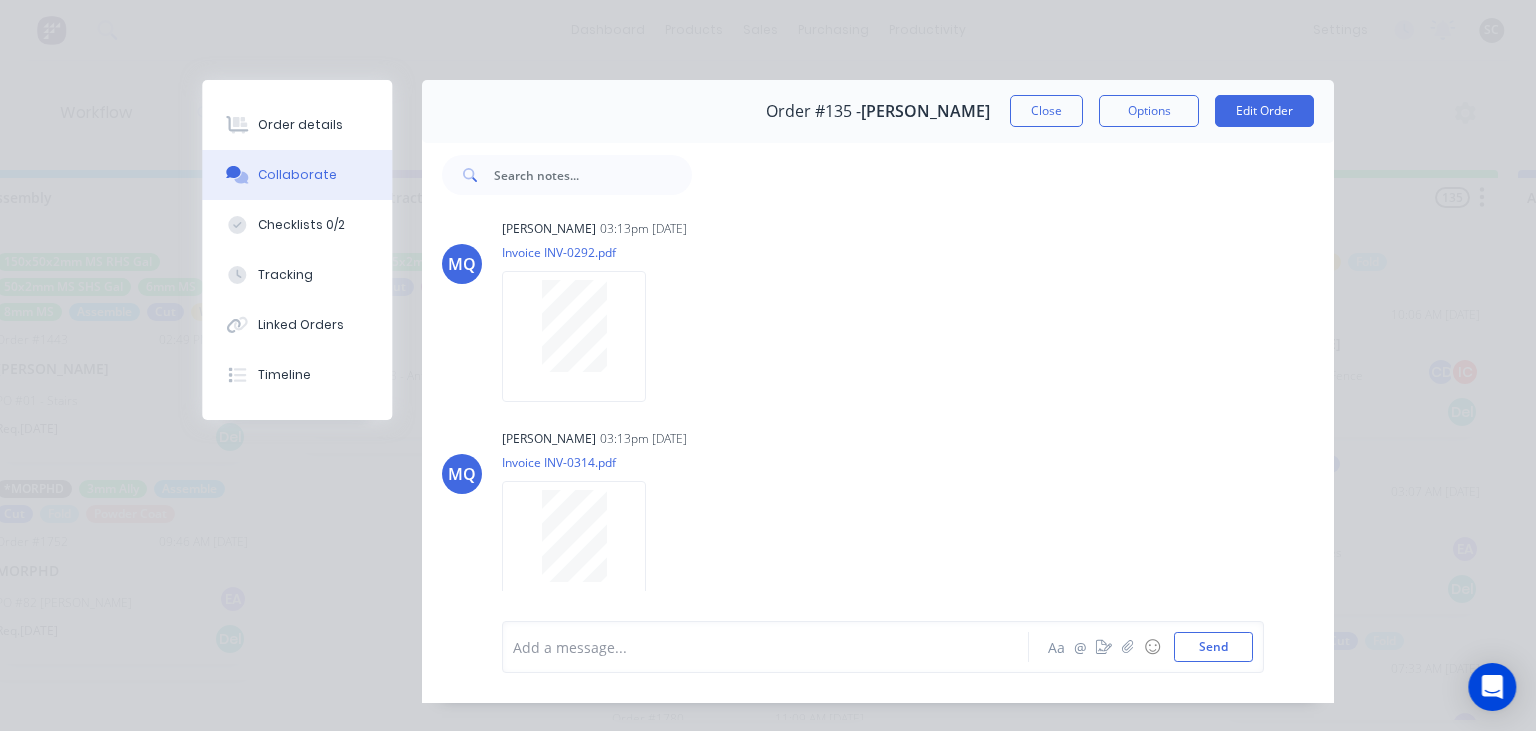 scroll, scrollTop: 633, scrollLeft: 0, axis: vertical 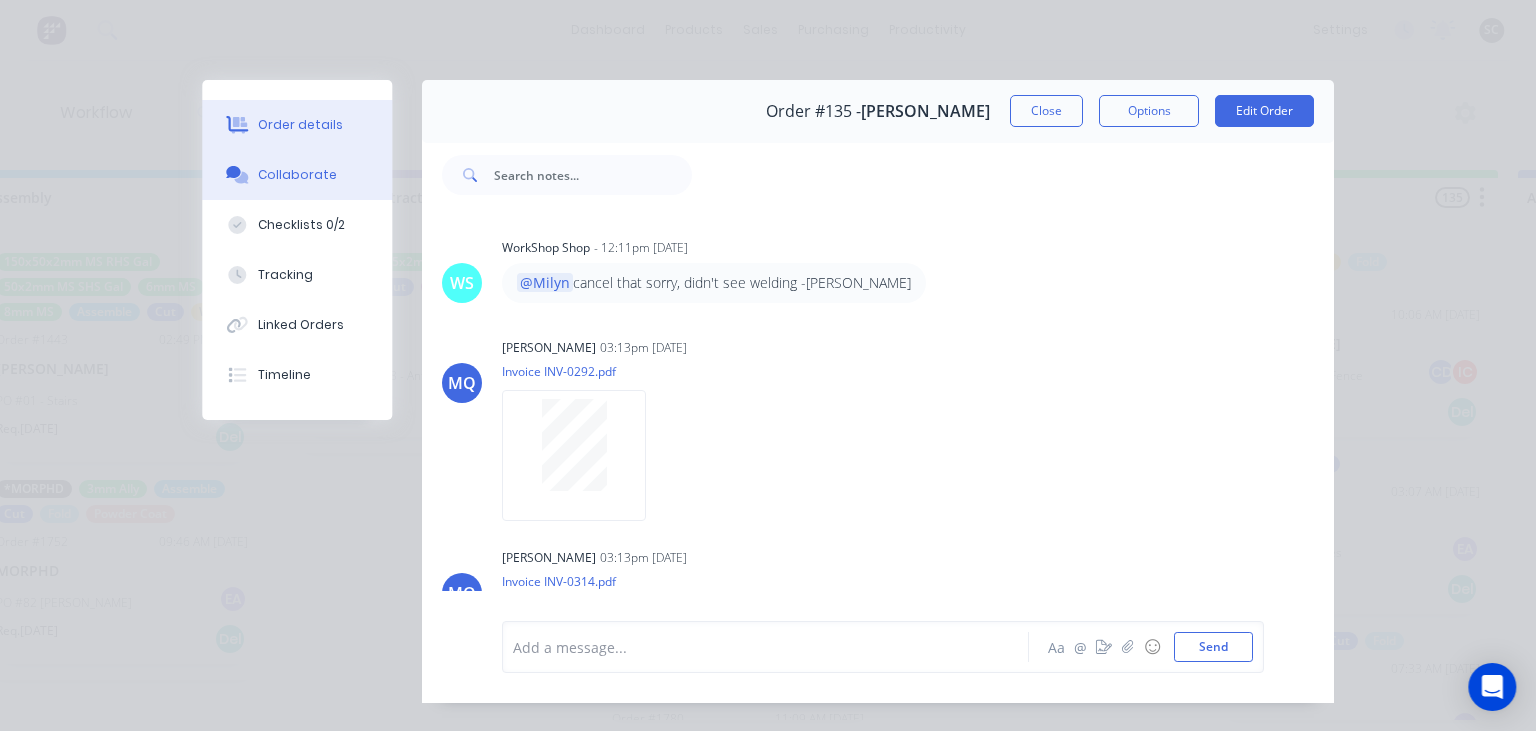 click on "Order details" at bounding box center (300, 125) 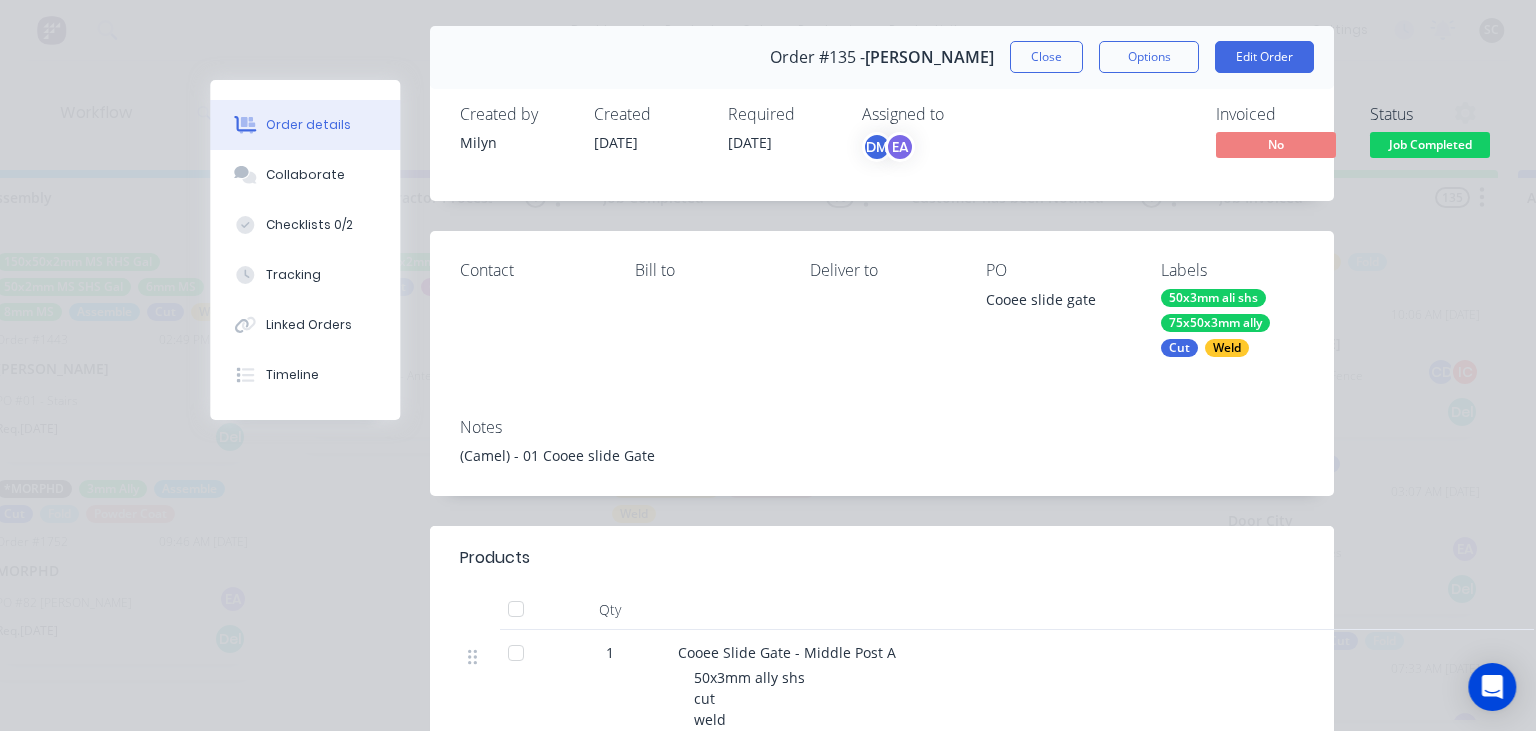 scroll, scrollTop: 0, scrollLeft: 0, axis: both 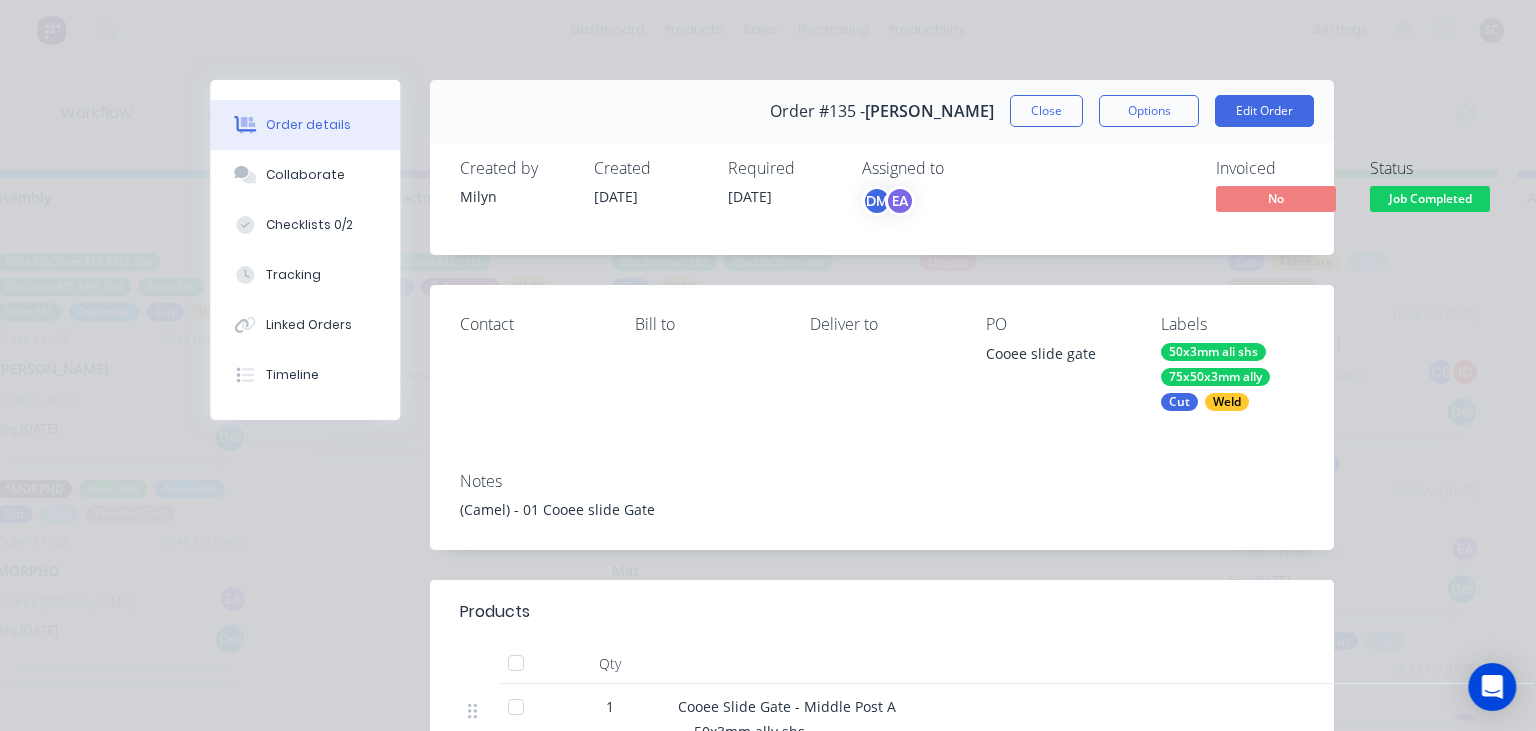 drag, startPoint x: 1051, startPoint y: 107, endPoint x: 861, endPoint y: 323, distance: 287.67343 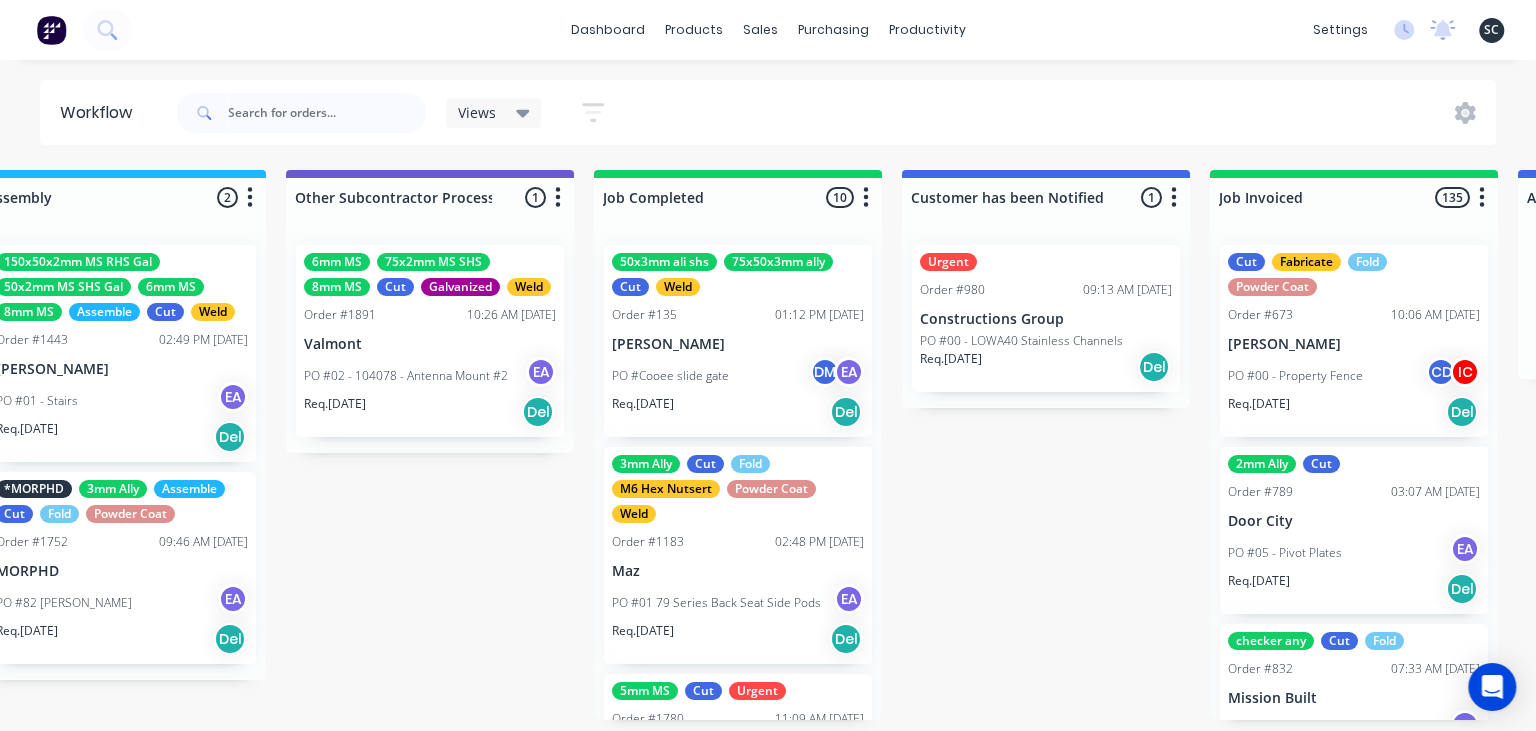click on "Submitted 11 Status colour #273444 hex #273444 Save Cancel Summaries Total order value Invoiced to date To be invoiced Sort By Created date Required date Order number Customer name Most recent 0-Add labels for all materials and processes here 100x50x3mm ally RHS 2.5mm SS 3mm Ally Cut Fold M10 Hex Nutserts Powder Coat Order #386 09:56 AM 09/06/25 Metalmorphic PO #00-Template Req. 05/06/24 Del Quote Order #1905 02:47 PM 30/06/25 Whitelaw Hydraulics Pty Ltd PO #05 - Adaptor Sleeves EA Req. 07/07/25 Del Quote Order #1952 10:10 AM 11/07/25 InfraBuild Steel Centre Sunshine Coast PO #18 - RFQ
Req. 11/07/25 Del Order #1947 01:46 PM 10/07/25 Ekebol Engineering PO #64 - 12358
Req. 15/07/25 Del Quote Order #1907 01:13 PM 10/07/25 Dream Signs PO #01 - Sign EA Req. 17/07/25 Del Quote Order #1950 06:38 PM 10/07/25 Precision Stainless PO #07 - Tray Shelves
Req. 17/07/25 Del Quote Order #1949 06:19 PM 10/07/25 Lance Keech PO #01 - Canopy Shelf Hangers
Req. 17/07/25 Del Urgent Order #1951 09:28 AM 11/07/25 Zone RV Req. 7" at bounding box center (-2108, 445) 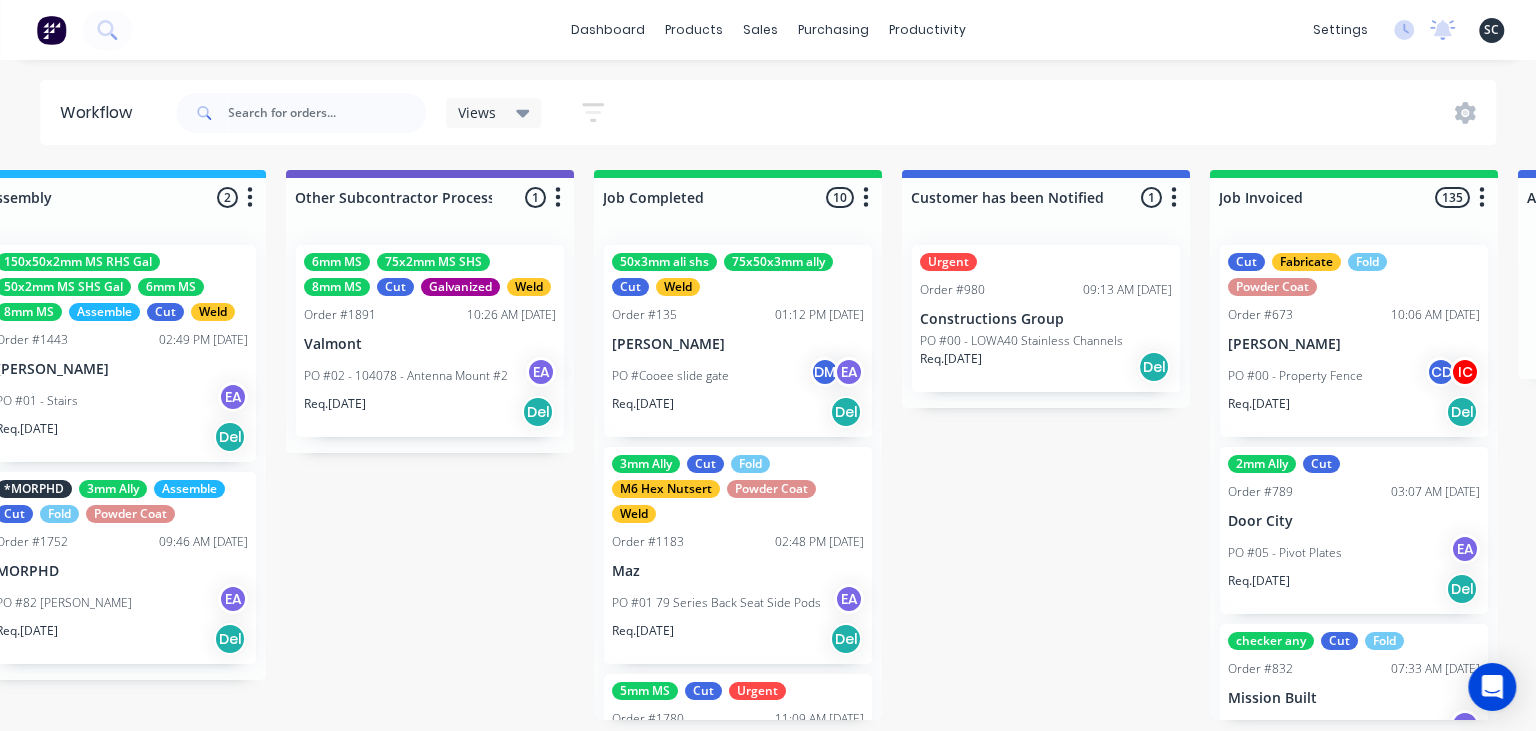 click on "[PERSON_NAME]" at bounding box center [738, 344] 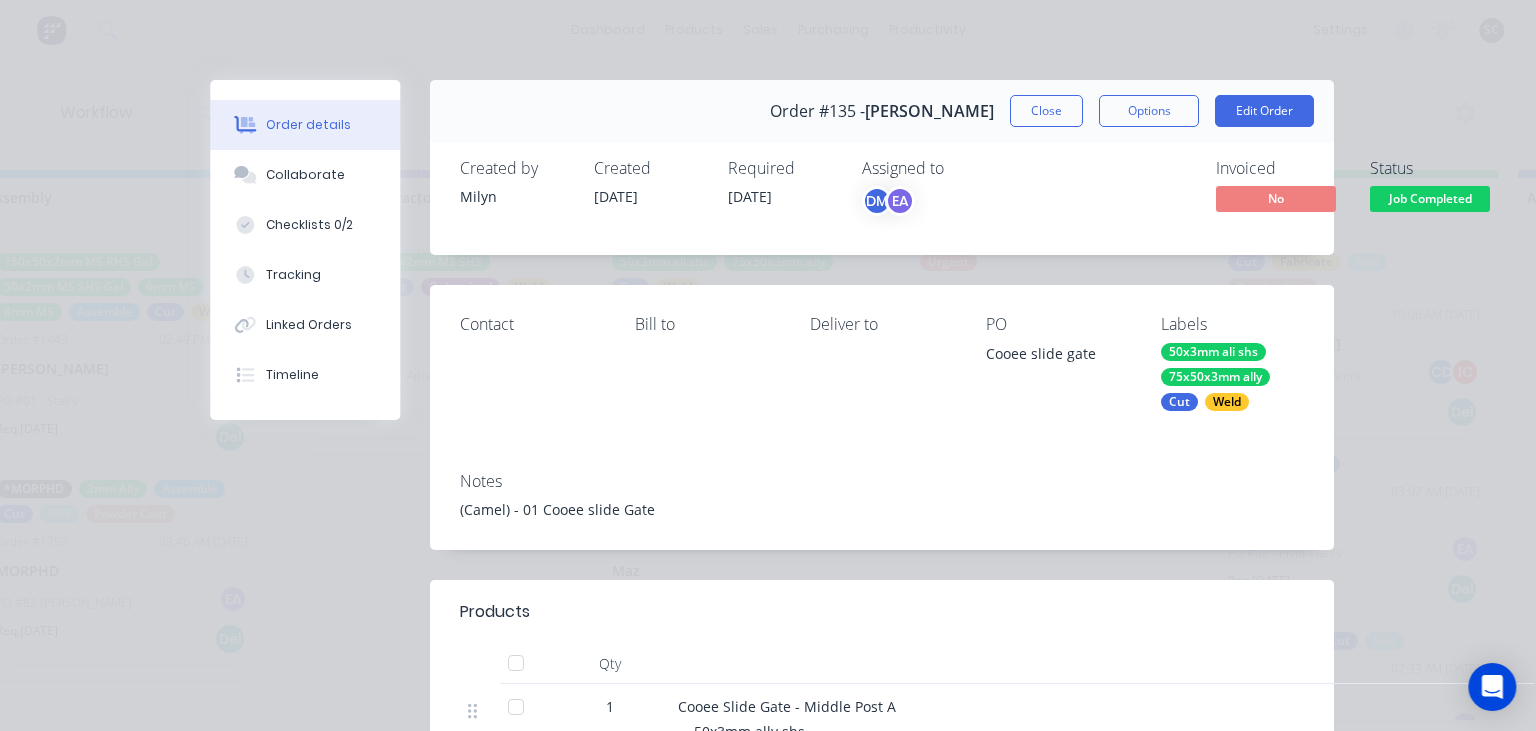 drag, startPoint x: 988, startPoint y: 354, endPoint x: 1100, endPoint y: 353, distance: 112.00446 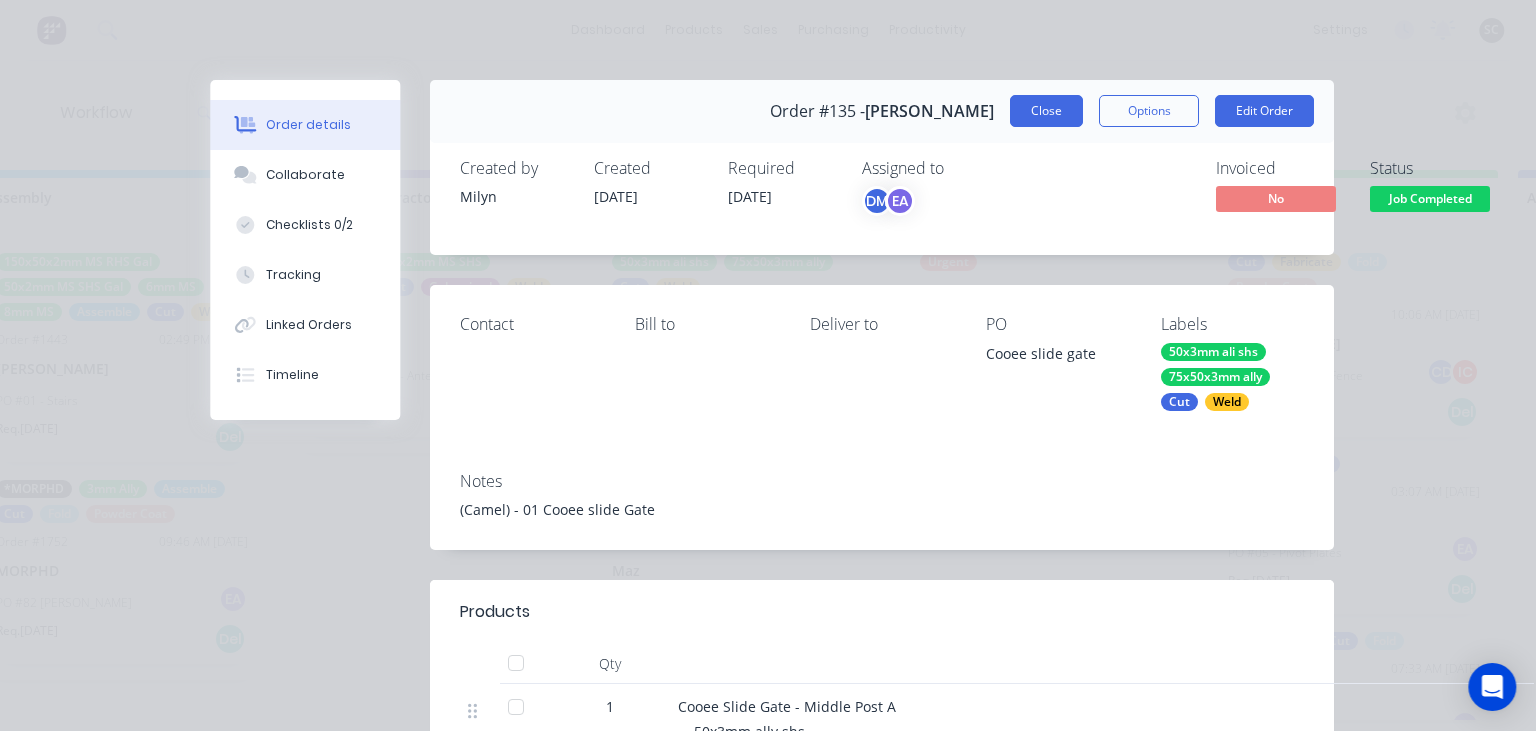 click on "Close" at bounding box center (1046, 111) 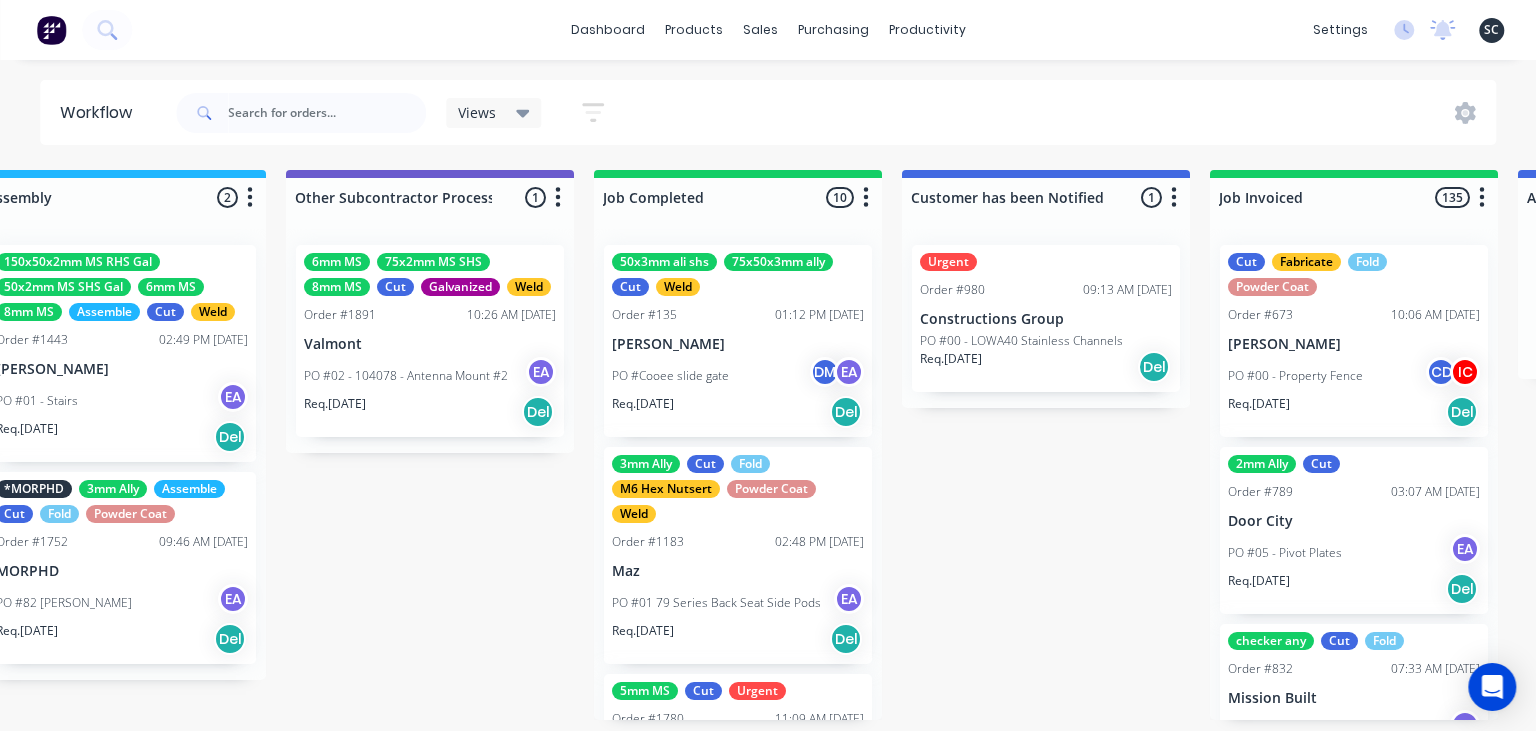click on "Submitted 11 Status colour #273444 hex #273444 Save Cancel Summaries Total order value Invoiced to date To be invoiced Sort By Created date Required date Order number Customer name Most recent 0-Add labels for all materials and processes here 100x50x3mm ally RHS 2.5mm SS 3mm Ally Cut Fold M10 Hex Nutserts Powder Coat Order #386 09:56 AM 09/06/25 Metalmorphic PO #00-Template Req. 05/06/24 Del Quote Order #1905 02:47 PM 30/06/25 Whitelaw Hydraulics Pty Ltd PO #05 - Adaptor Sleeves EA Req. 07/07/25 Del Quote Order #1952 10:10 AM 11/07/25 InfraBuild Steel Centre Sunshine Coast PO #18 - RFQ
Req. 11/07/25 Del Order #1947 01:46 PM 10/07/25 Ekebol Engineering PO #64 - 12358
Req. 15/07/25 Del Quote Order #1907 01:13 PM 10/07/25 Dream Signs PO #01 - Sign EA Req. 17/07/25 Del Quote Order #1950 06:38 PM 10/07/25 Precision Stainless PO #07 - Tray Shelves
Req. 17/07/25 Del Quote Order #1949 06:19 PM 10/07/25 Lance Keech PO #01 - Canopy Shelf Hangers
Req. 17/07/25 Del Urgent Order #1951 09:28 AM 11/07/25 Zone RV Req. 7" at bounding box center (-2108, 445) 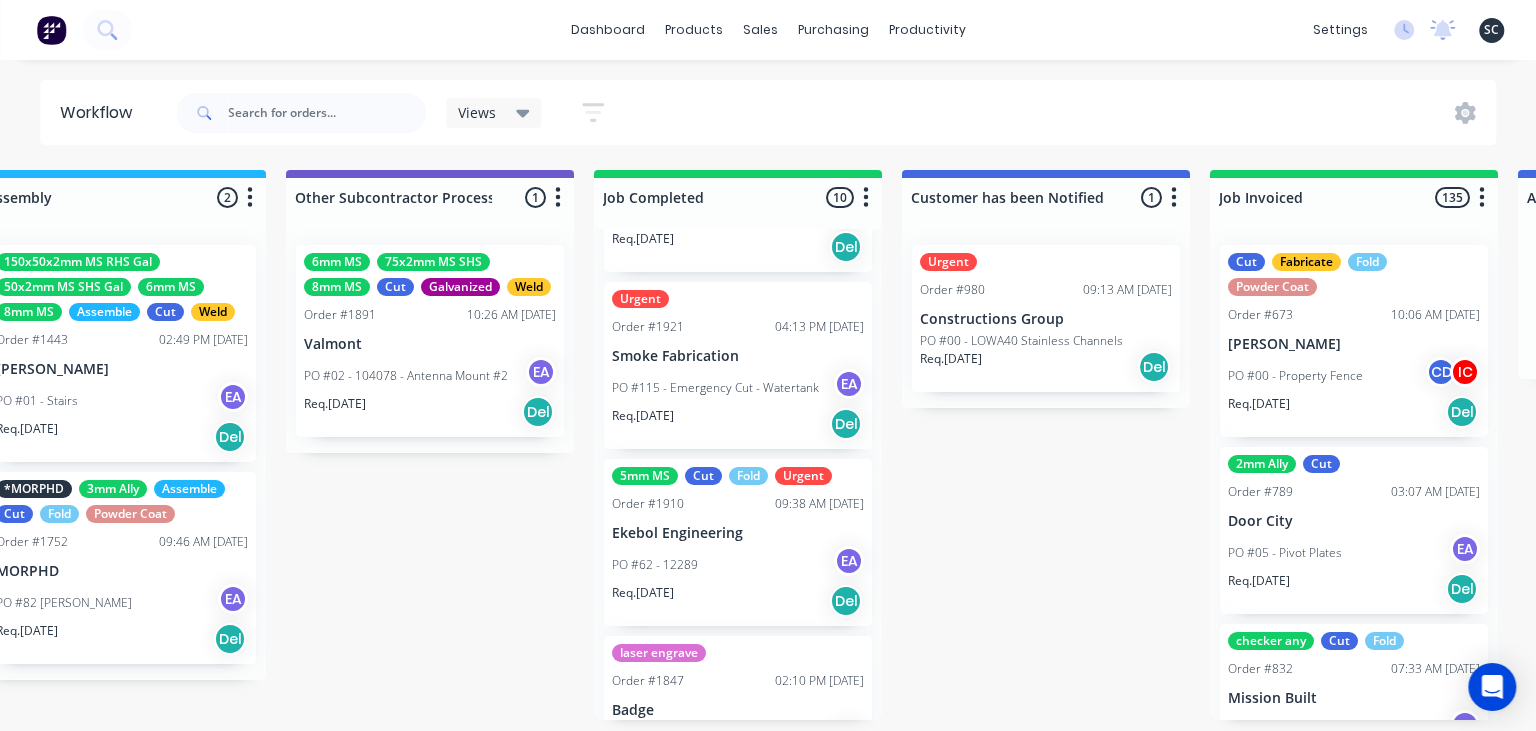 scroll, scrollTop: 1398, scrollLeft: 0, axis: vertical 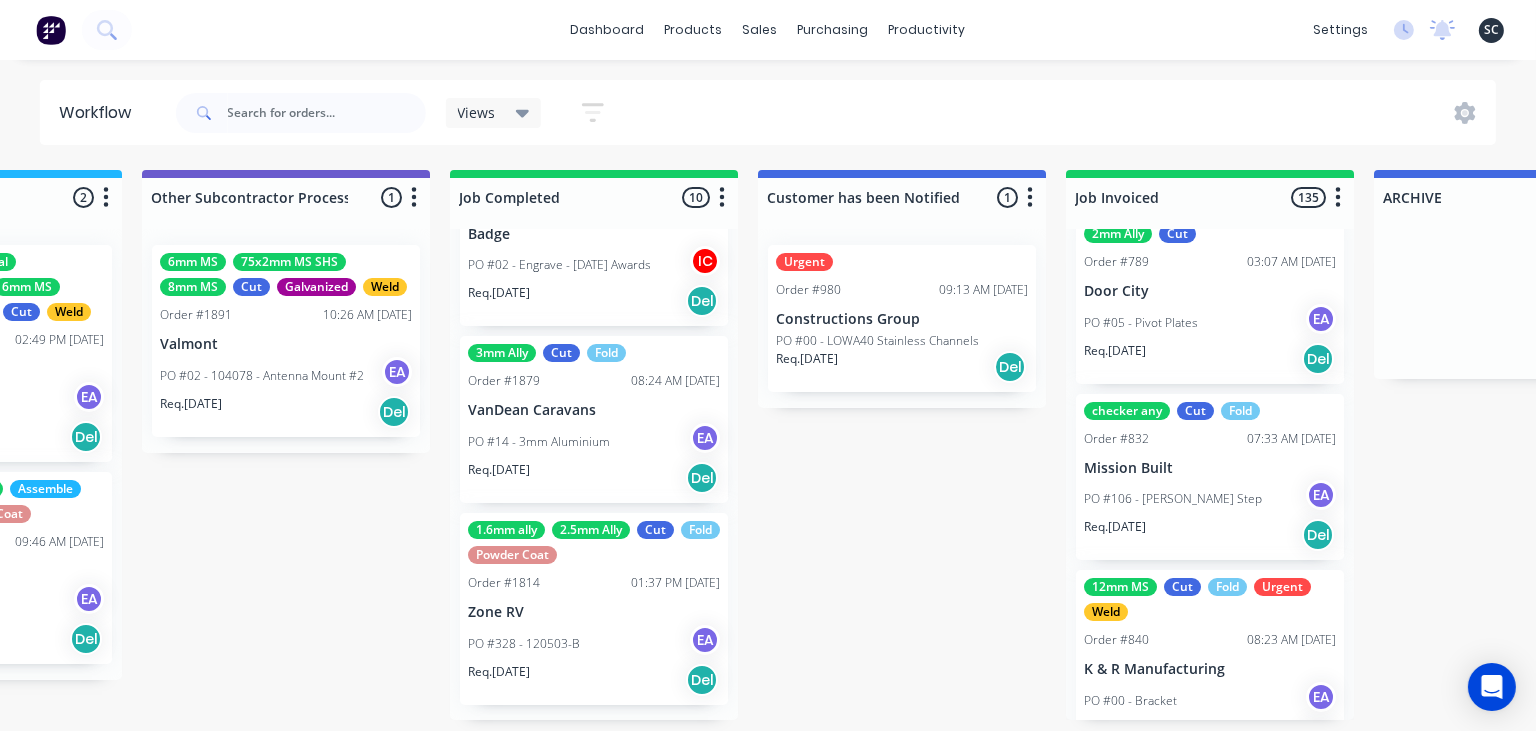 click on "PO #106 - [PERSON_NAME] Step" at bounding box center (1173, 499) 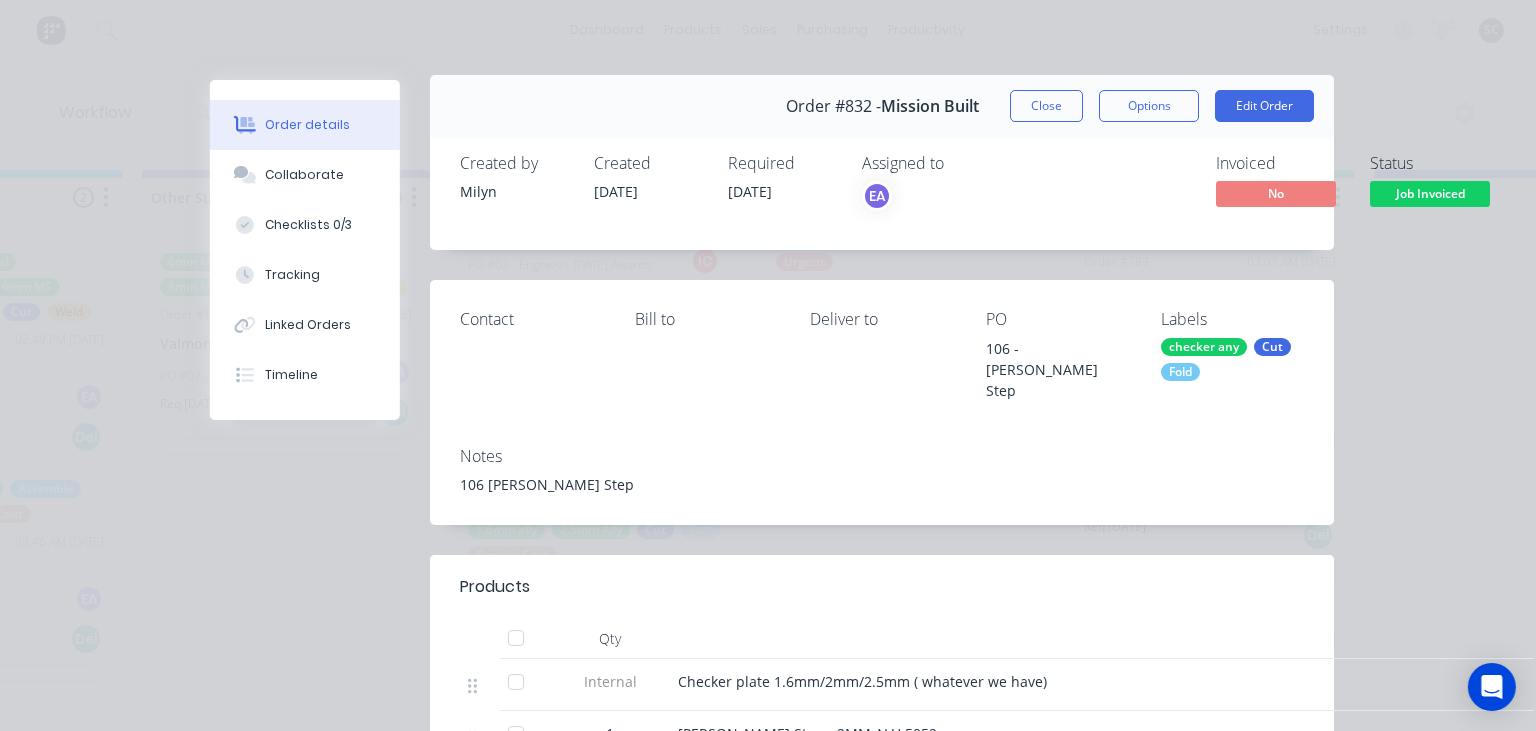 scroll, scrollTop: 0, scrollLeft: 0, axis: both 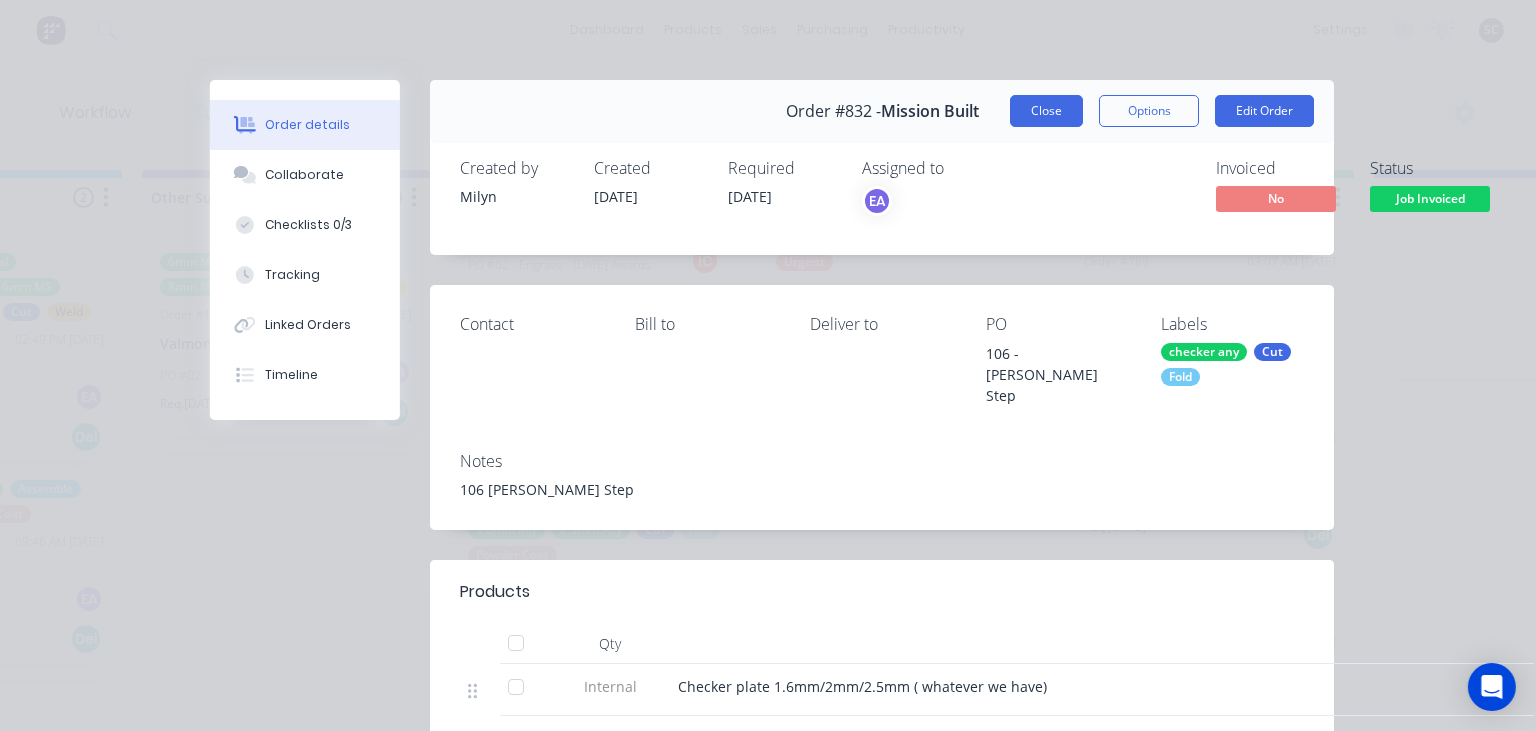 click on "Close" at bounding box center (1046, 111) 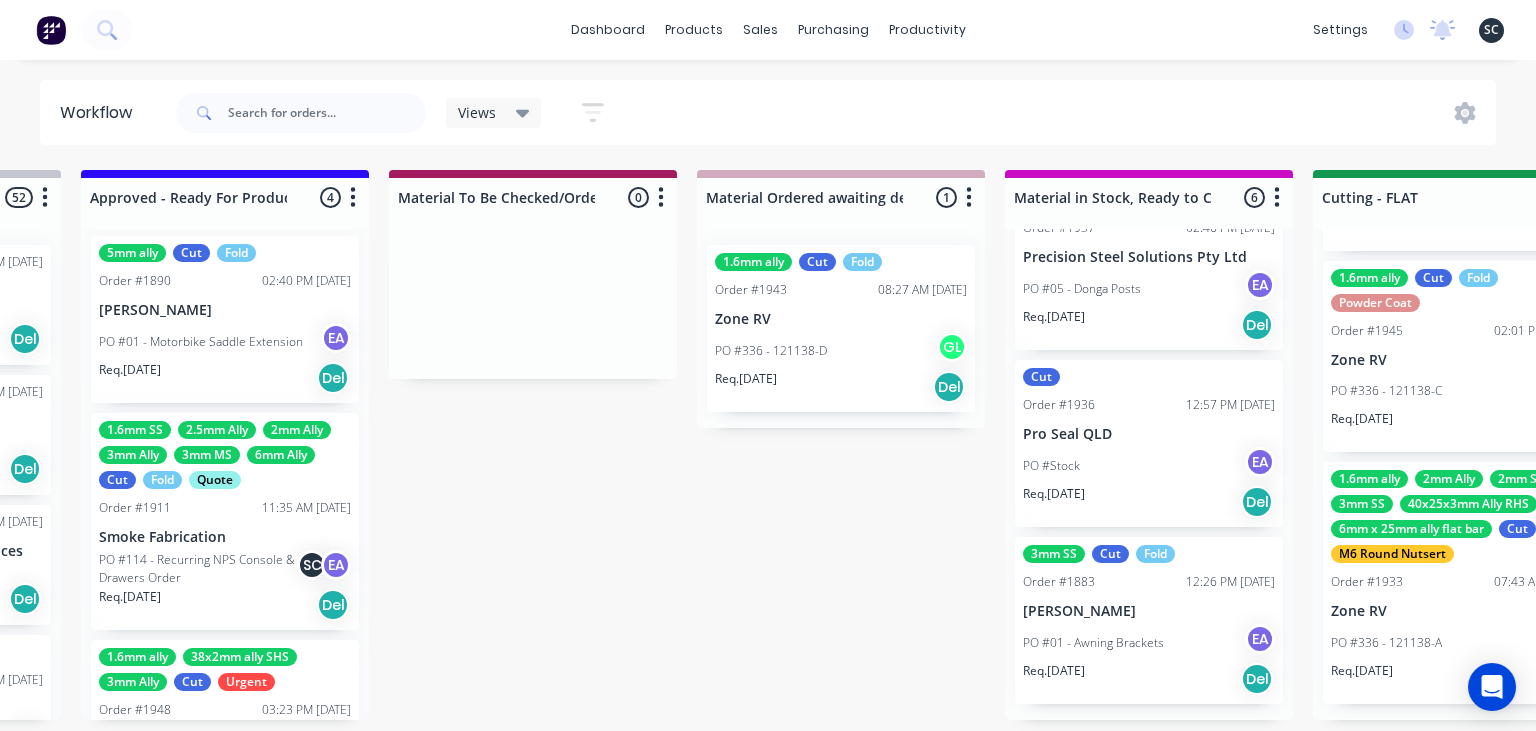 scroll, scrollTop: 0, scrollLeft: 6369, axis: horizontal 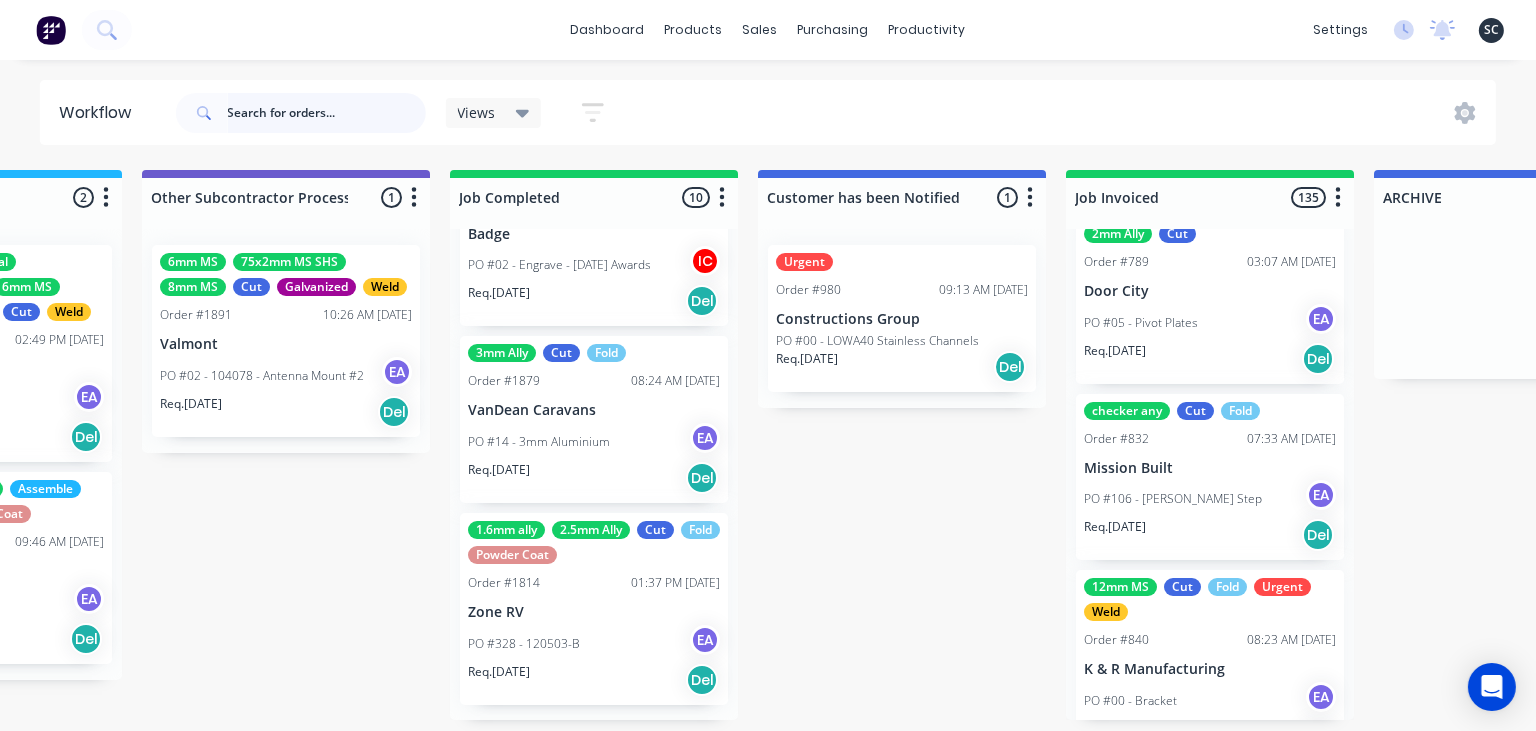click at bounding box center (327, 113) 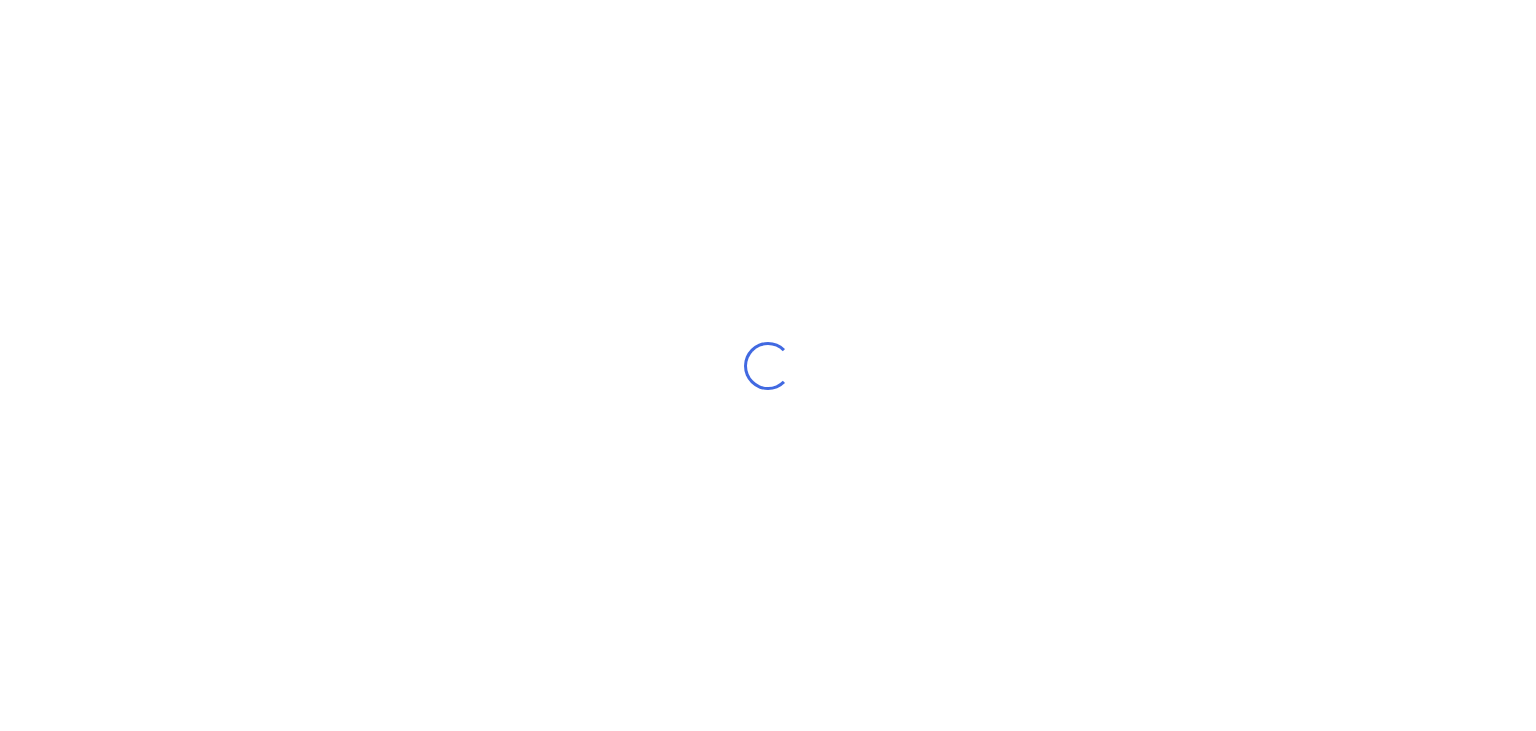 scroll, scrollTop: 0, scrollLeft: 0, axis: both 